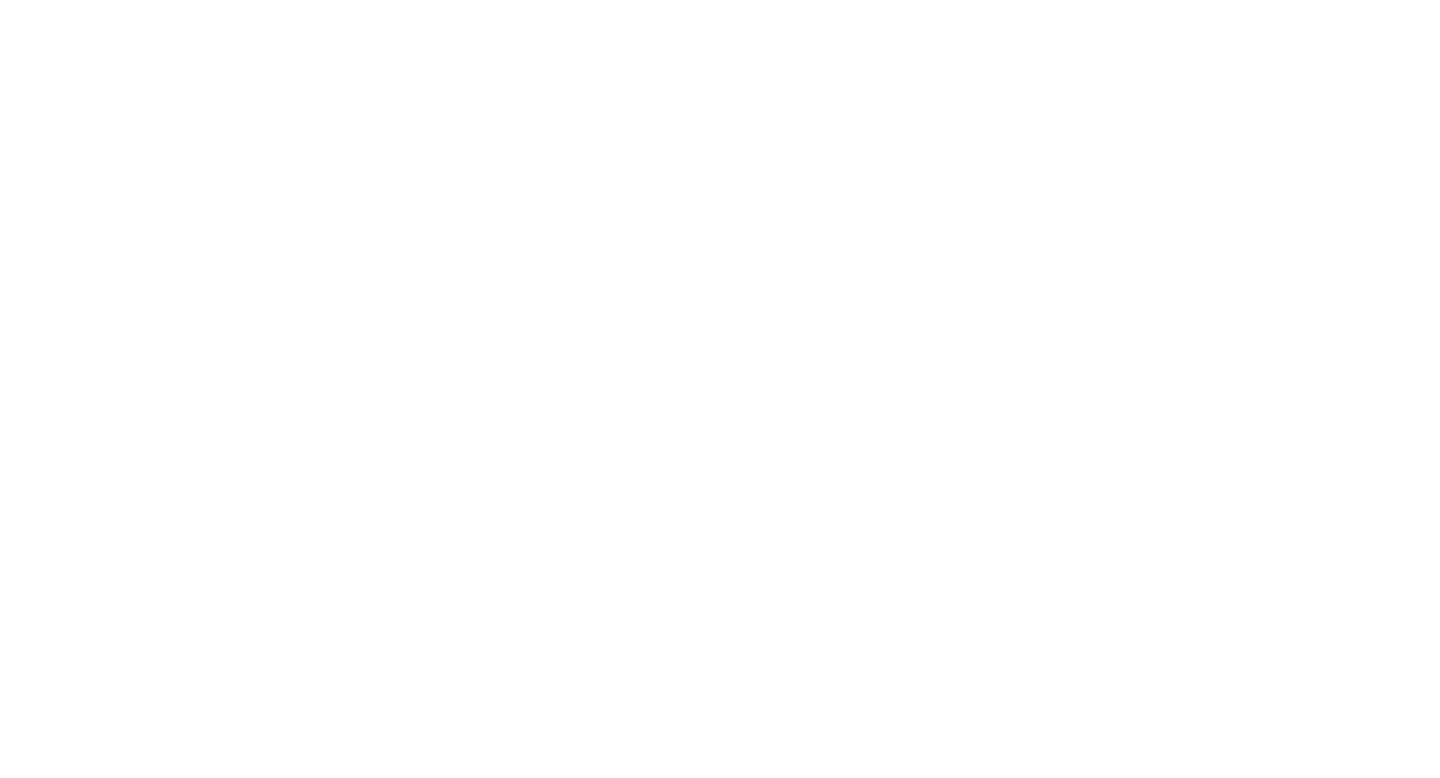 scroll, scrollTop: 0, scrollLeft: 0, axis: both 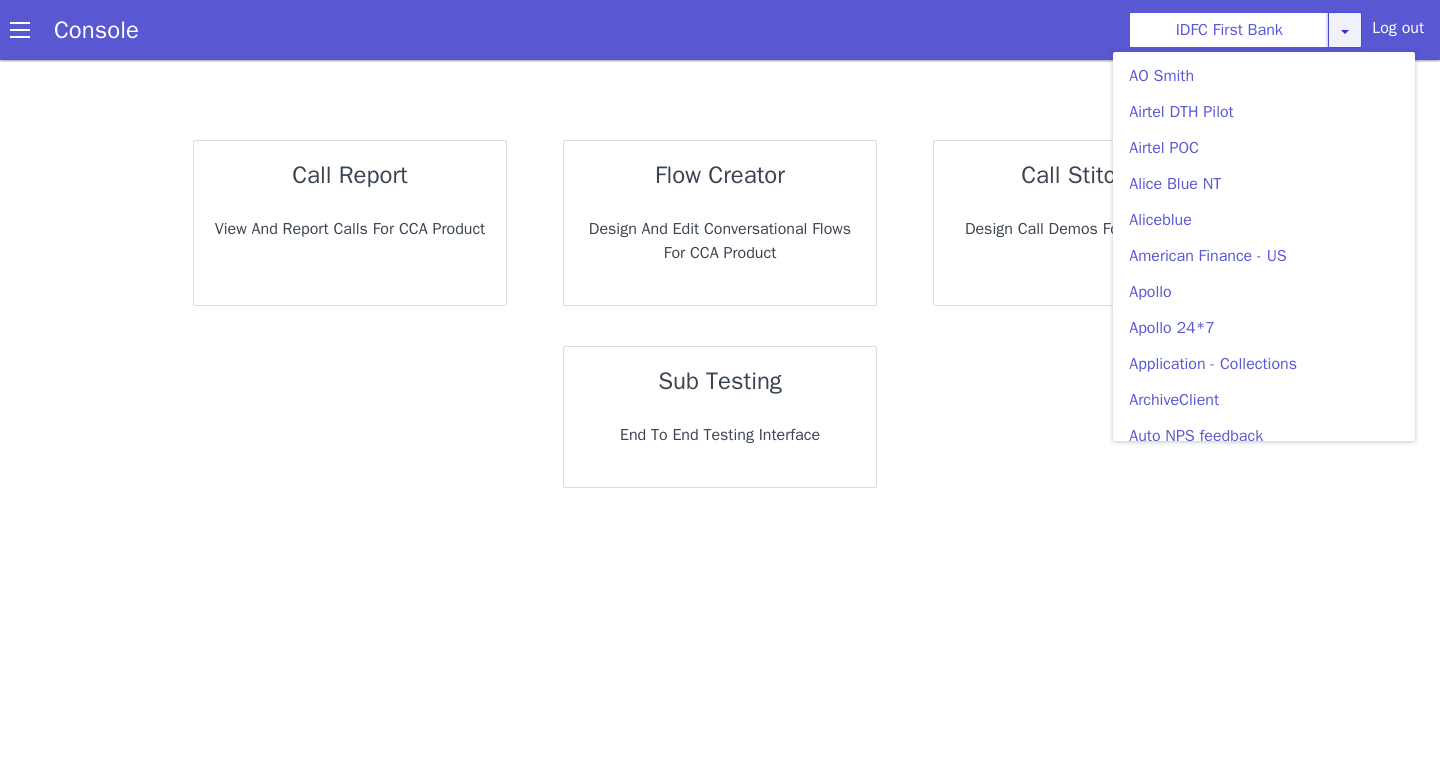 click at bounding box center [1417, 572] 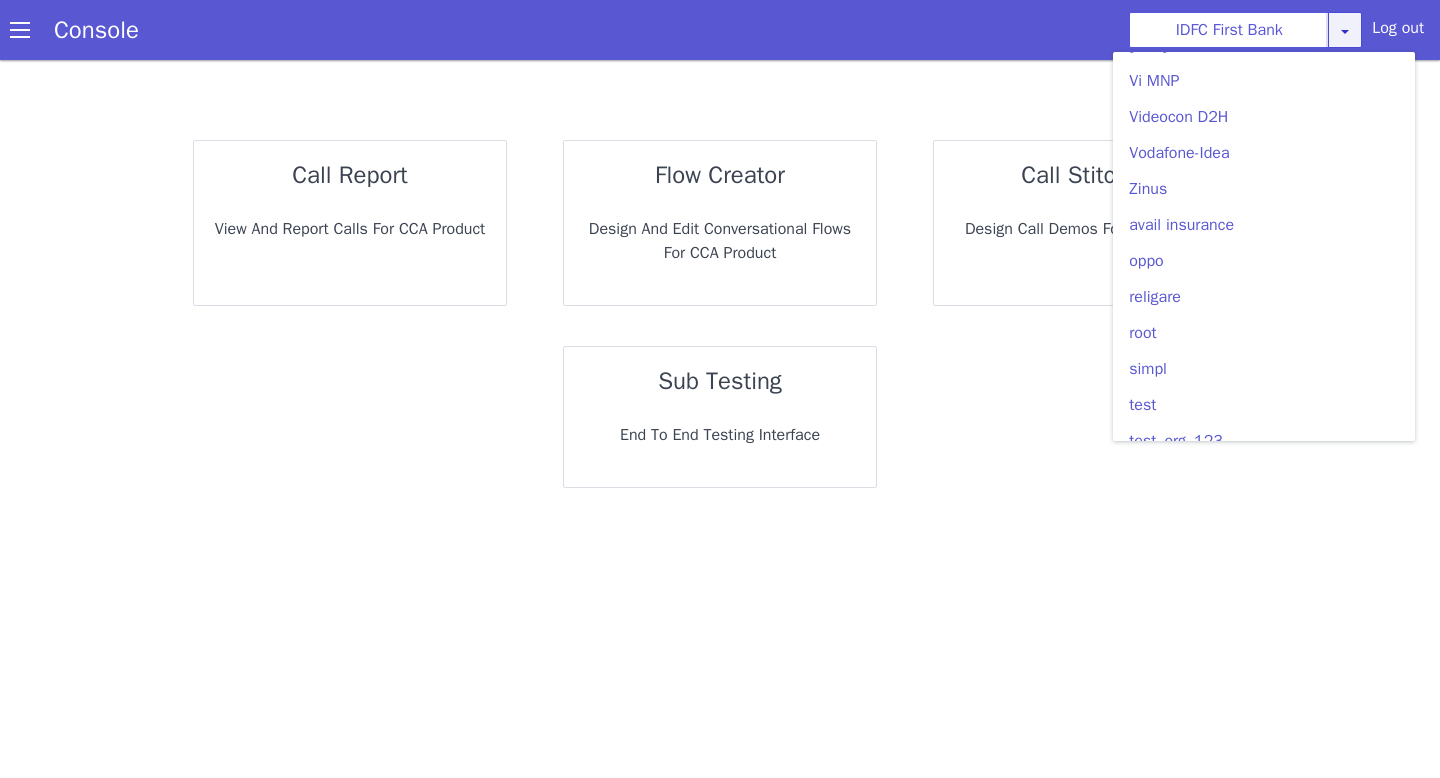 scroll, scrollTop: 5628, scrollLeft: 0, axis: vertical 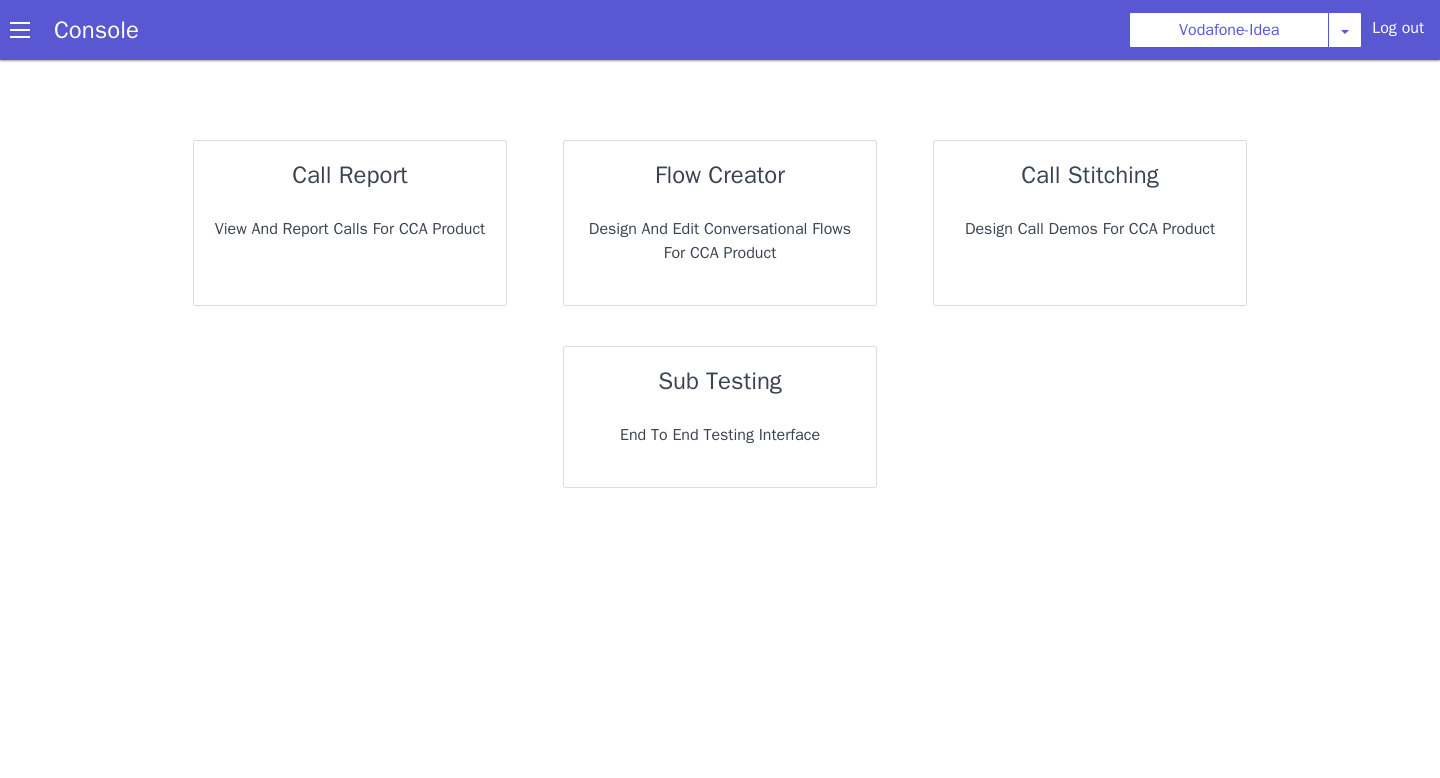 click on "call report View and report calls for CCA Product" at bounding box center [350, 223] 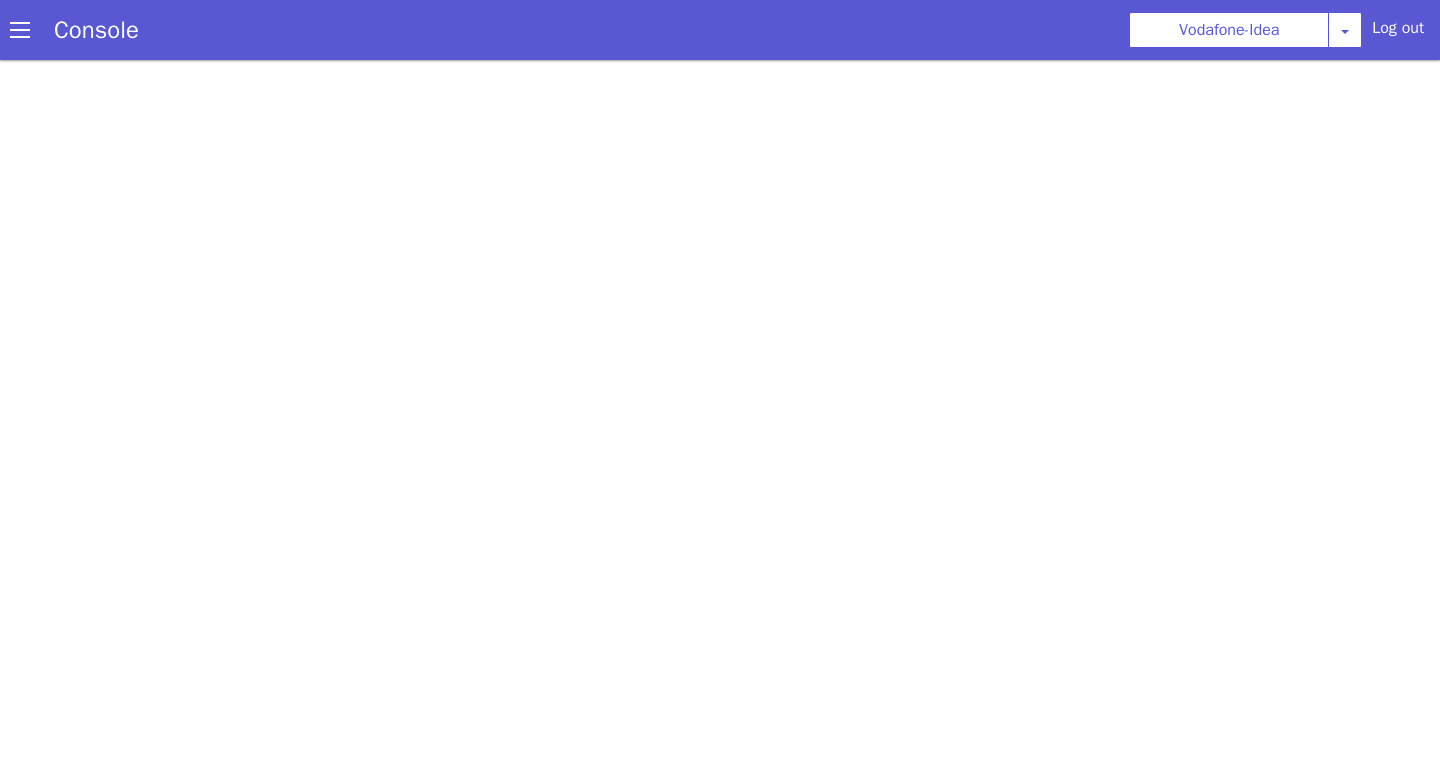 scroll, scrollTop: 0, scrollLeft: 0, axis: both 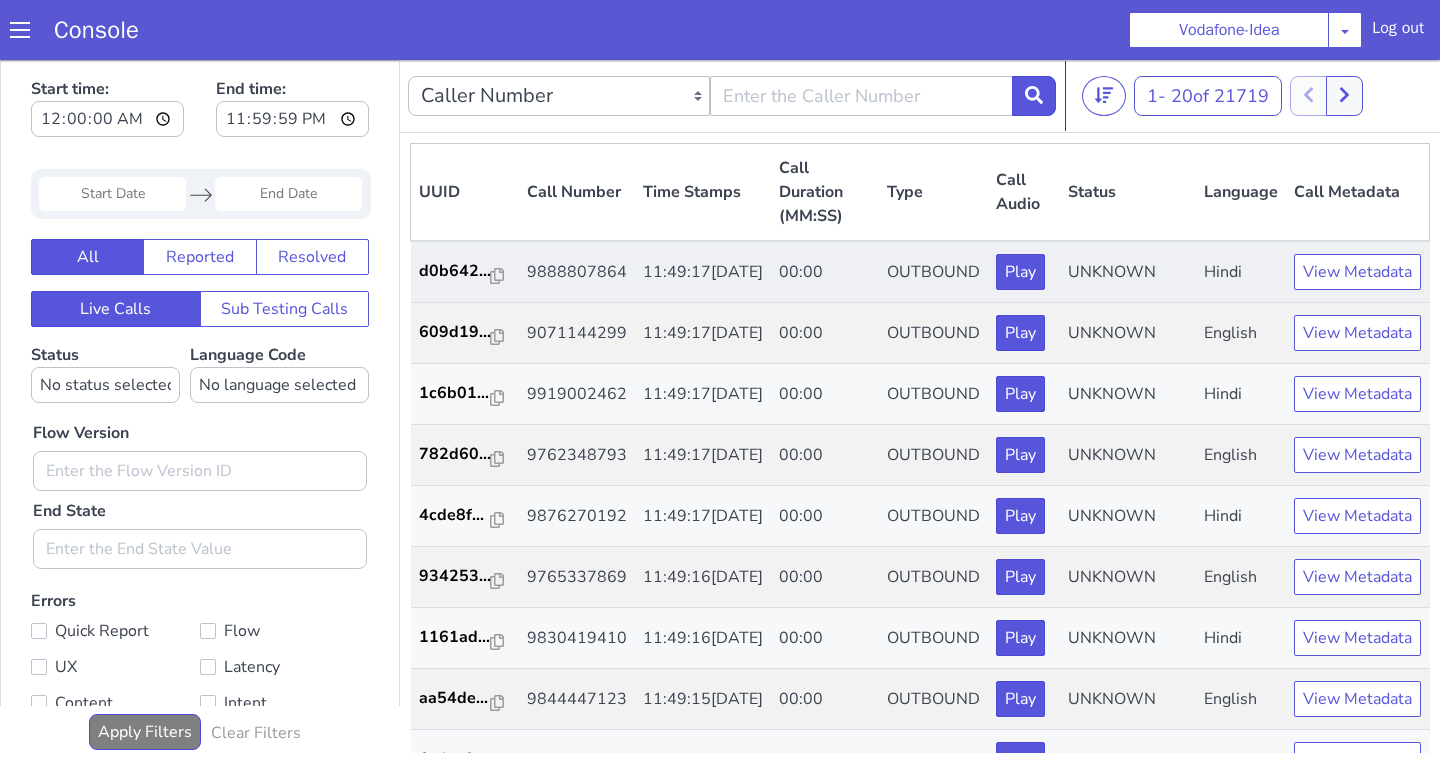 click on "9888807864" at bounding box center [577, 272] 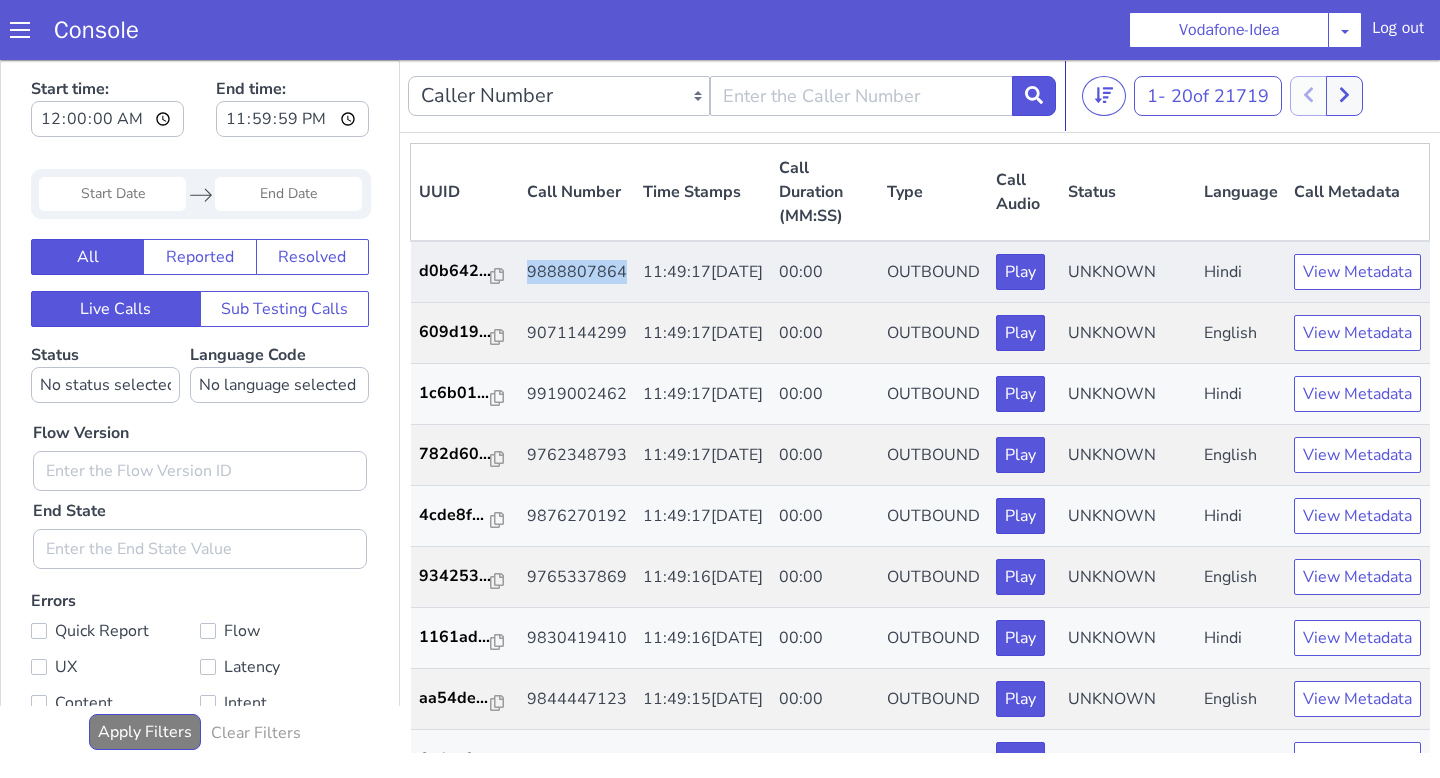 click on "9888807864" at bounding box center (577, 272) 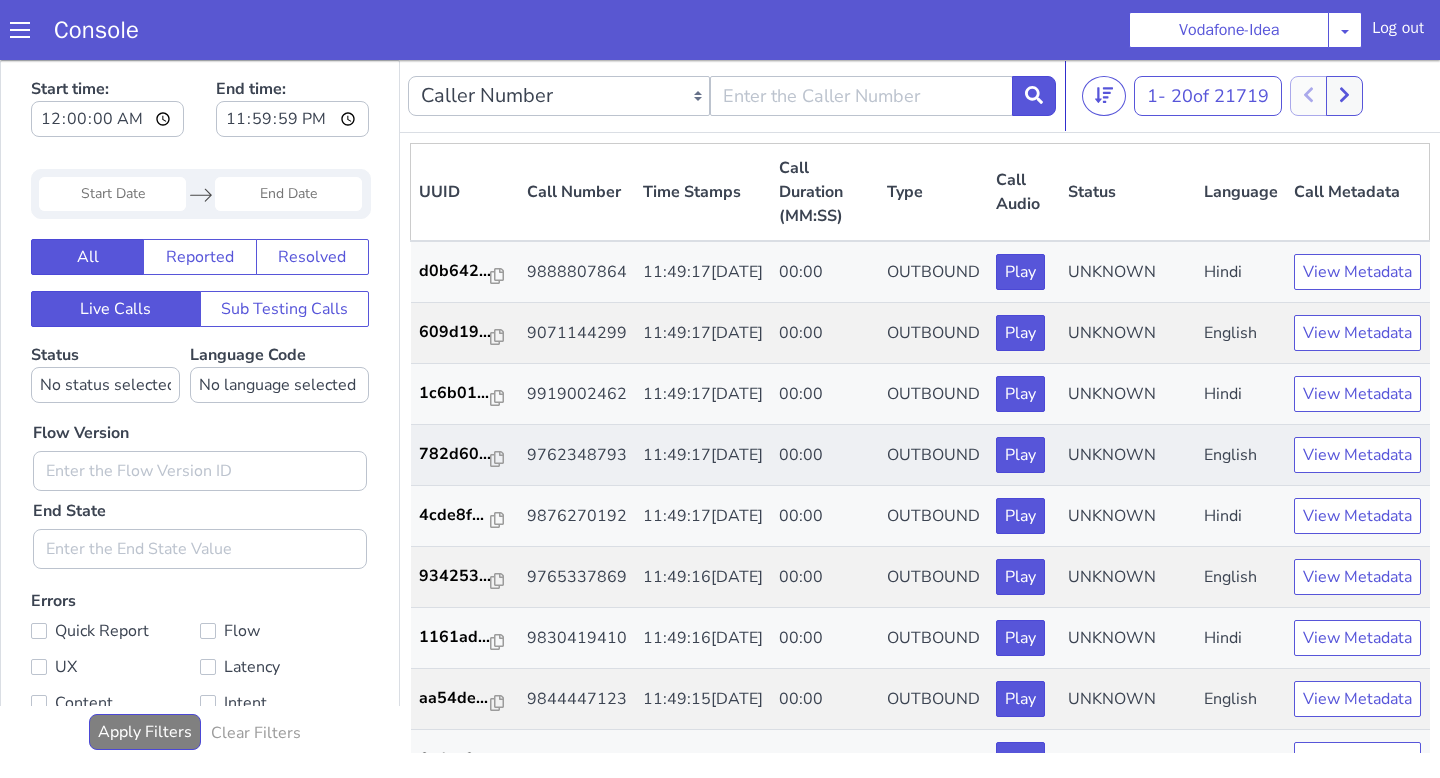 click on "9762348793" at bounding box center (577, 455) 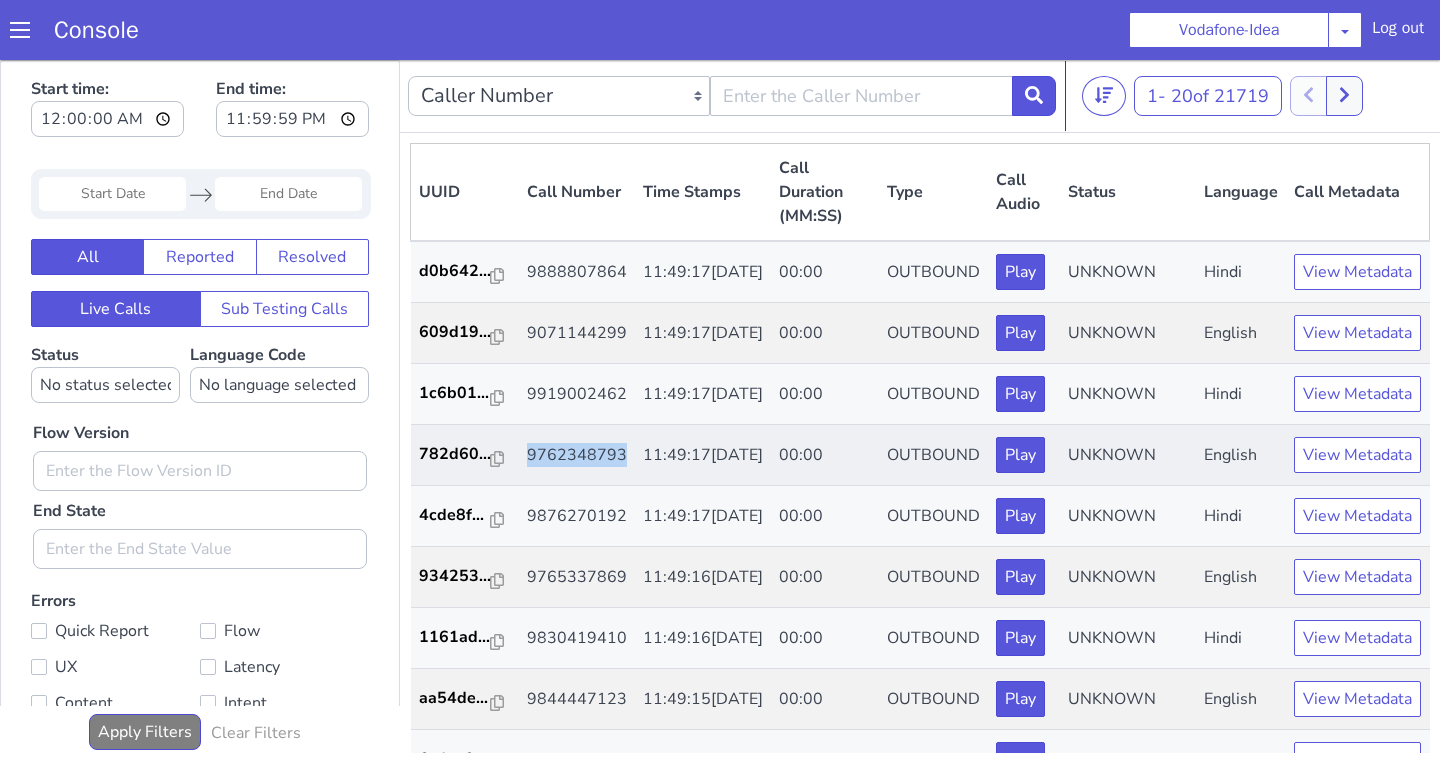 click on "9762348793" at bounding box center (577, 455) 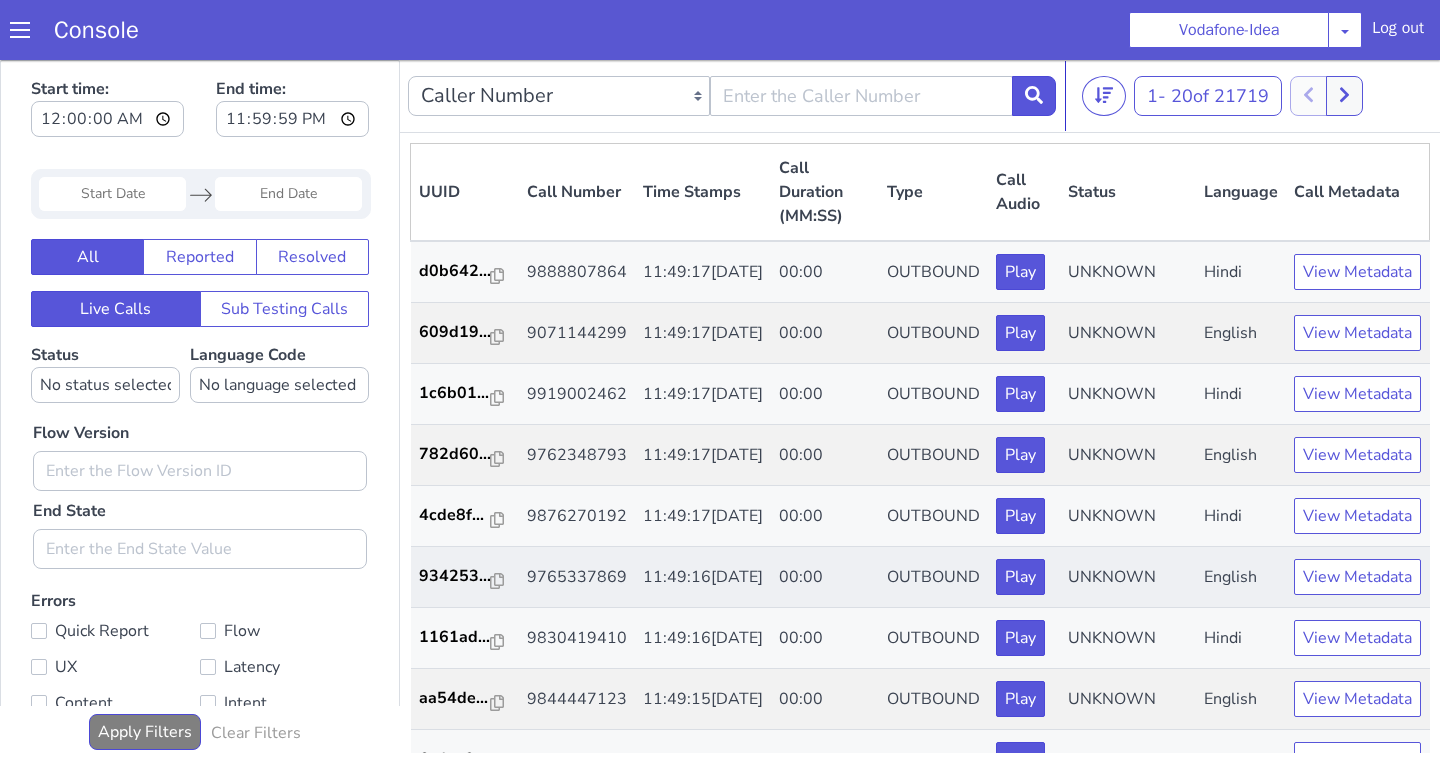 click on "9765337869" at bounding box center (577, 577) 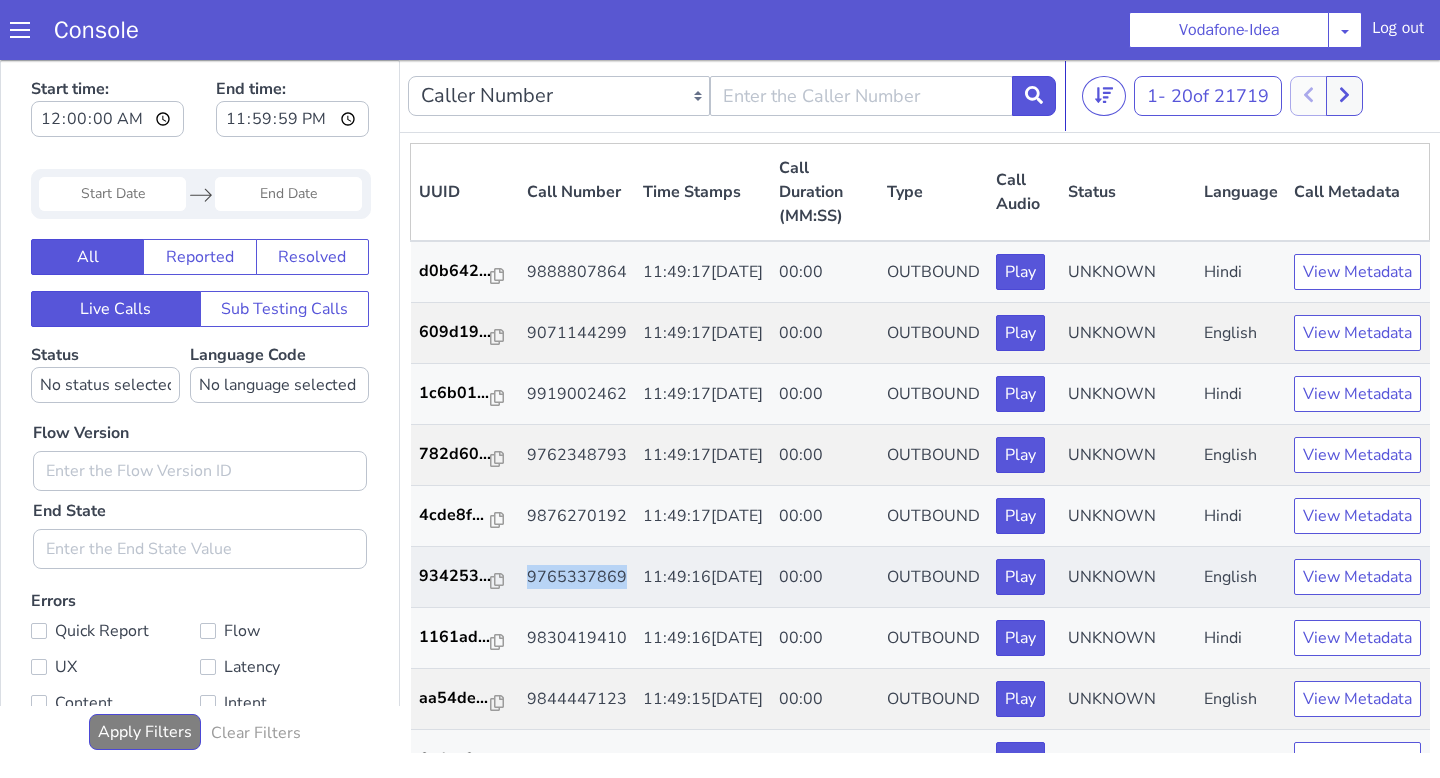 click on "9765337869" at bounding box center (577, 577) 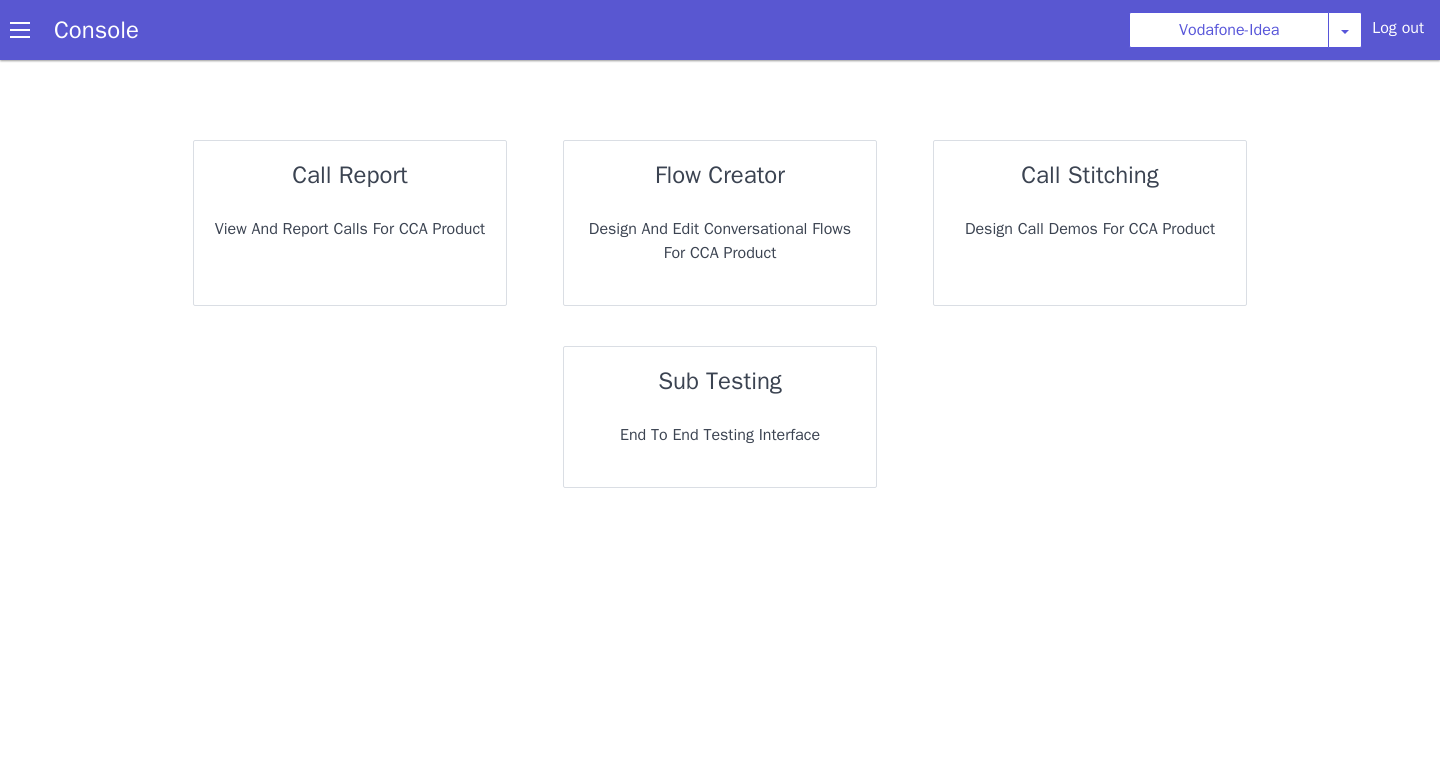 scroll, scrollTop: 0, scrollLeft: 0, axis: both 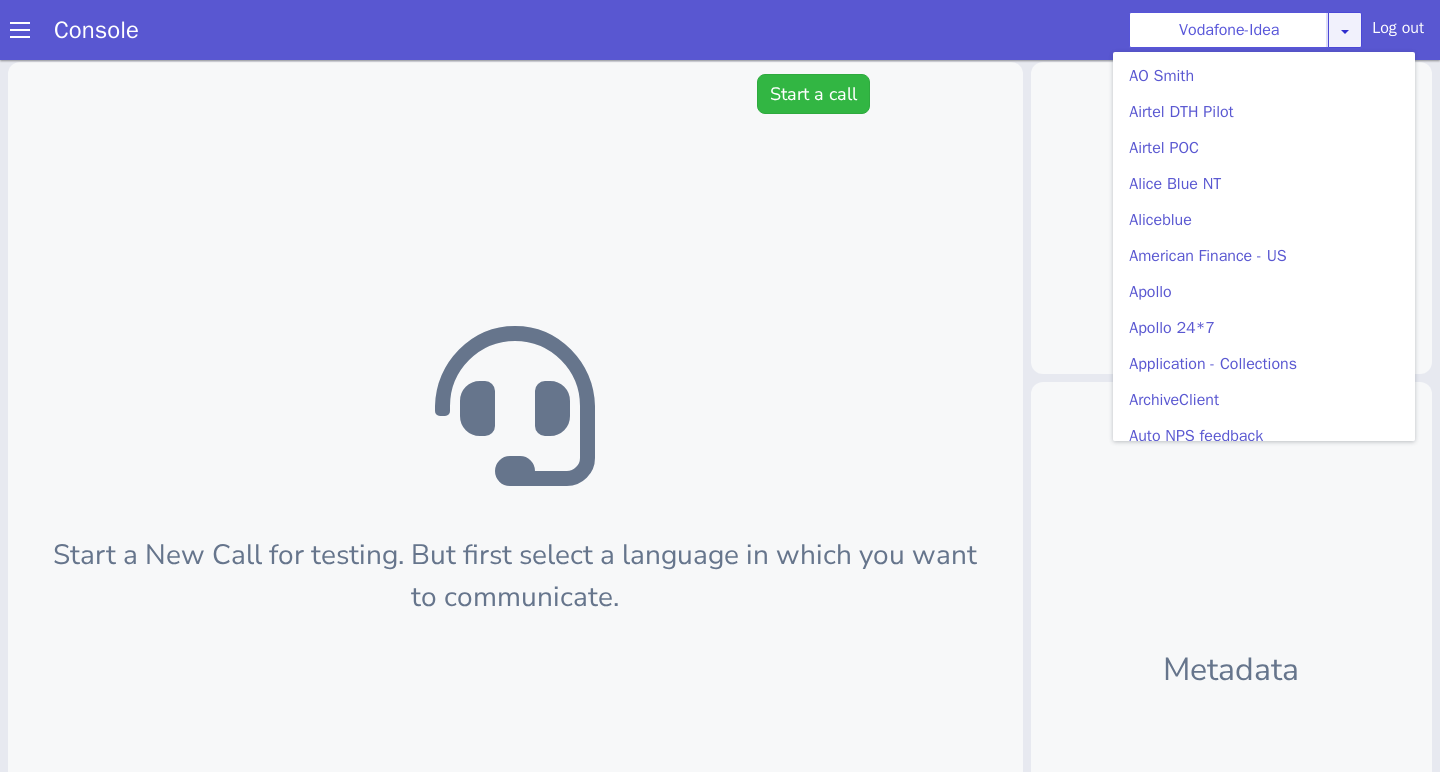 click at bounding box center (1345, 31) 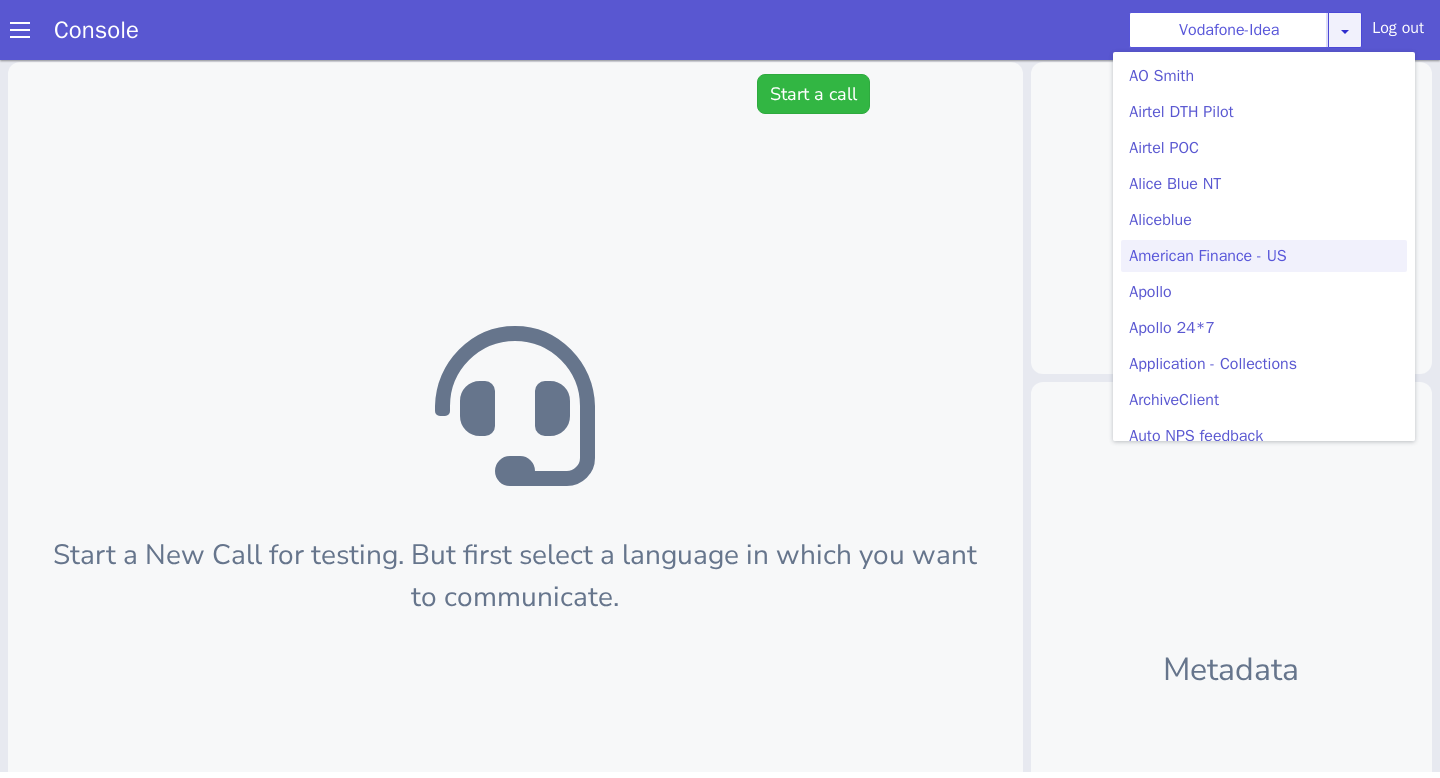 scroll, scrollTop: 0, scrollLeft: 0, axis: both 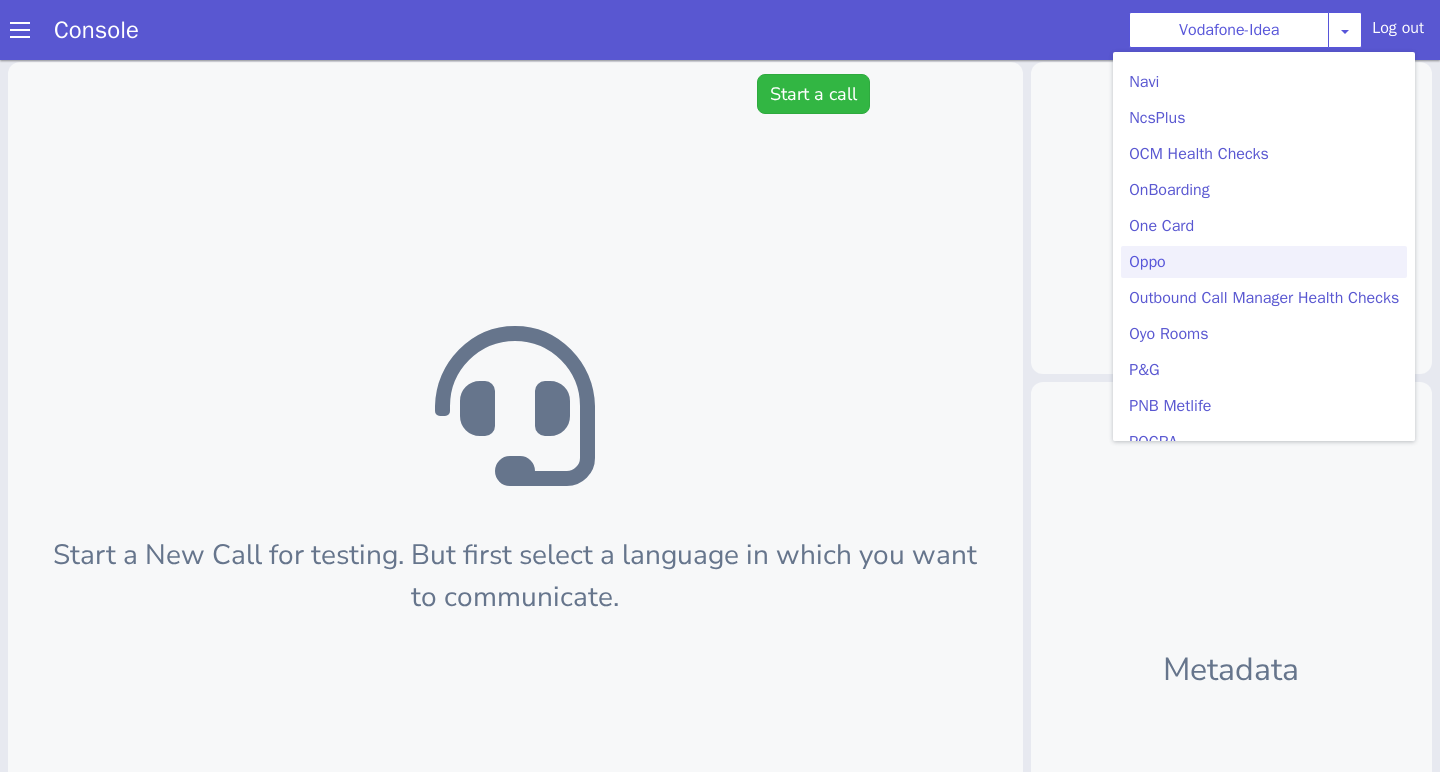drag, startPoint x: 1139, startPoint y: 428, endPoint x: 1185, endPoint y: 256, distance: 178.04494 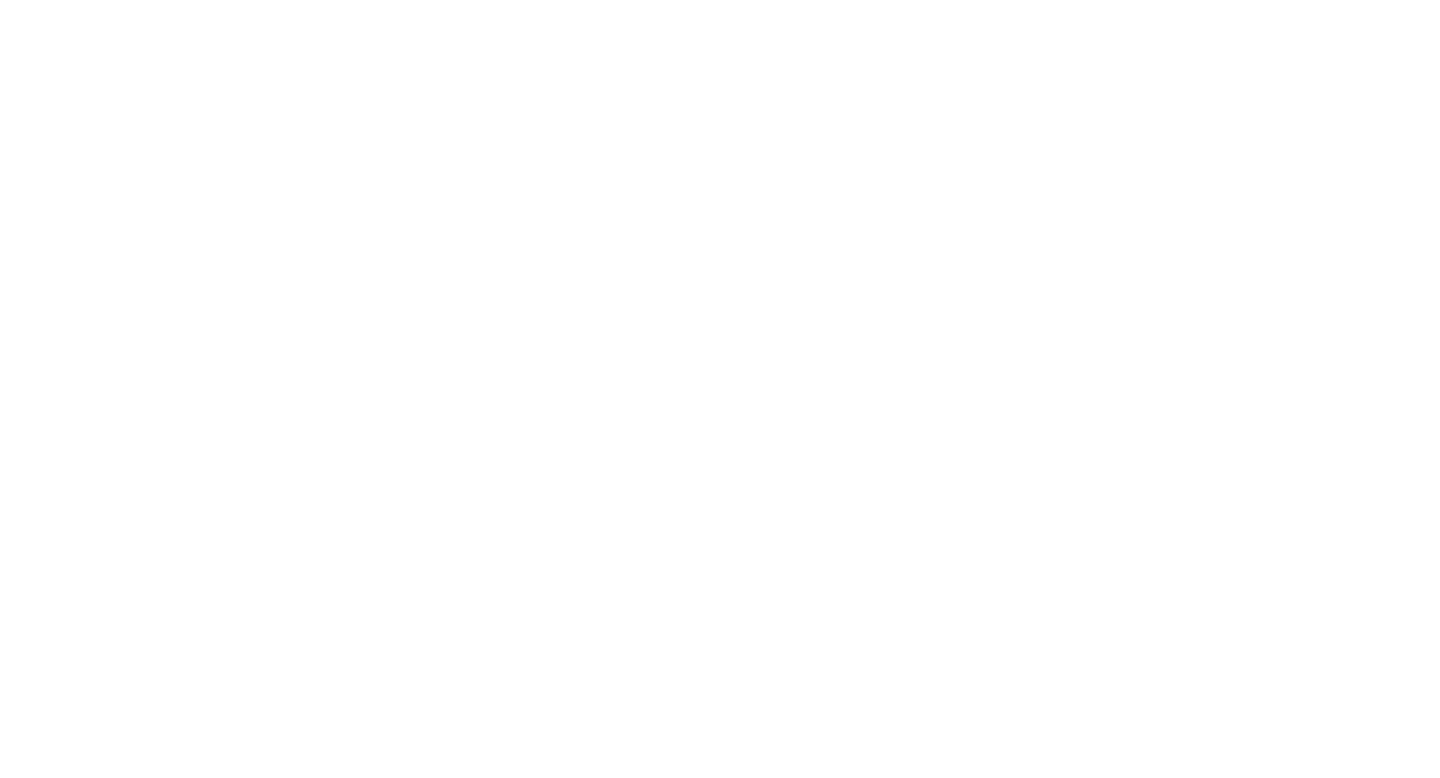 scroll, scrollTop: 331, scrollLeft: 0, axis: vertical 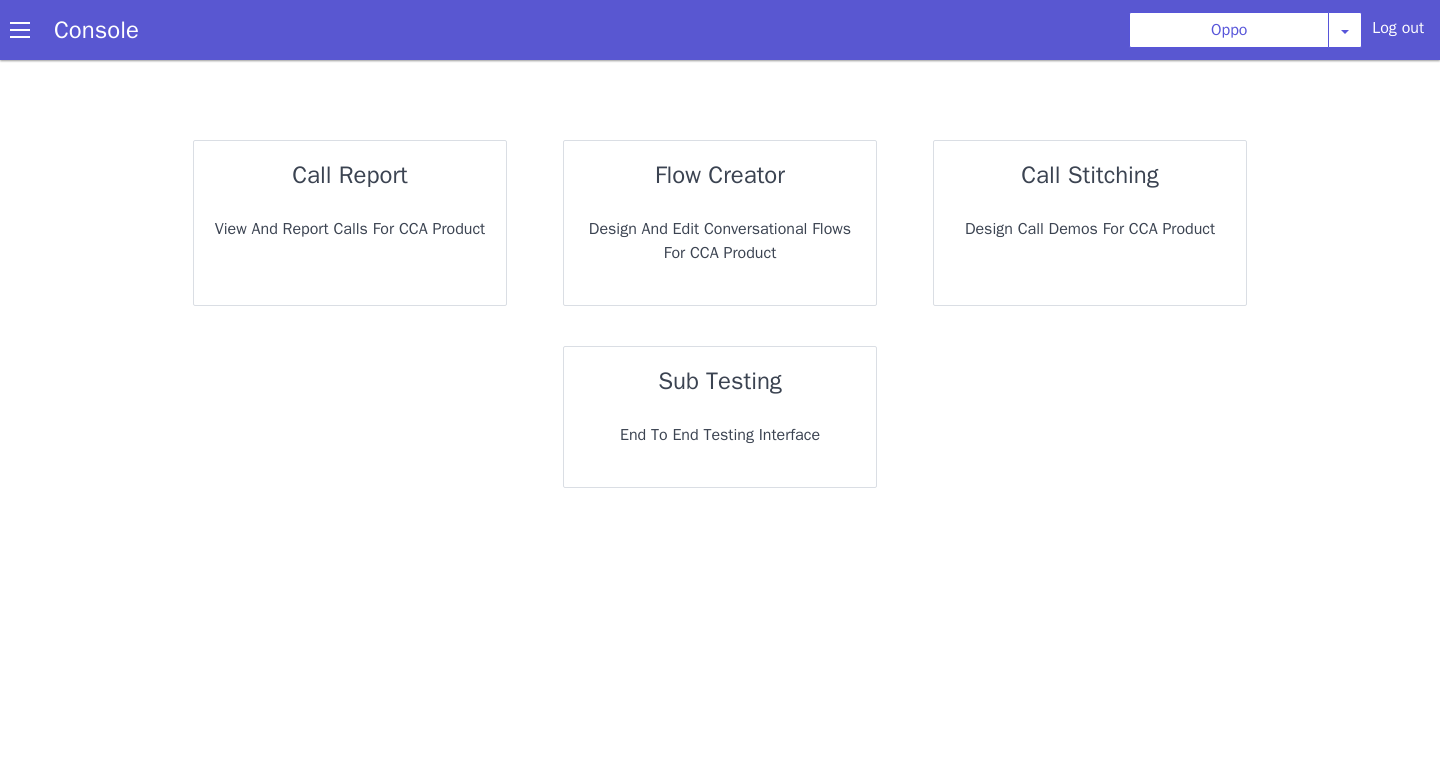 click on "sub testing End to End Testing Interface" at bounding box center (720, 417) 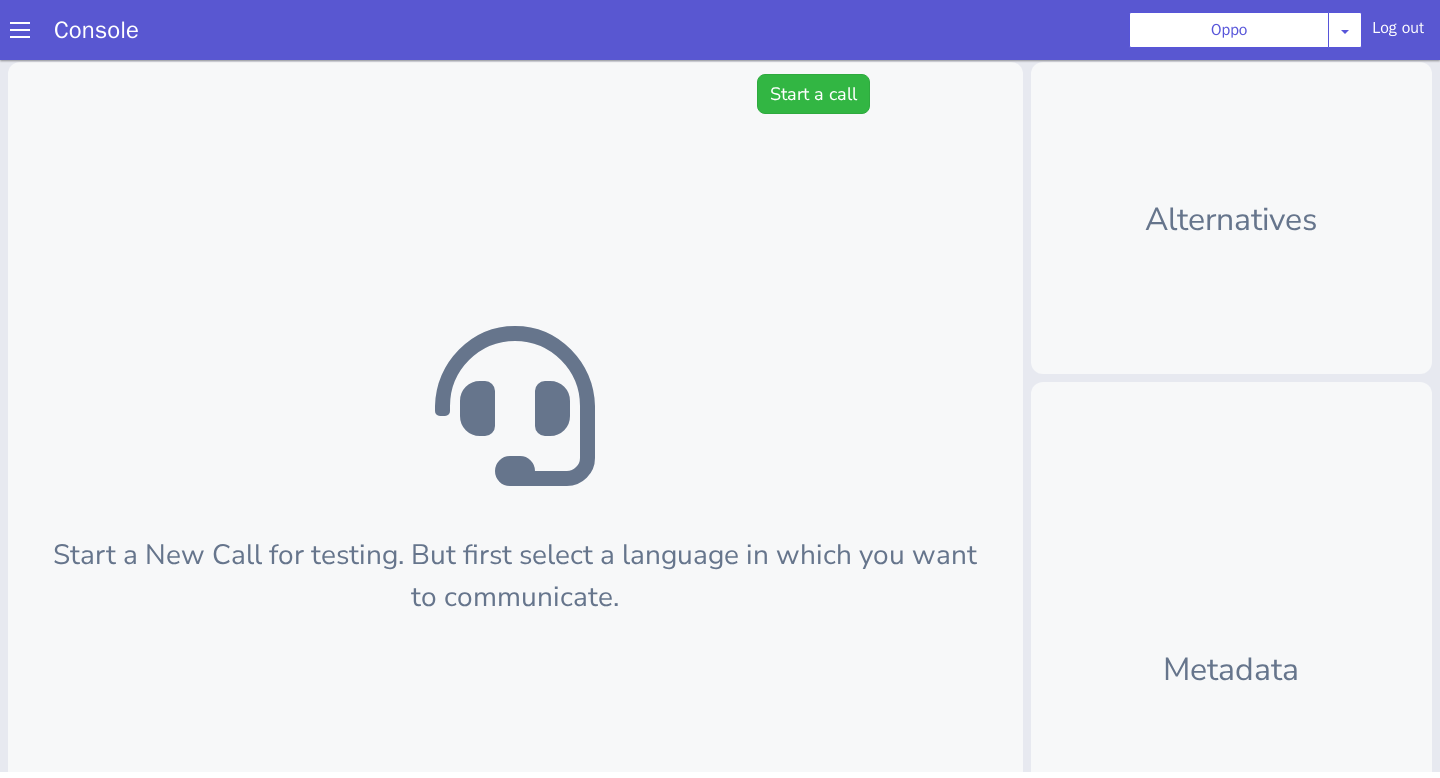 scroll, scrollTop: 0, scrollLeft: 0, axis: both 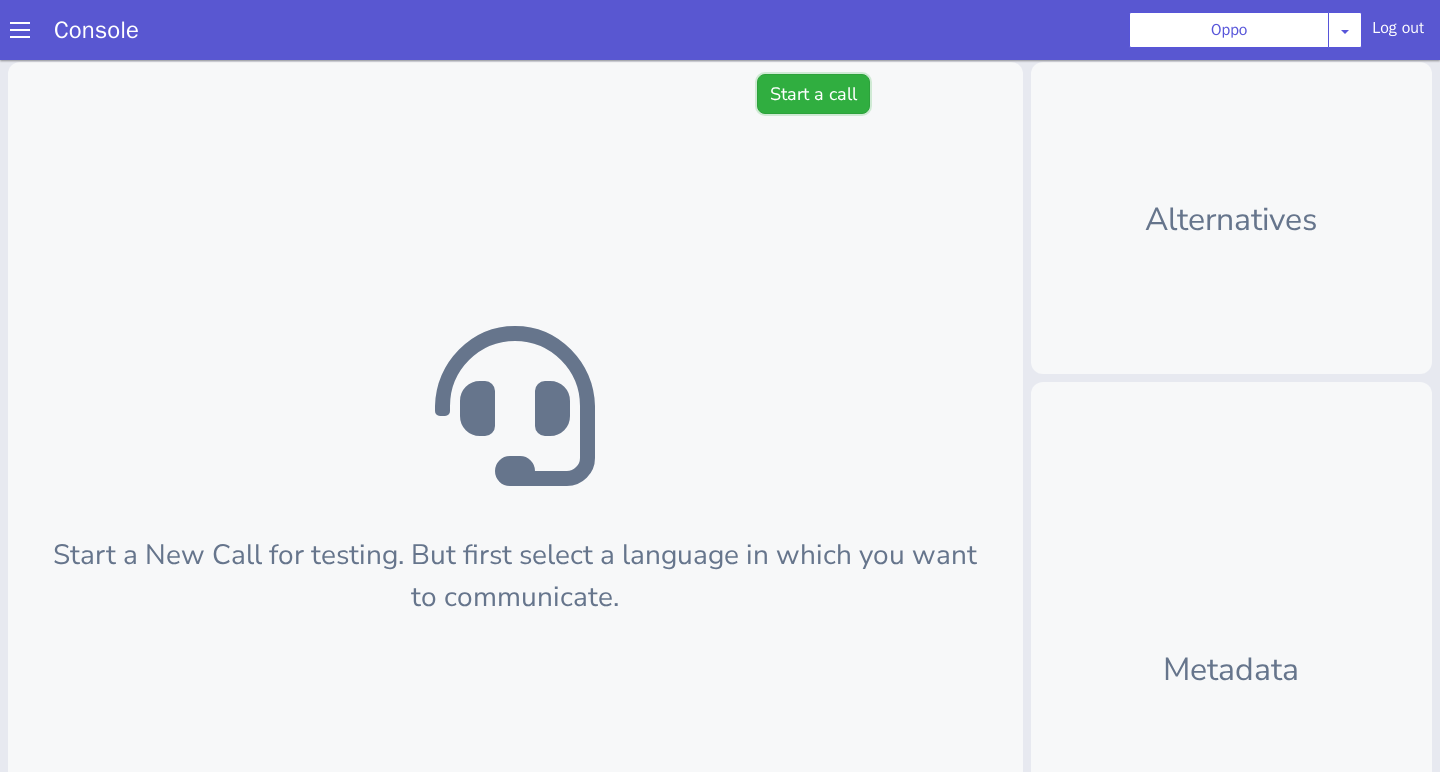 click on "Start a call" at bounding box center [813, 94] 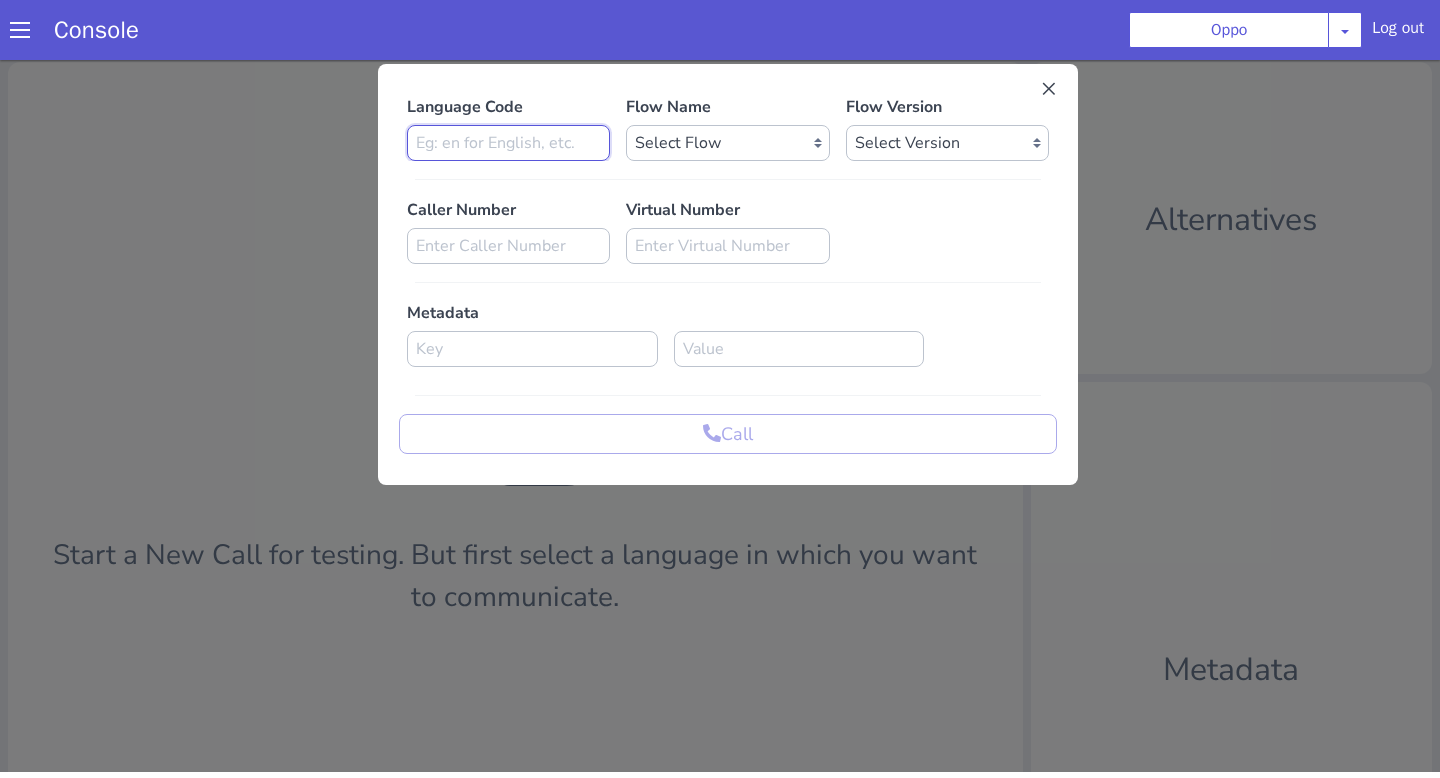 click at bounding box center [508, 143] 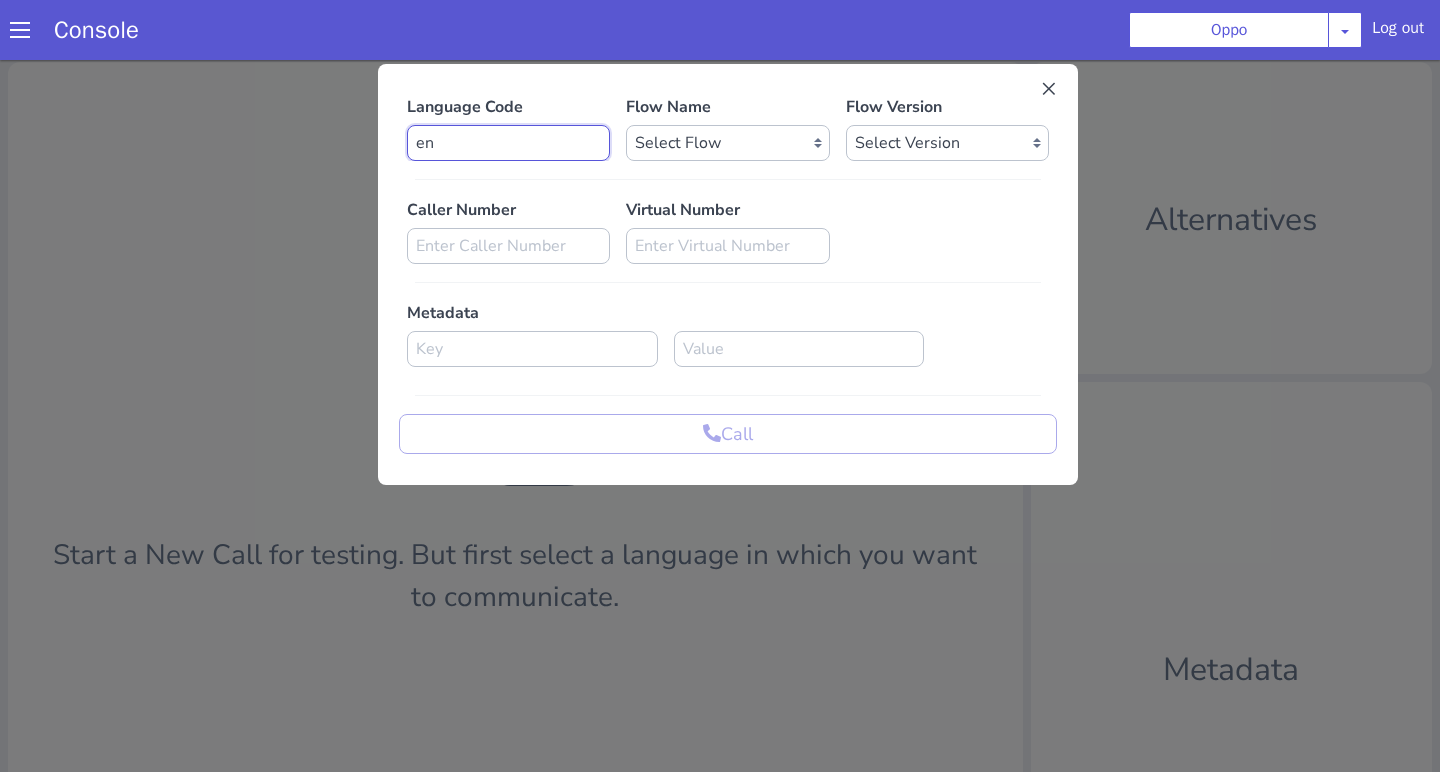 type on "en" 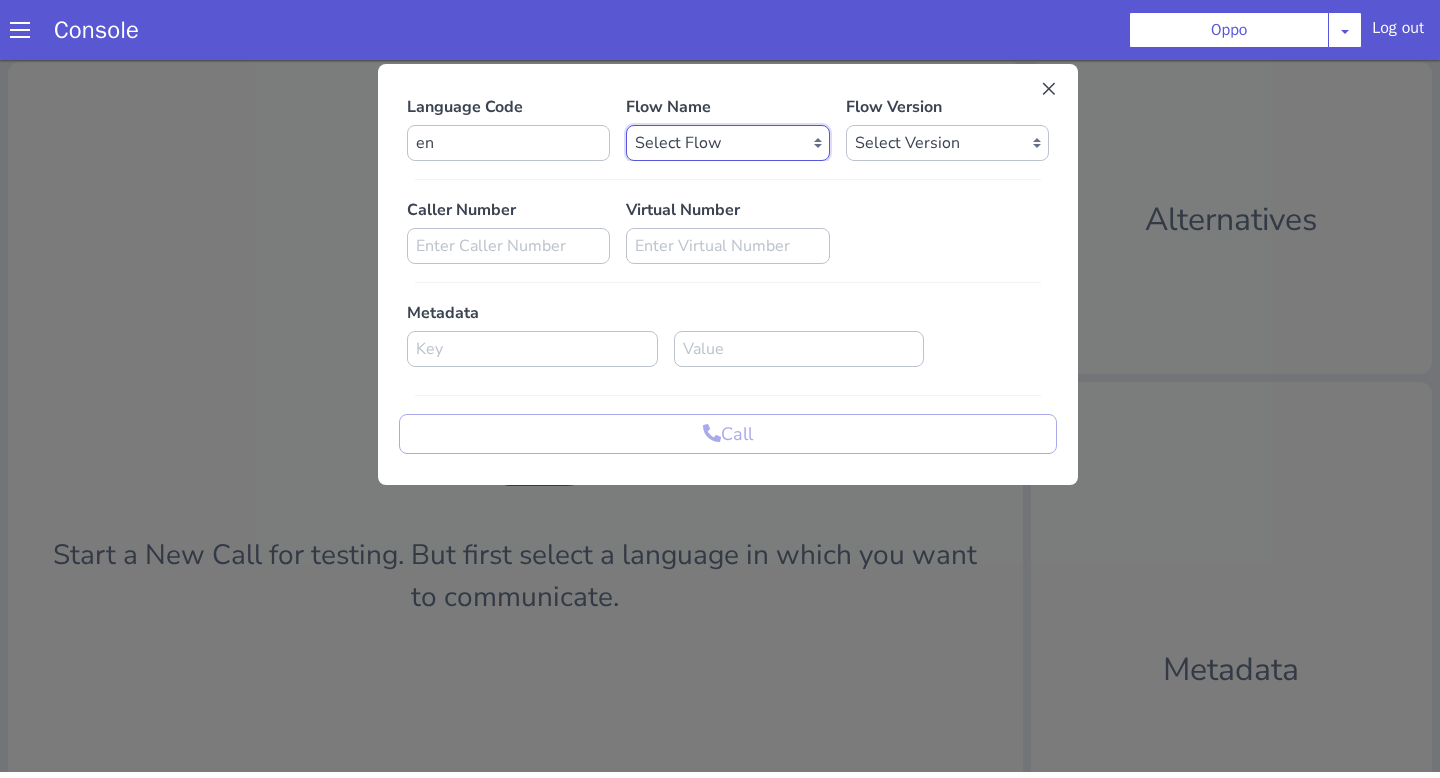click on "Select Flow Rough Work oppo_specific_utterance_en Demo_bot_oppo OPPO_STUDIO farmer_bot_oppo_test oppo_farmer_hi oppo_farmer_ta oppo_farmer_en oppo_onto_test_hi oppo_default farmer_bot_oppo_hi farmer_bot_oppo_en oppo_beta oppo_beta_en oppo_specific_utterance" at bounding box center (727, 143) 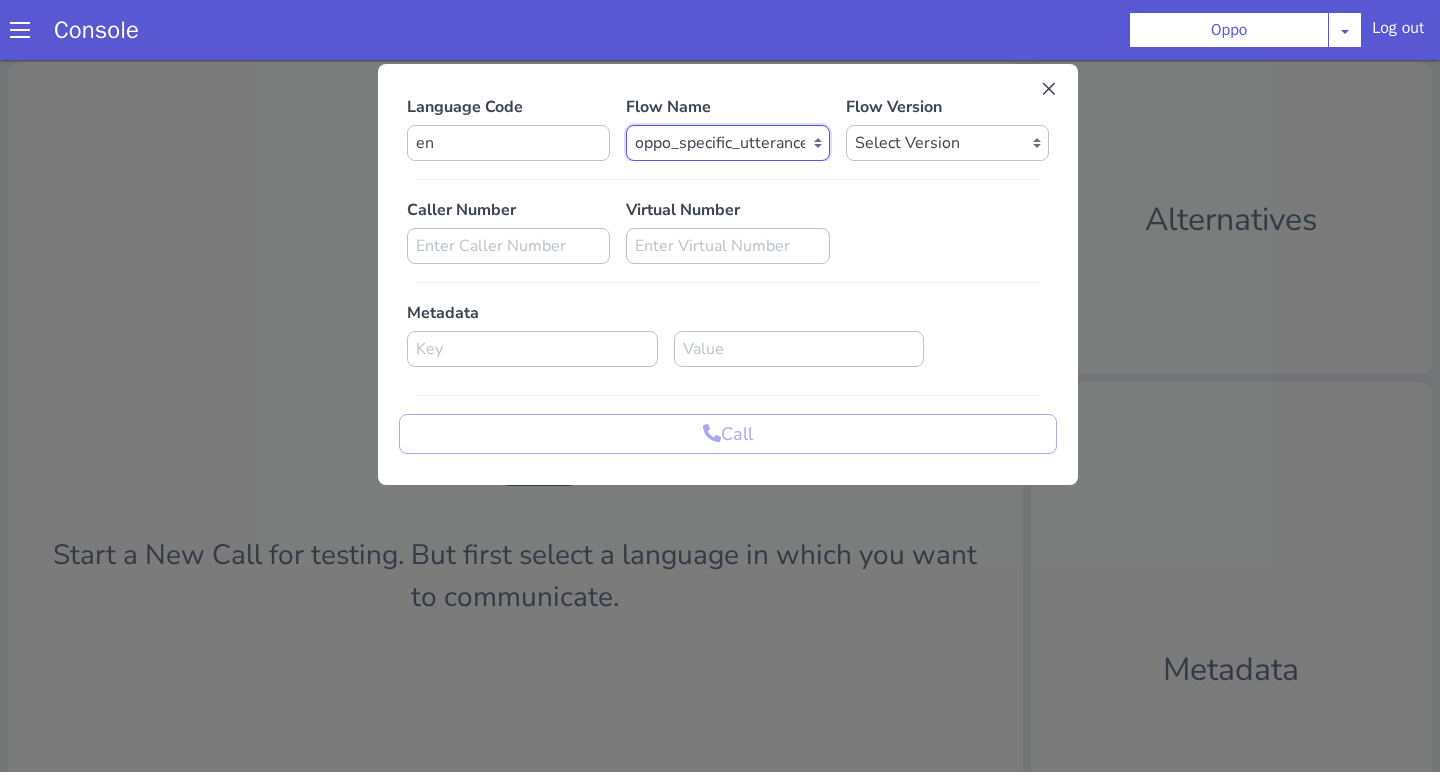 click on "Select Flow Rough Work oppo_specific_utterance_en Demo_bot_oppo OPPO_STUDIO farmer_bot_oppo_test oppo_farmer_hi oppo_farmer_ta oppo_farmer_en oppo_onto_test_hi oppo_default farmer_bot_oppo_hi farmer_bot_oppo_en oppo_beta oppo_beta_en oppo_specific_utterance" at bounding box center [727, 143] 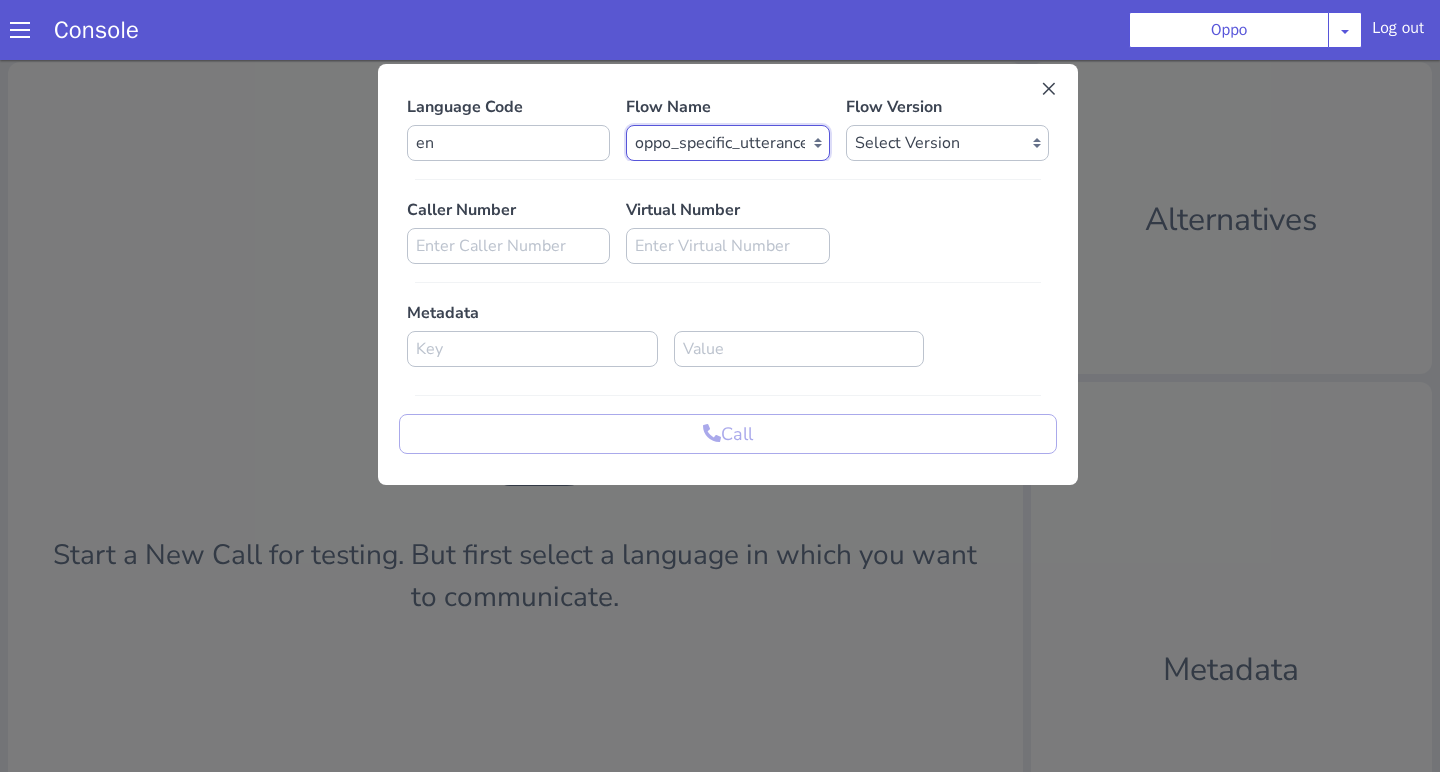 select on "6e4cb66f-1be5-4ce3-899d-84c396a79e95" 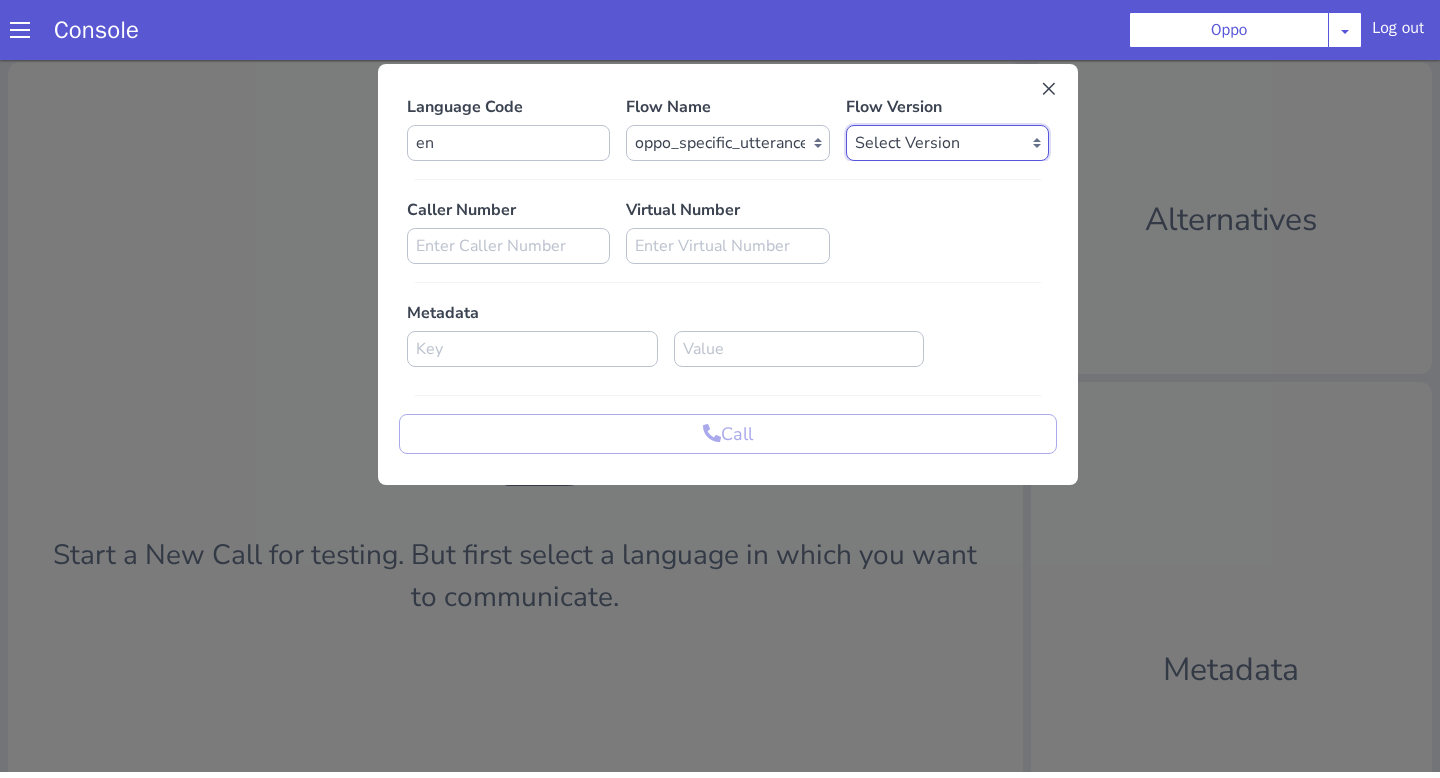 click on "Select Version 1.0.63 1.0.62 1.0.61 1.0.60 1.0.59 1.0.58 1.0.57 1.0.56 1.0.55 1.0.54 1.0.53 1.0.52 1.0.51 1.0.50 1.0.49 1.0.48 1.0.47 1.0.46 1.0.45 1.0.44 1.0.43 1.0.42 1.0.41 1.0.40 1.0.39 1.0.38 1.0.37 1.0.36 1.0.35 1.0.34 1.0.33 1.0.32 1.0.31 1.0.30 1.0.29 1.0.28 1.0.27 1.0.26 1.0.25 1.0.24 1.0.23 1.0.22 1.0.21 1.0.20 1.0.19 1.0.18 1.0.17 1.0.16 1.0.15 1.0.14 1.0.13 1.0.12 1.0.11 1.0.10 1.0.9 1.0.8 1.0.7 1.0.6 1.0.5 1.0.4 1.0.3 1.0.2 1.0.1 1.0.0 0.2.47 0.2.46 0.2.45 0.2.44 0.2.43 0.2.42 0.2.41 0.2.40 0.2.39 0.2.38 0.2.37 0.2.36 0.2.35 0.2.34 0.2.33 0.2.32 0.2.31 0.2.30 0.2.29 0.2.28 0.2.27 0.2.26 0.2.25 0.2.24 0.2.23 0.2.22 0.2.21 0.2.20 0.2.19 0.2.18 0.2.17 0.2.16 0.2.15 0.2.14 0.2.13 0.2.12 0.2.11 0.2.10 0.2.9 0.2.8 0.2.7 0.2.6 0.2.5 0.2.4 0.2.3 0.2.2 0.2.1 0.2.0 0.1.1 0.1.0 0.0.28 0.0.27 0.0.26 0.0.25 0.0.24 0.0.23 0.0.22 0.0.21 0.0.20 0.0.19 0.0.18 0.0.17 0.0.16 0.0.15 0.0.14 0.0.13 0.0.12 0.0.11 0.0.10 0.0.9 0.0.8 0.0.7 0.0.6 0.0.5 0.0.4 0.0.3 0.0.2 0.0.1" at bounding box center [947, 143] 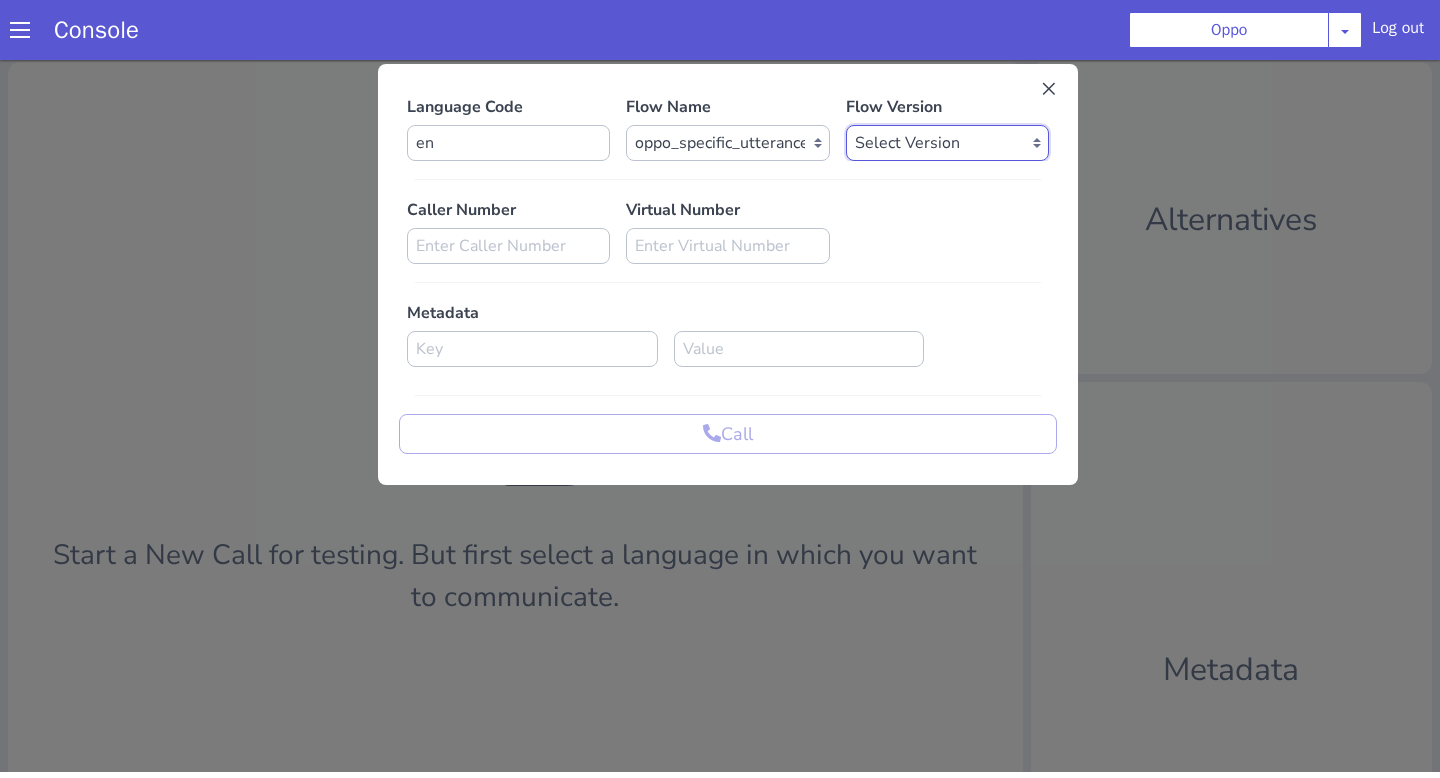 click on "Select Version 1.0.63 1.0.62 1.0.61 1.0.60 1.0.59 1.0.58 1.0.57 1.0.56 1.0.55 1.0.54 1.0.53 1.0.52 1.0.51 1.0.50 1.0.49 1.0.48 1.0.47 1.0.46 1.0.45 1.0.44 1.0.43 1.0.42 1.0.41 1.0.40 1.0.39 1.0.38 1.0.37 1.0.36 1.0.35 1.0.34 1.0.33 1.0.32 1.0.31 1.0.30 1.0.29 1.0.28 1.0.27 1.0.26 1.0.25 1.0.24 1.0.23 1.0.22 1.0.21 1.0.20 1.0.19 1.0.18 1.0.17 1.0.16 1.0.15 1.0.14 1.0.13 1.0.12 1.0.11 1.0.10 1.0.9 1.0.8 1.0.7 1.0.6 1.0.5 1.0.4 1.0.3 1.0.2 1.0.1 1.0.0 0.2.47 0.2.46 0.2.45 0.2.44 0.2.43 0.2.42 0.2.41 0.2.40 0.2.39 0.2.38 0.2.37 0.2.36 0.2.35 0.2.34 0.2.33 0.2.32 0.2.31 0.2.30 0.2.29 0.2.28 0.2.27 0.2.26 0.2.25 0.2.24 0.2.23 0.2.22 0.2.21 0.2.20 0.2.19 0.2.18 0.2.17 0.2.16 0.2.15 0.2.14 0.2.13 0.2.12 0.2.11 0.2.10 0.2.9 0.2.8 0.2.7 0.2.6 0.2.5 0.2.4 0.2.3 0.2.2 0.2.1 0.2.0 0.1.1 0.1.0 0.0.28 0.0.27 0.0.26 0.0.25 0.0.24 0.0.23 0.0.22 0.0.21 0.0.20 0.0.19 0.0.18 0.0.17 0.0.16 0.0.15 0.0.14 0.0.13 0.0.12 0.0.11 0.0.10 0.0.9 0.0.8 0.0.7 0.0.6 0.0.5 0.0.4 0.0.3 0.0.2 0.0.1" at bounding box center (947, 143) 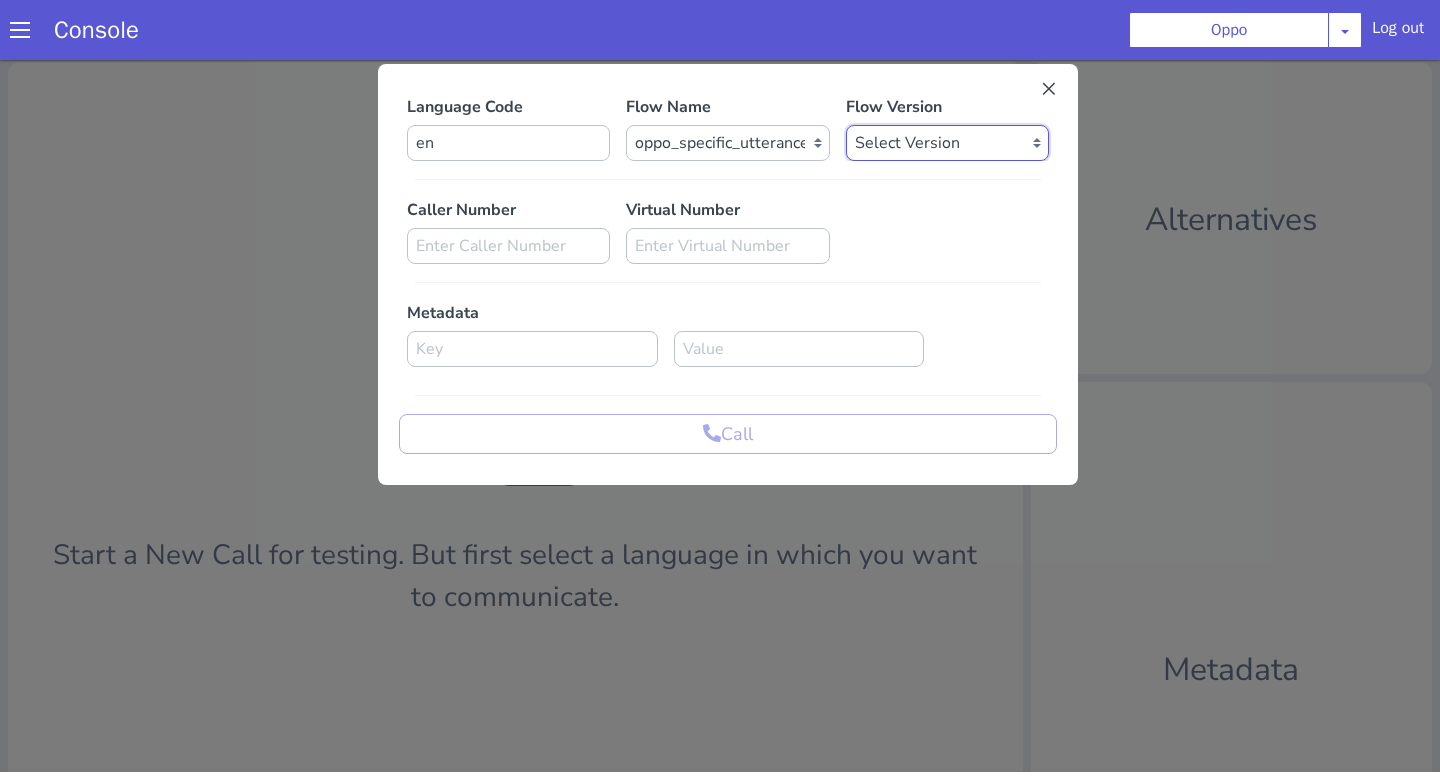 select on "1.0.63" 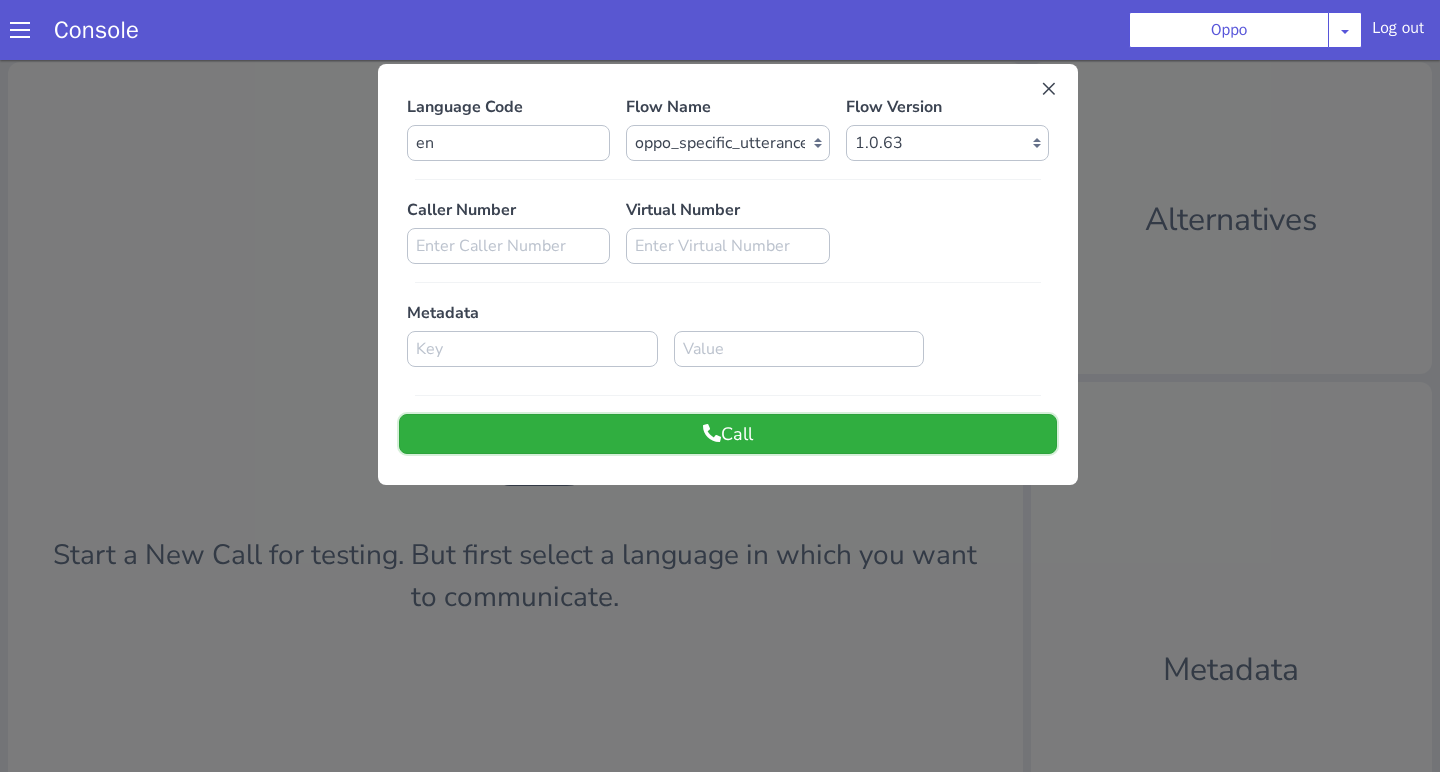 click on "Call" at bounding box center [728, 434] 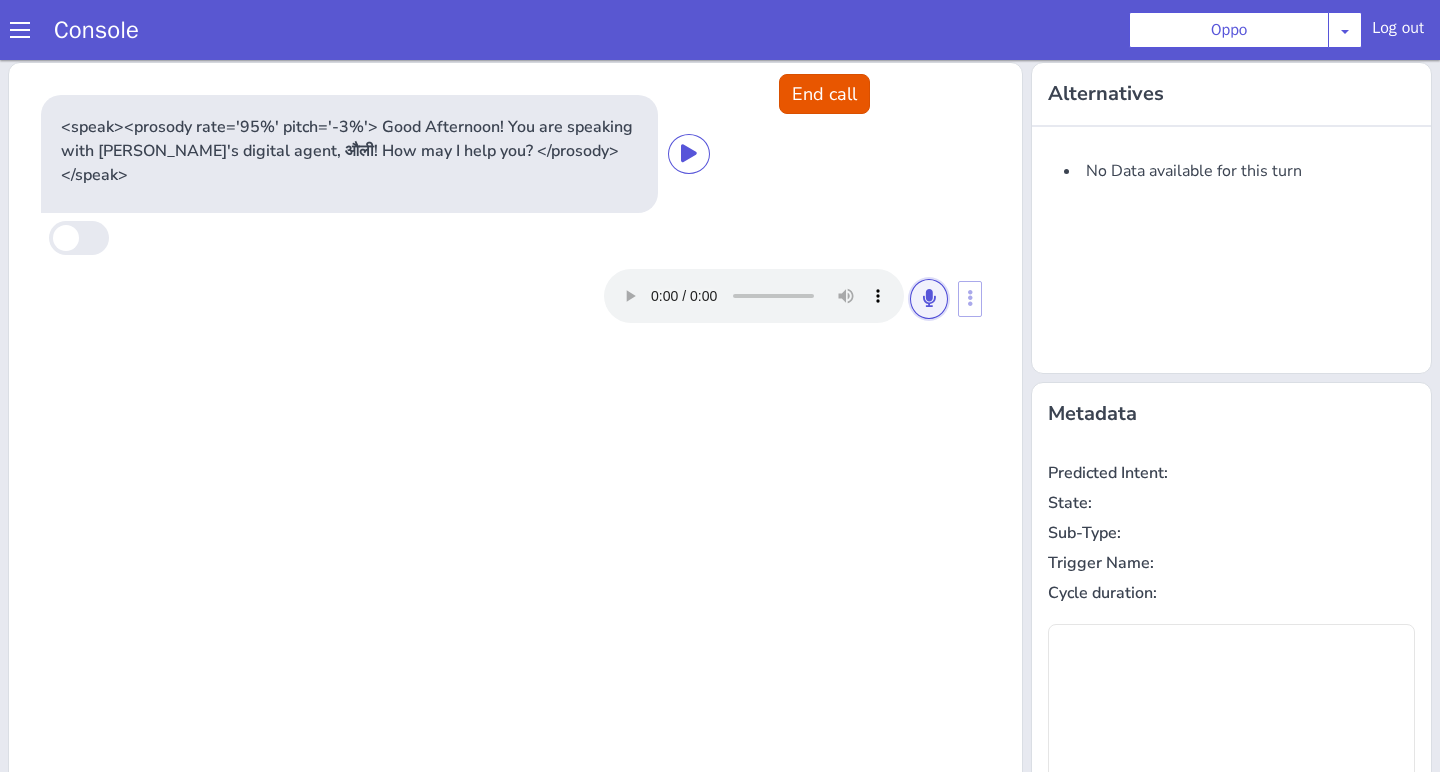 click at bounding box center [929, 298] 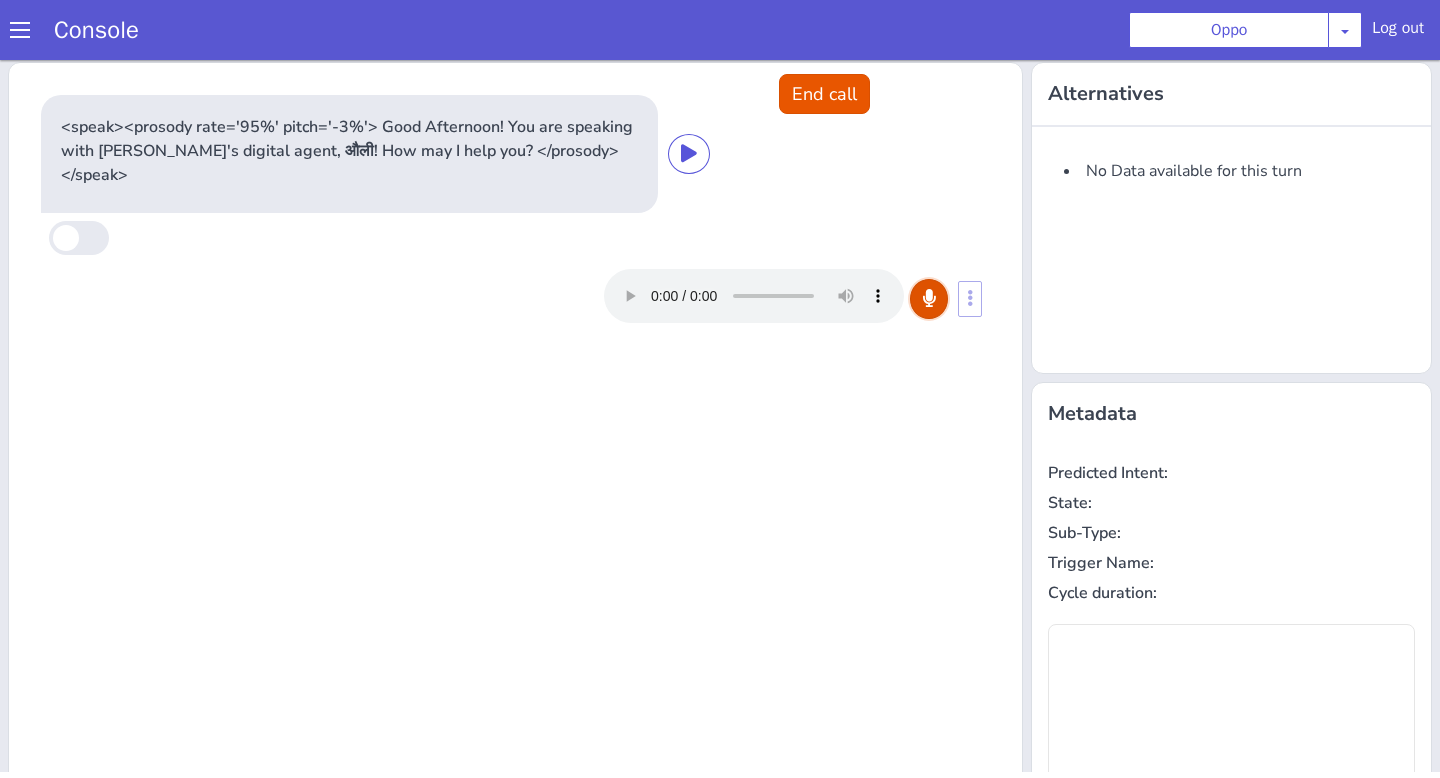 click at bounding box center (929, 298) 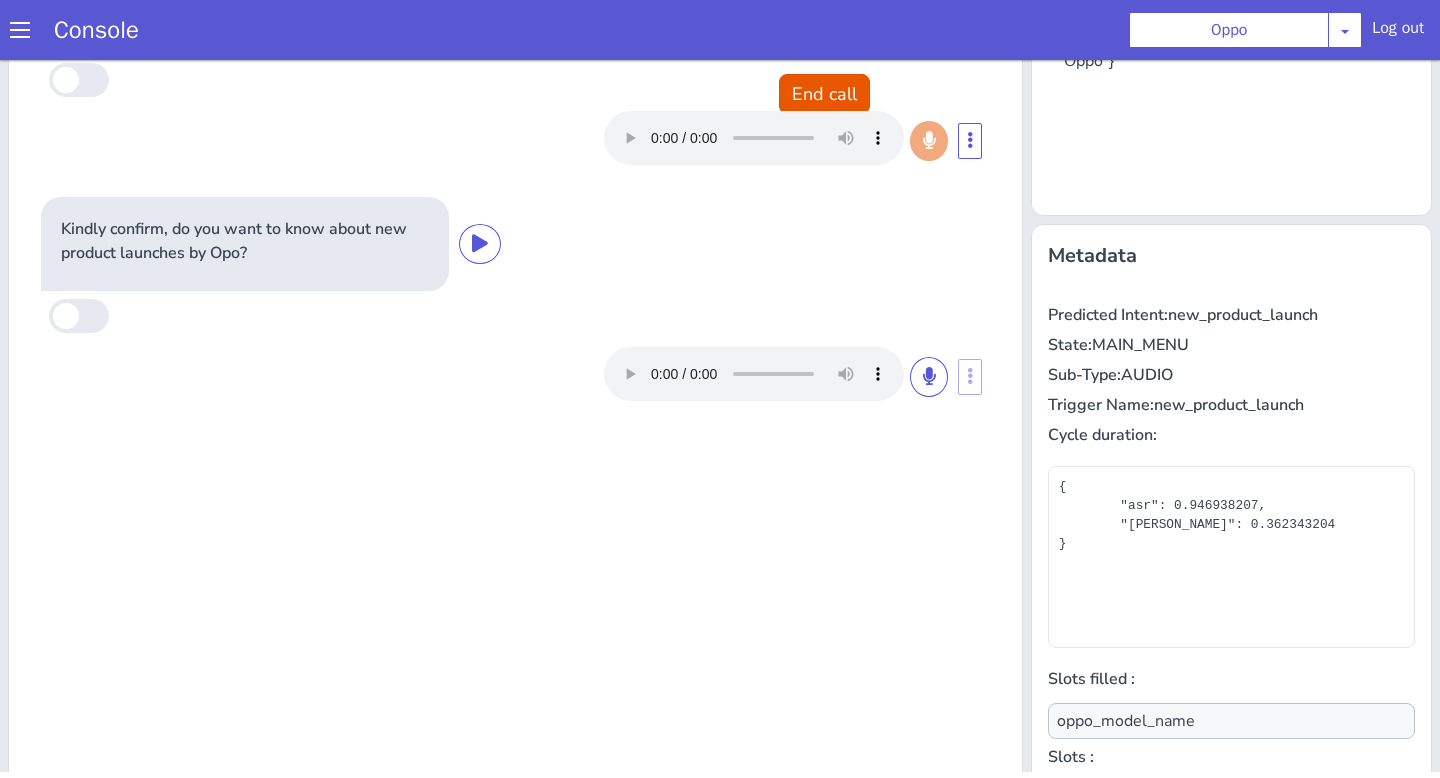 scroll, scrollTop: 159, scrollLeft: 0, axis: vertical 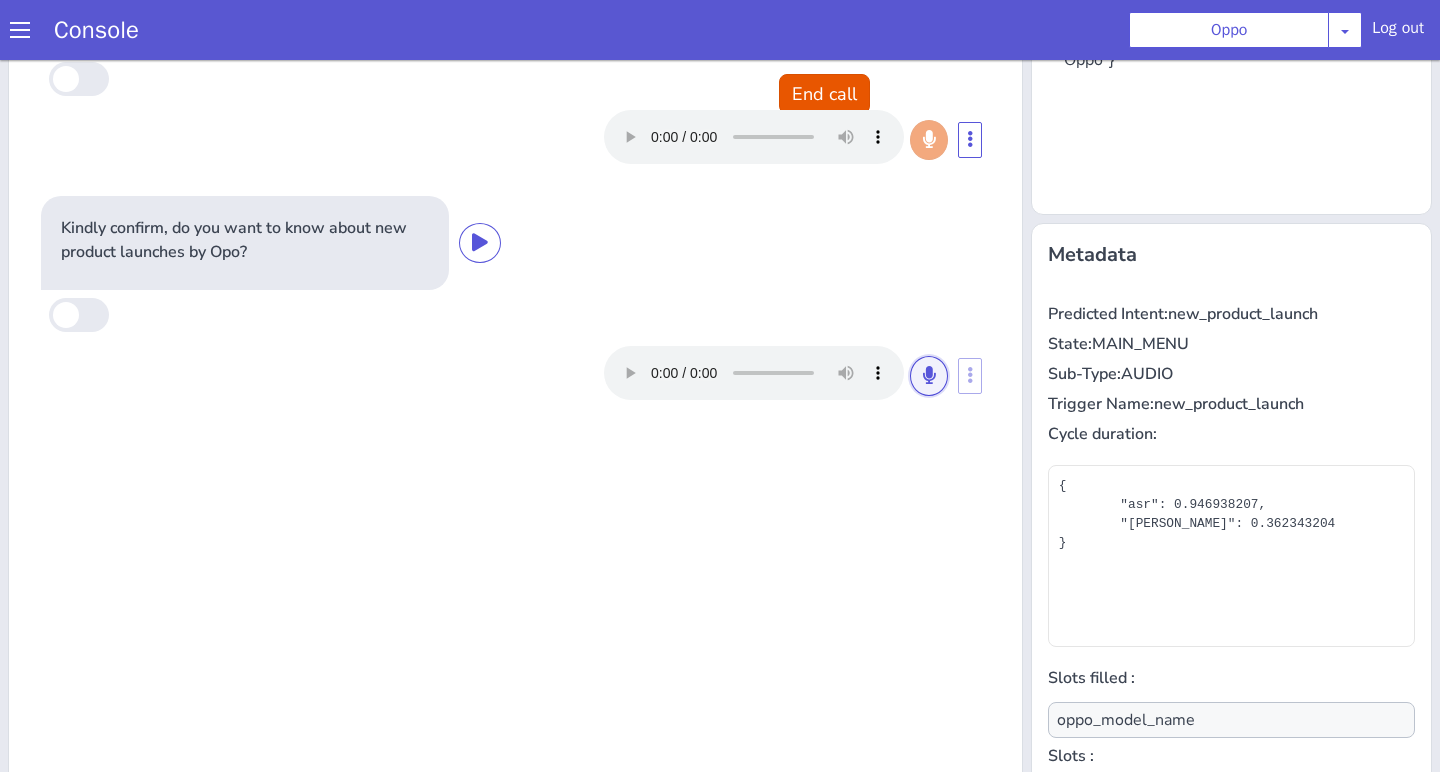 click at bounding box center (929, 376) 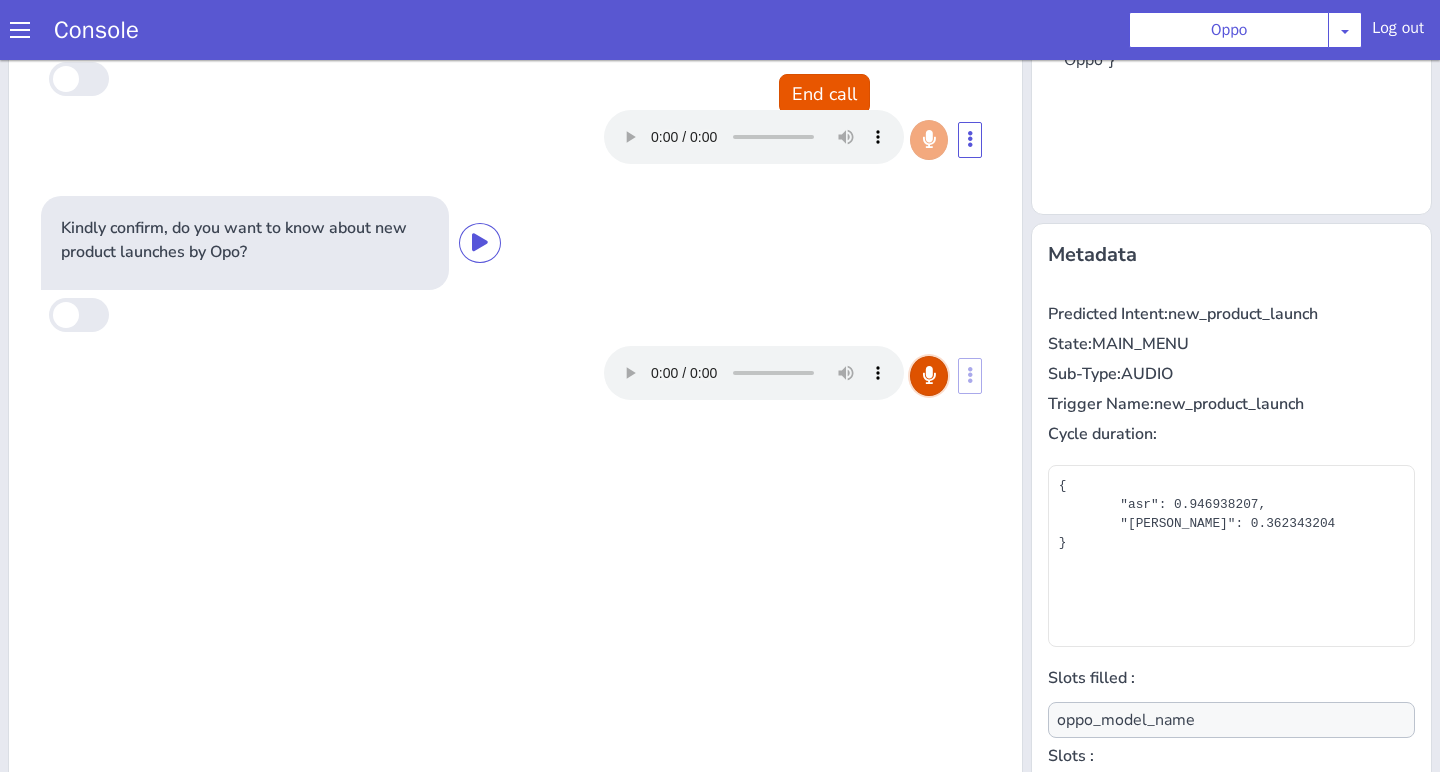 click at bounding box center (929, 376) 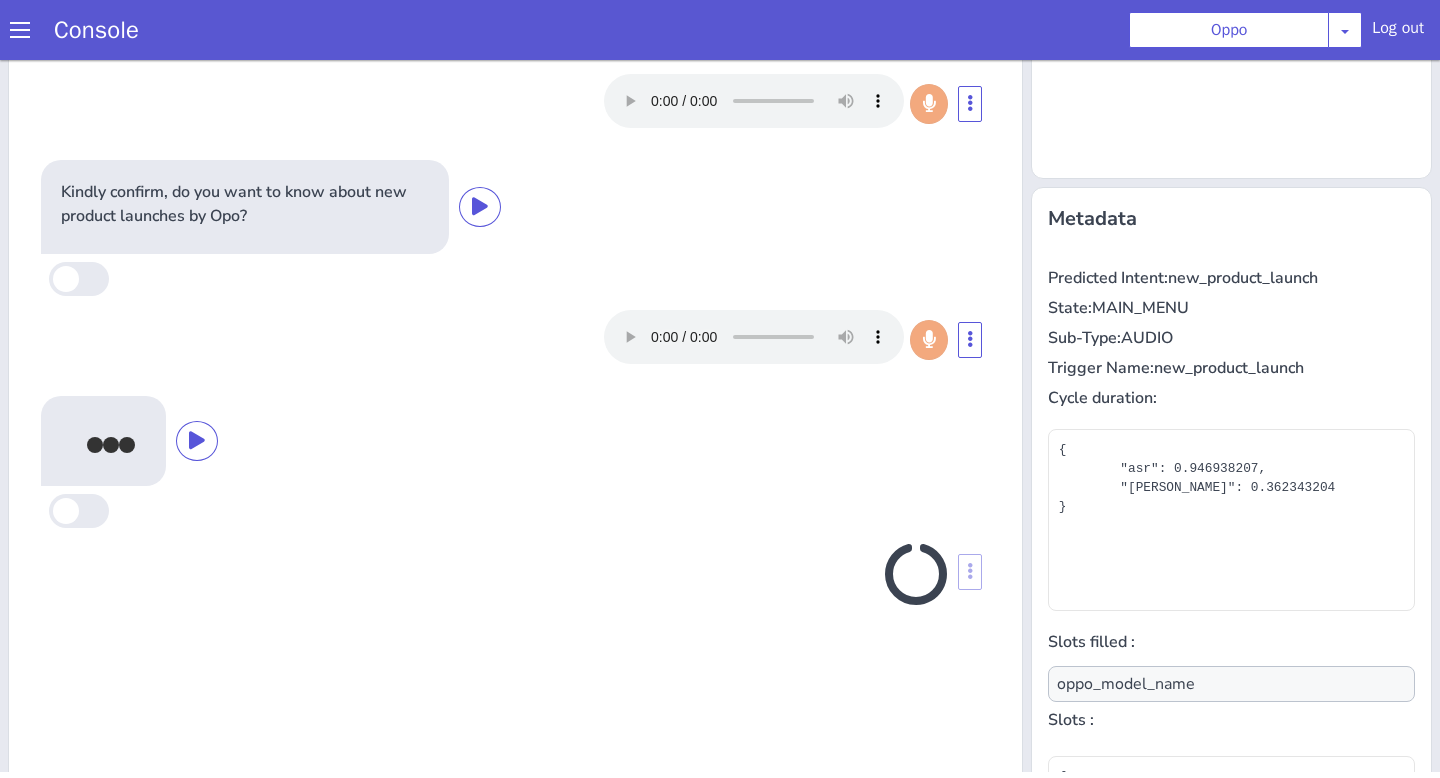 scroll, scrollTop: 242, scrollLeft: 0, axis: vertical 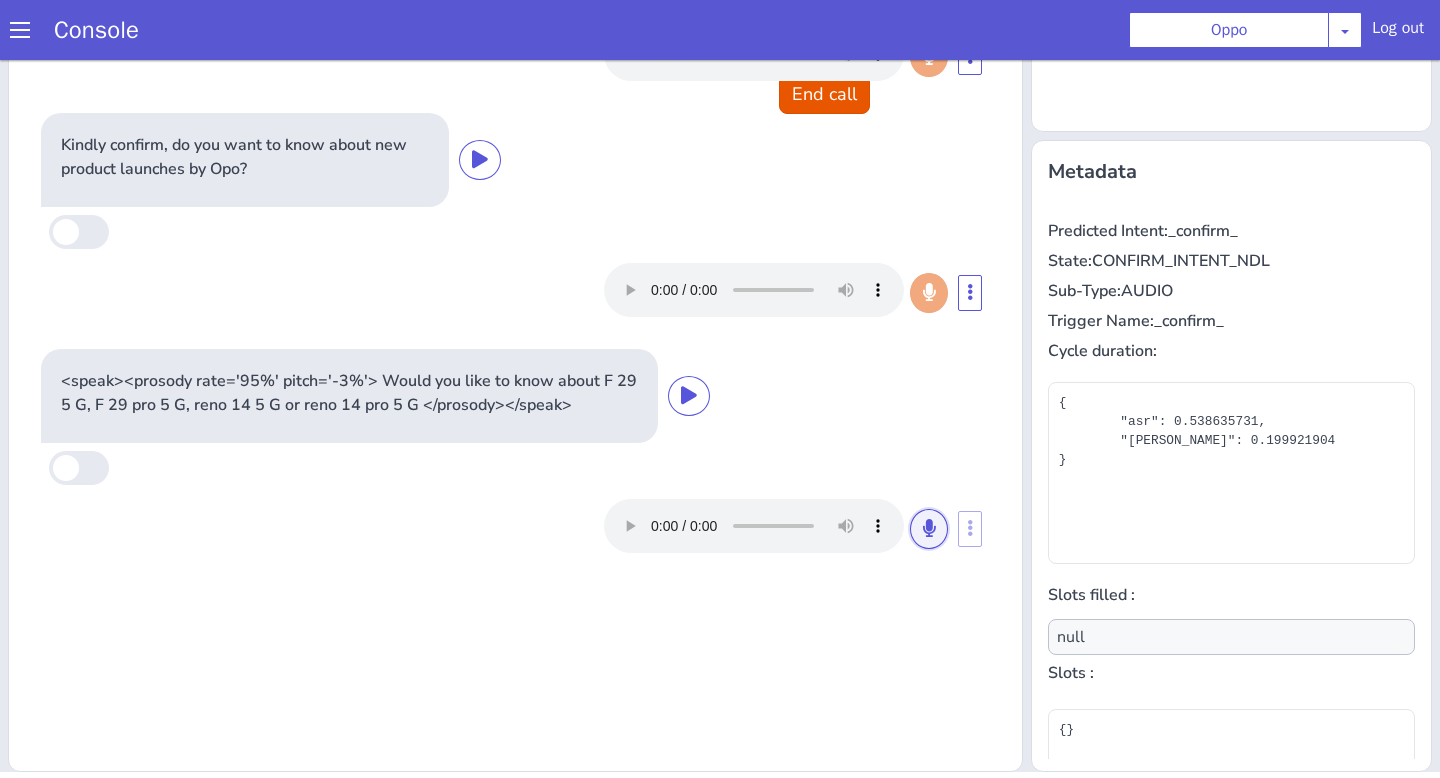 click at bounding box center (929, 528) 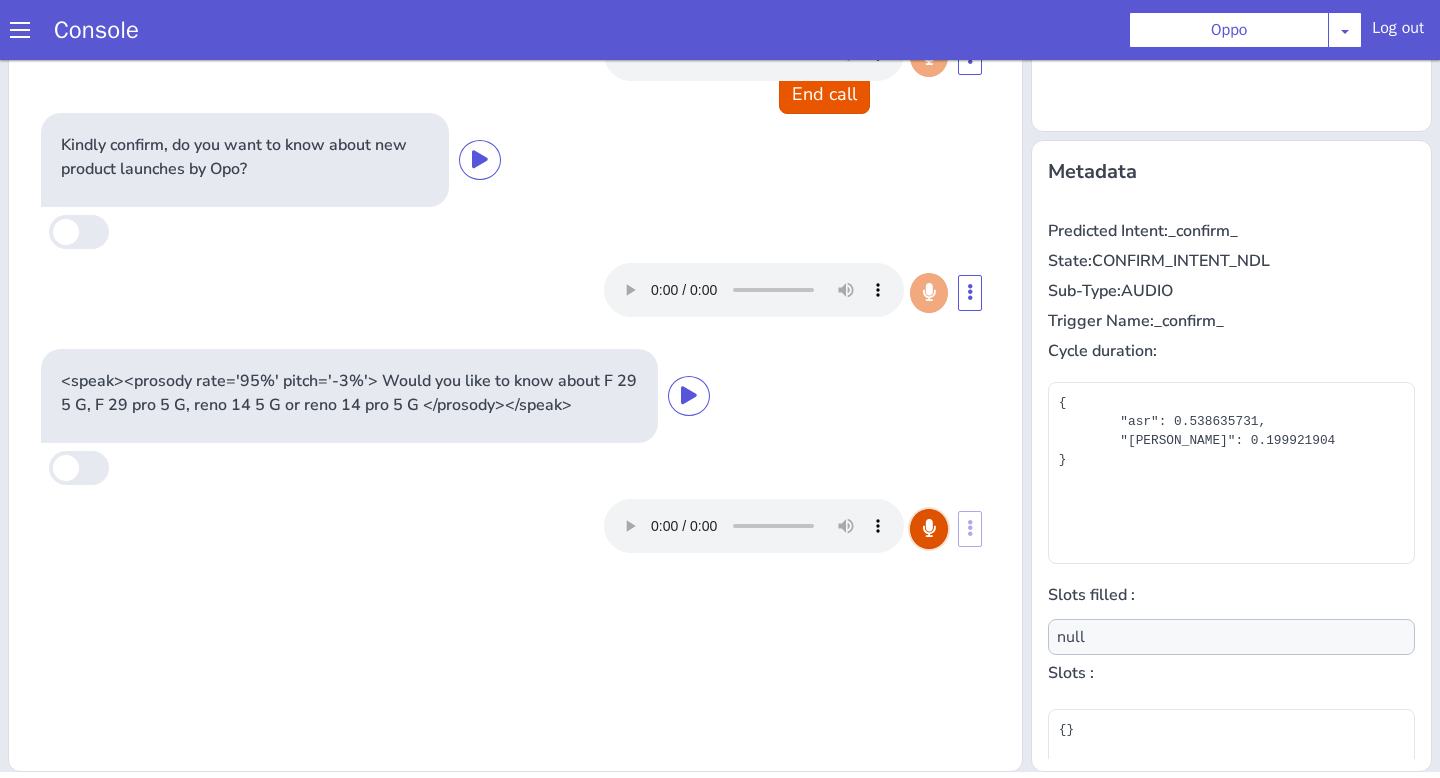 click at bounding box center [929, 528] 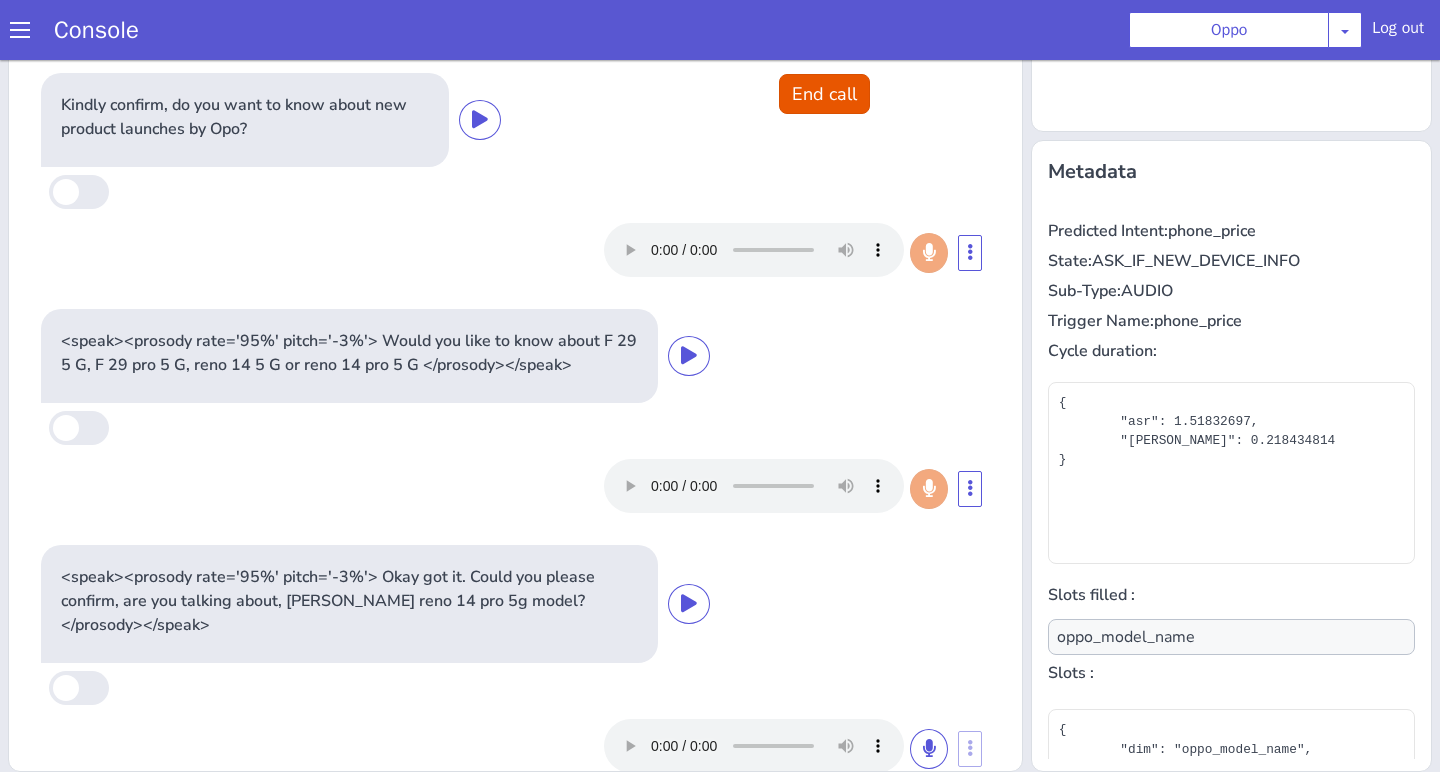 scroll, scrollTop: 58, scrollLeft: 0, axis: vertical 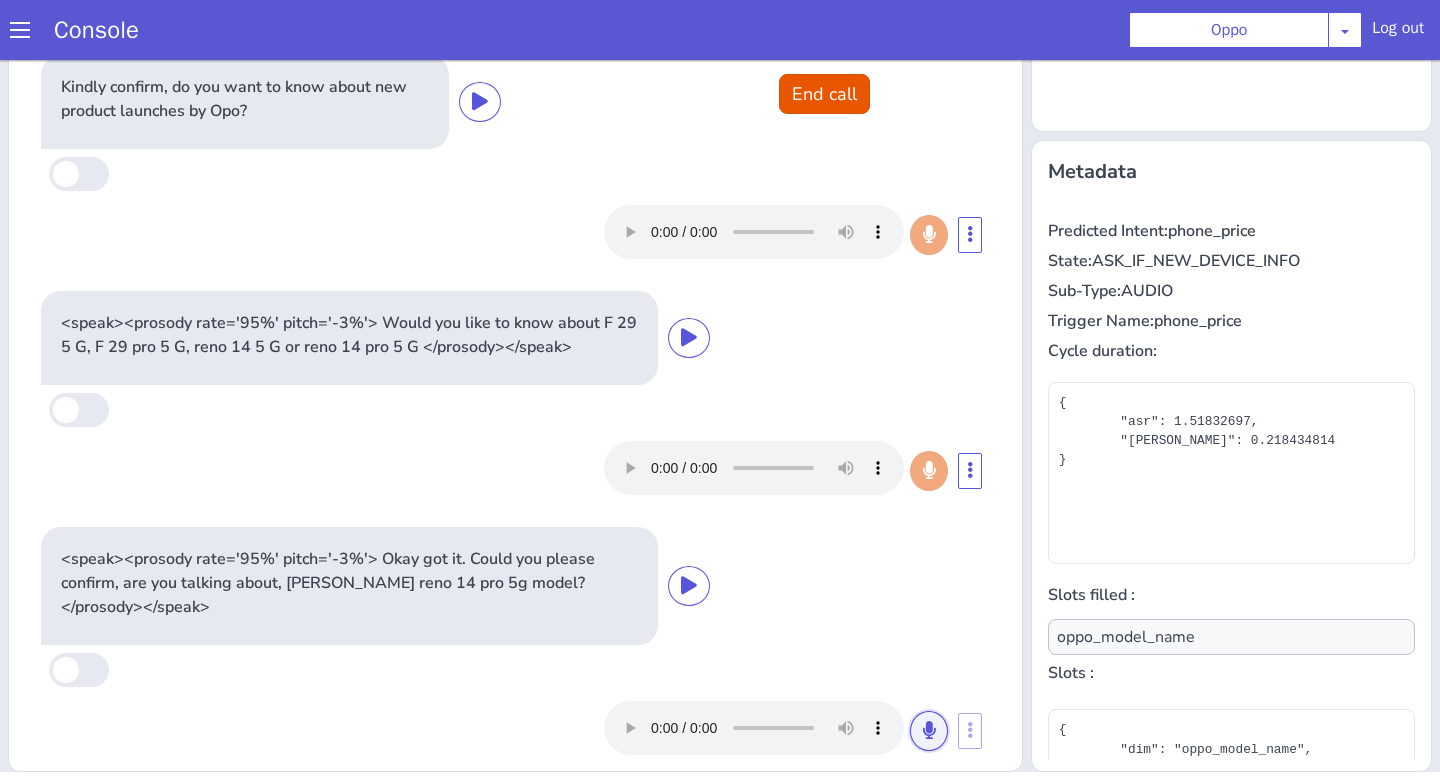 click at bounding box center (929, 730) 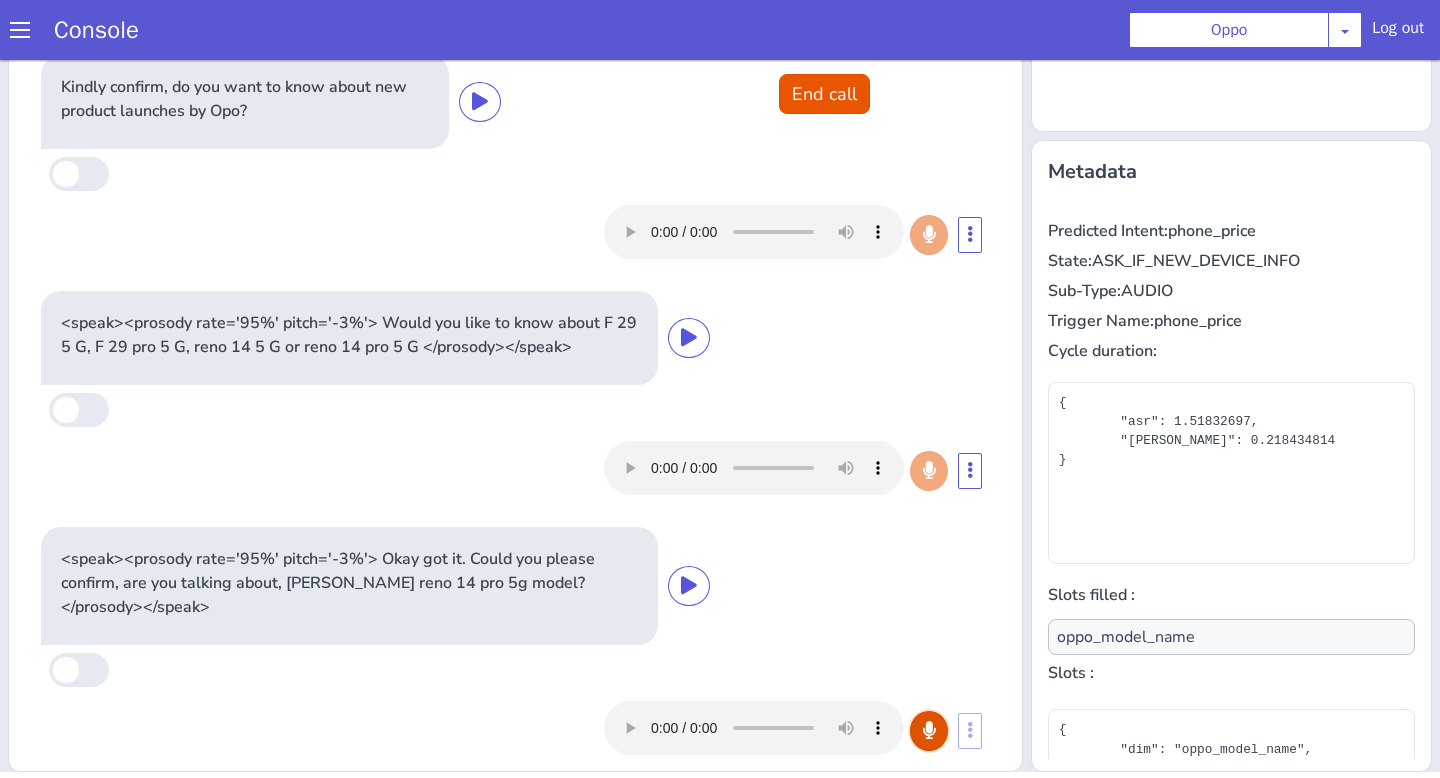click at bounding box center [929, 730] 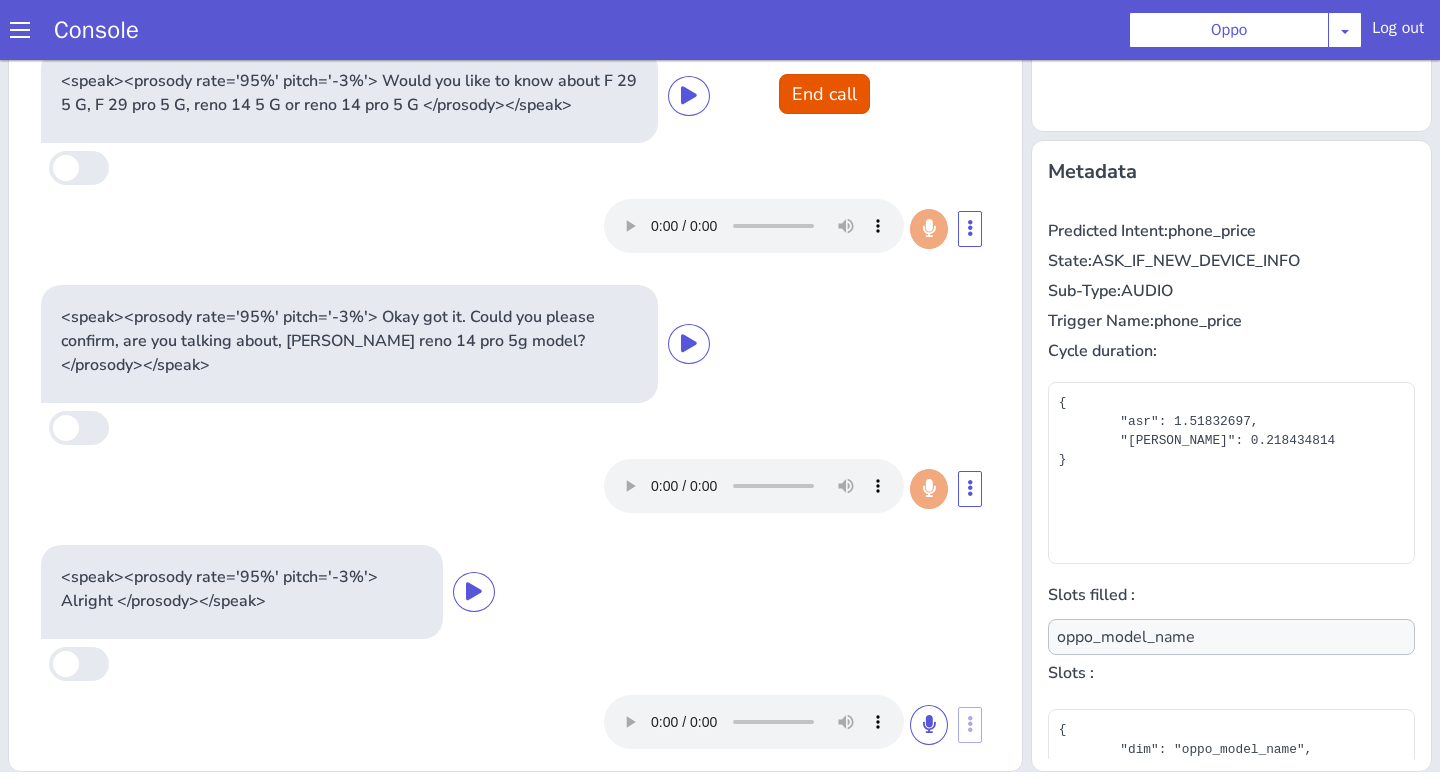 scroll, scrollTop: 294, scrollLeft: 0, axis: vertical 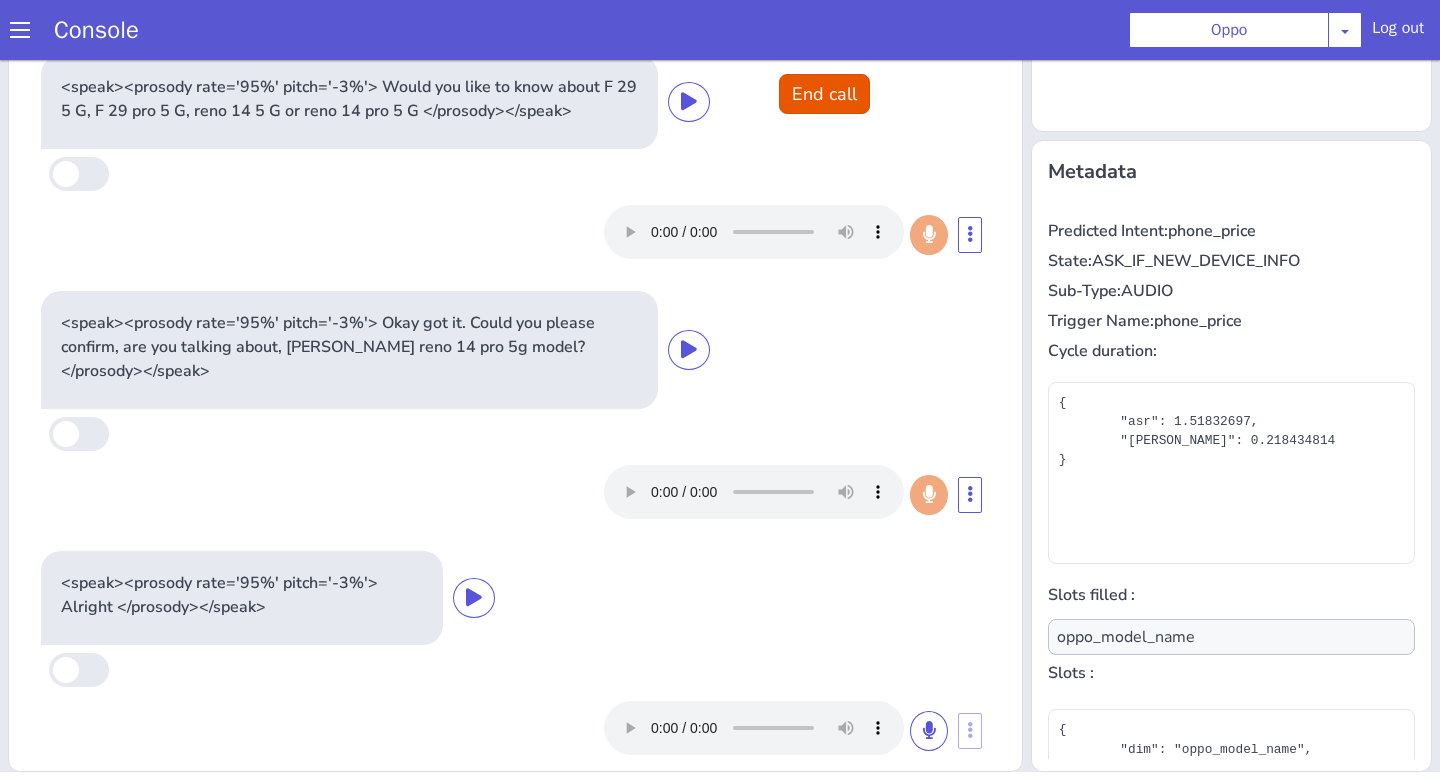 type on "null" 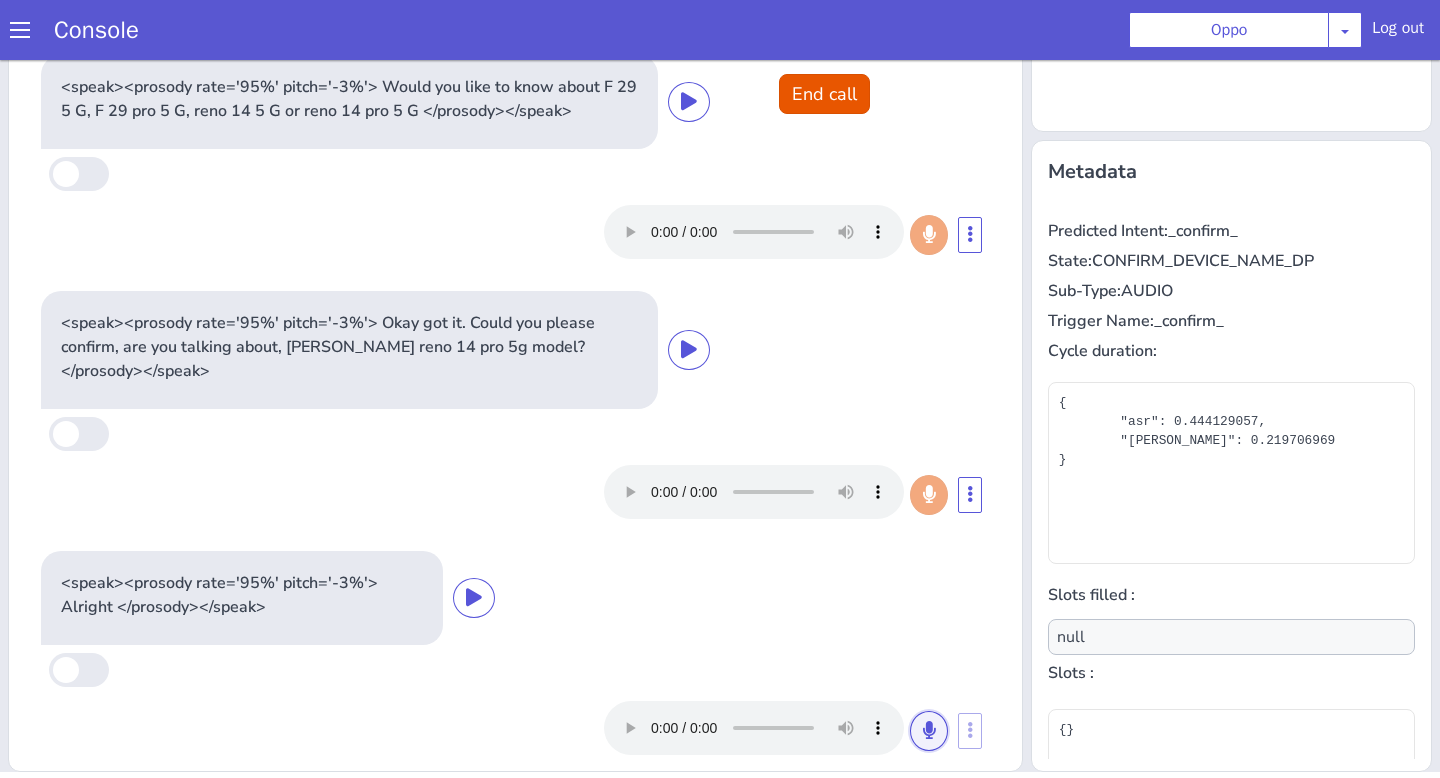 click at bounding box center [929, 730] 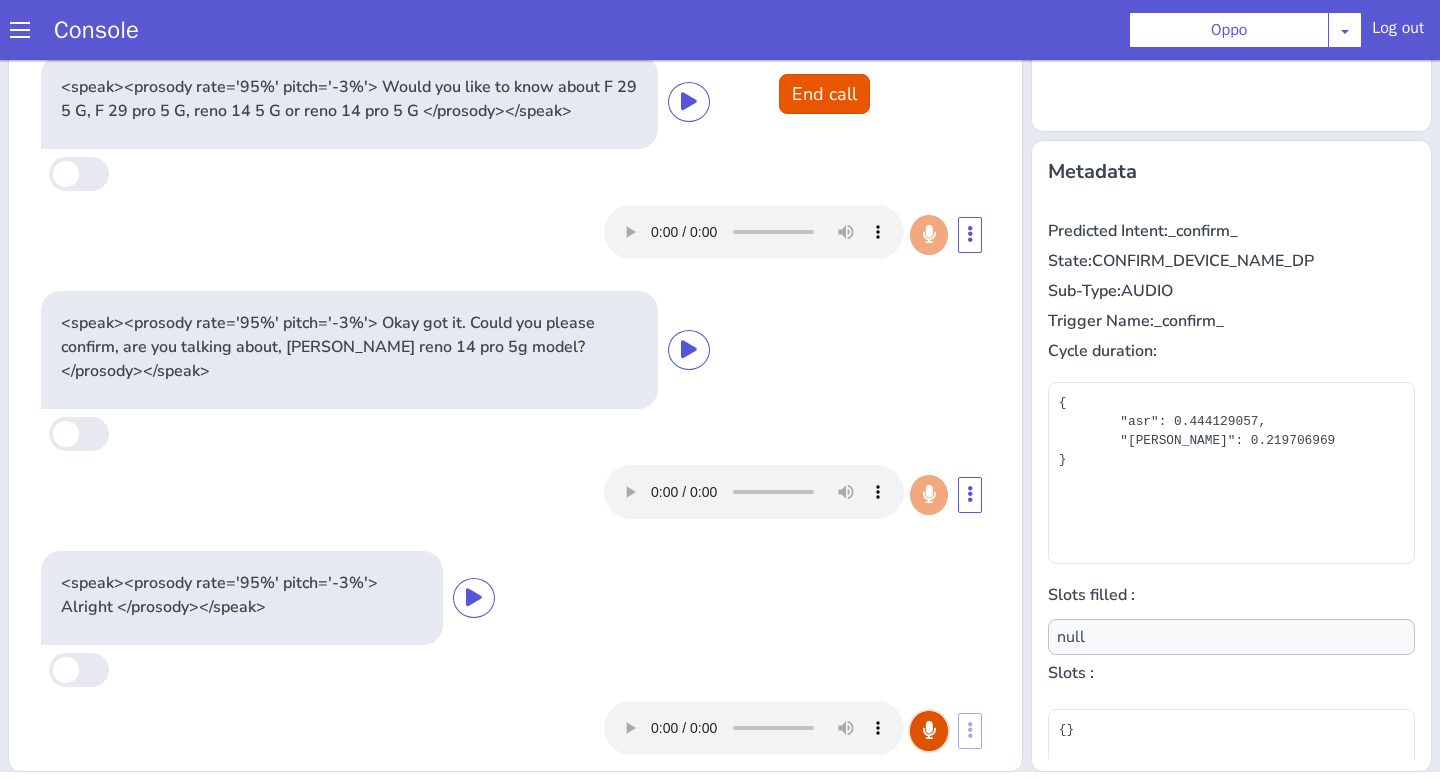 click at bounding box center [929, 730] 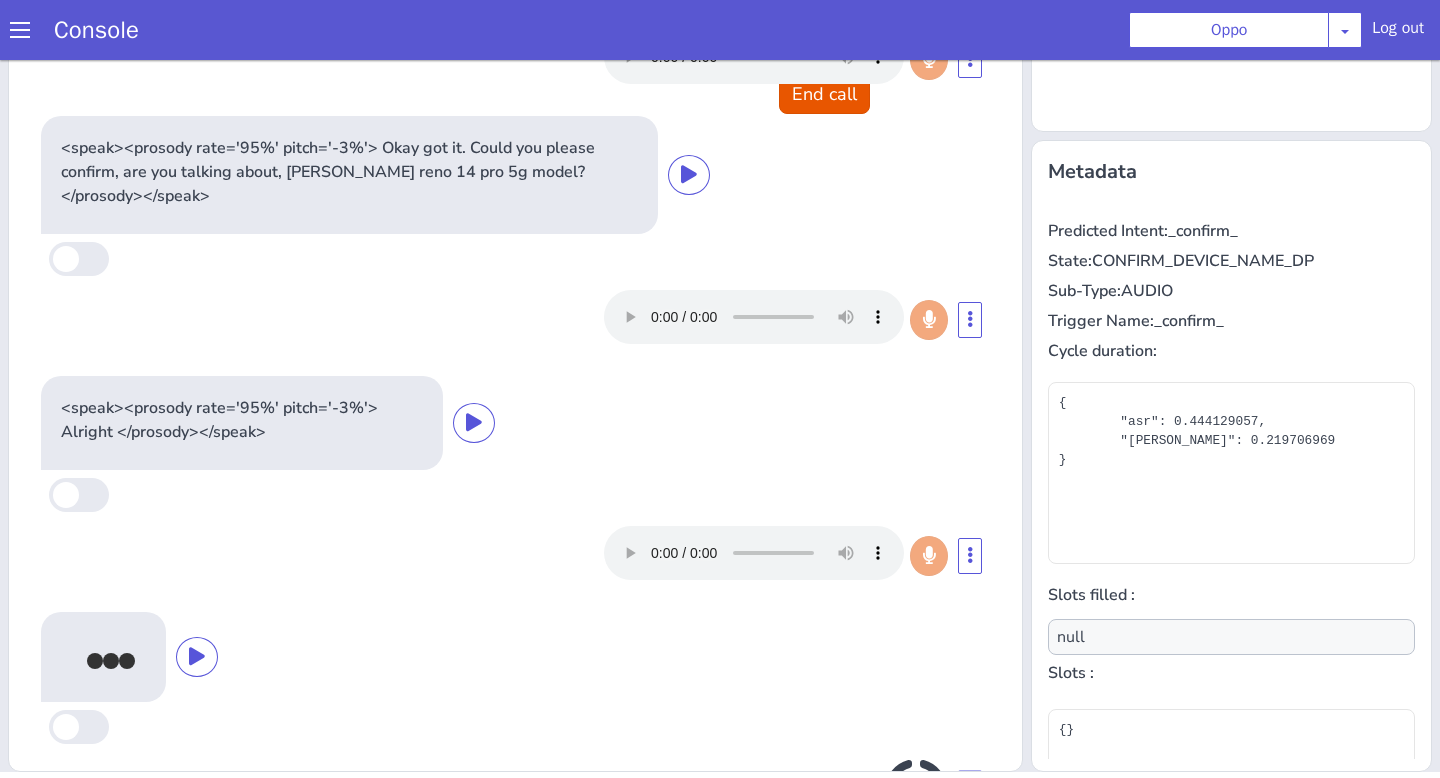 scroll, scrollTop: 536, scrollLeft: 0, axis: vertical 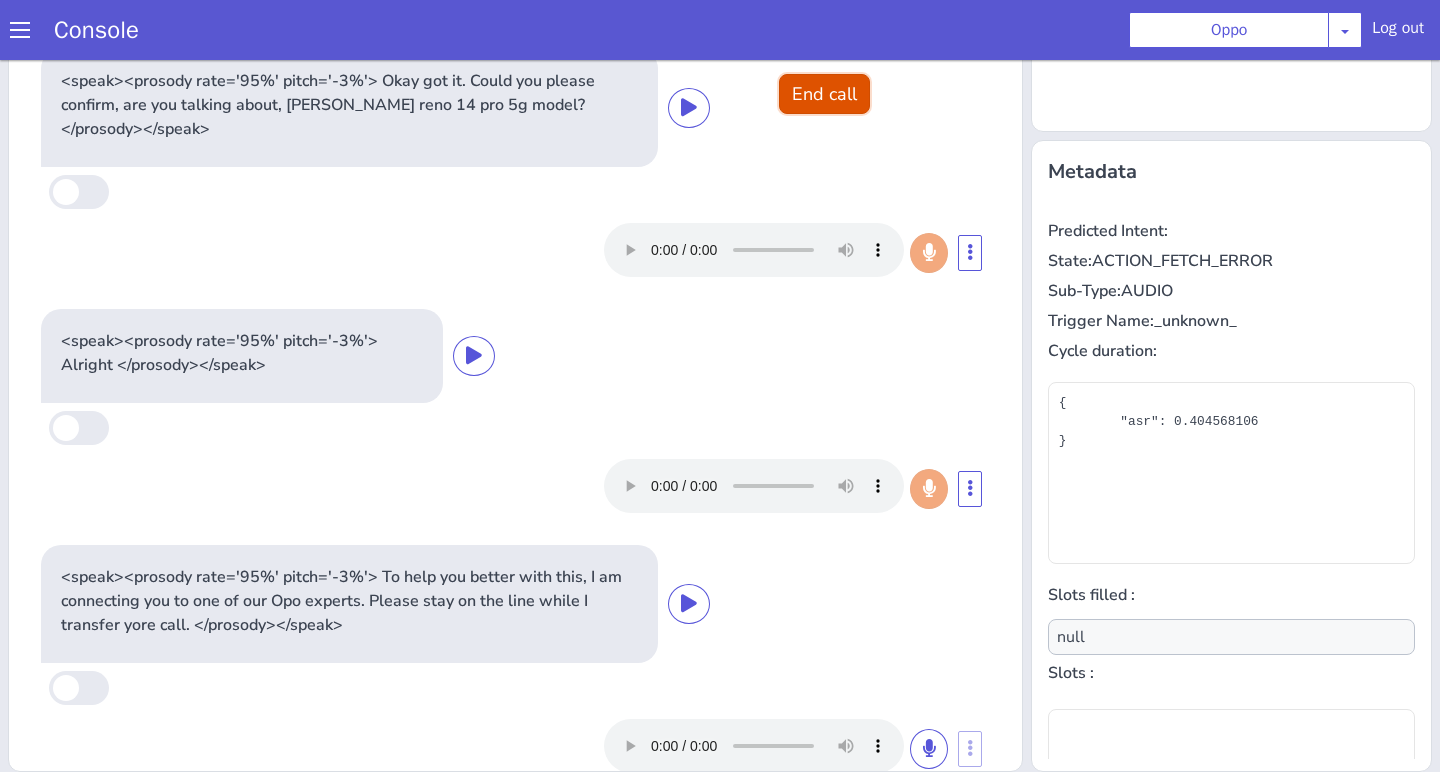 click on "End call" at bounding box center (824, 94) 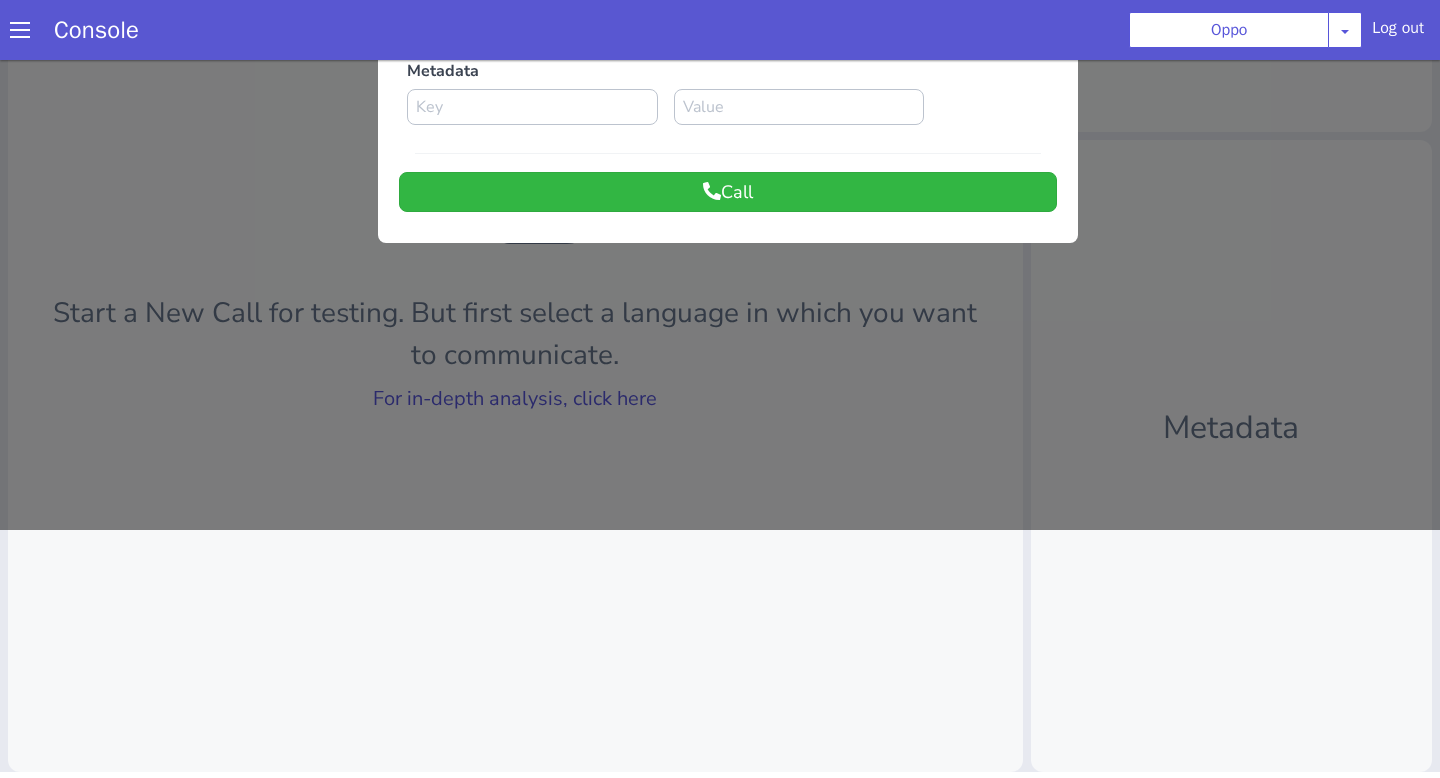 click at bounding box center (720, 171) 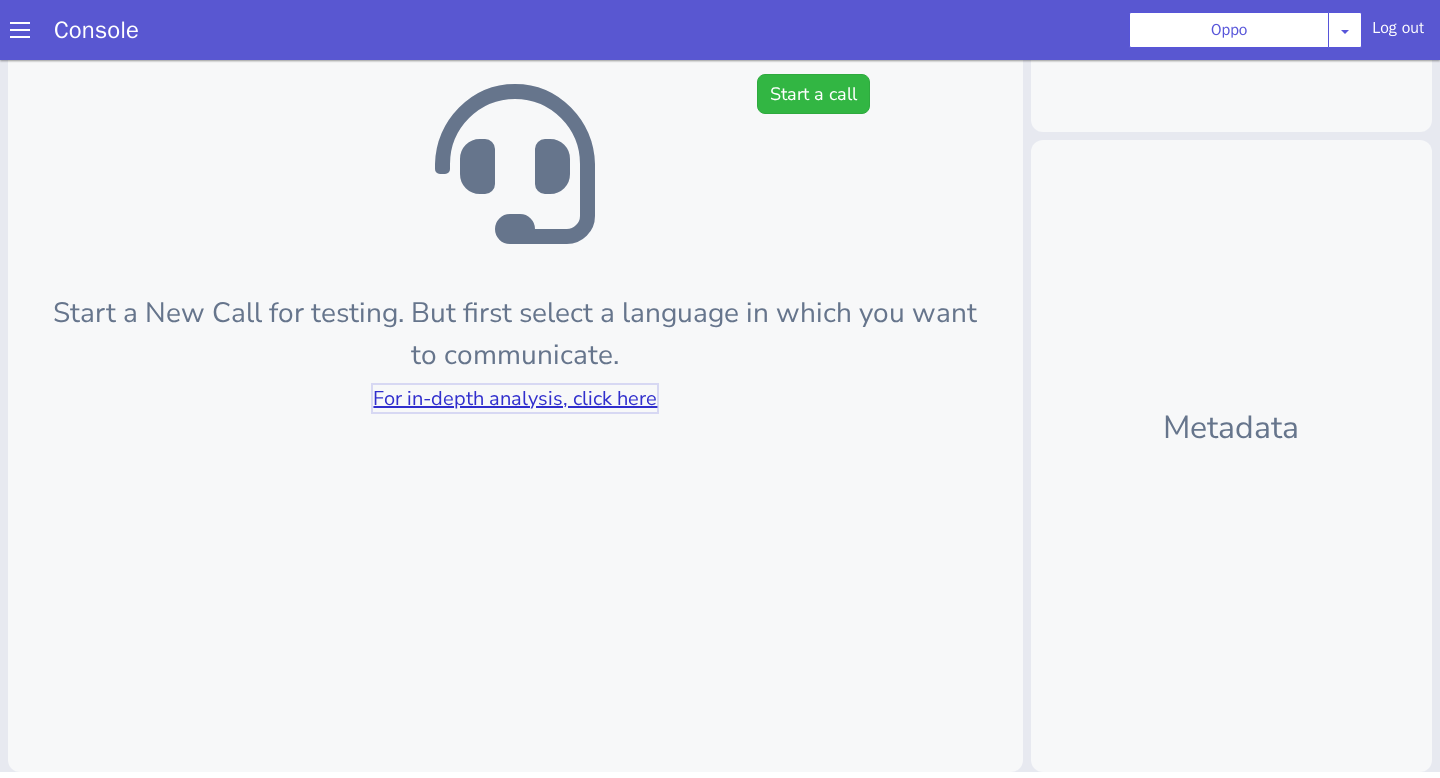 click on "For in-depth analysis, click here" at bounding box center (515, 398) 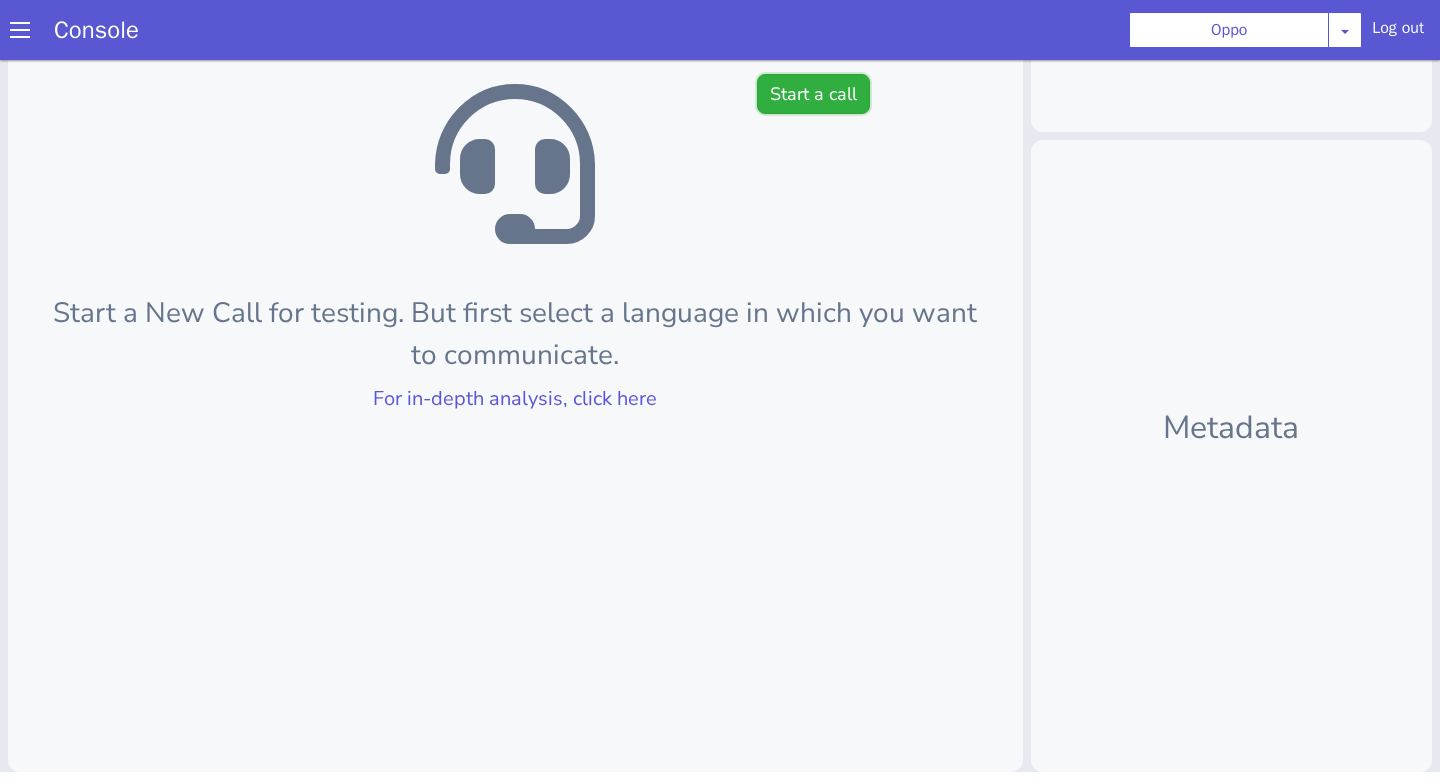 click on "Start a call" at bounding box center (813, 94) 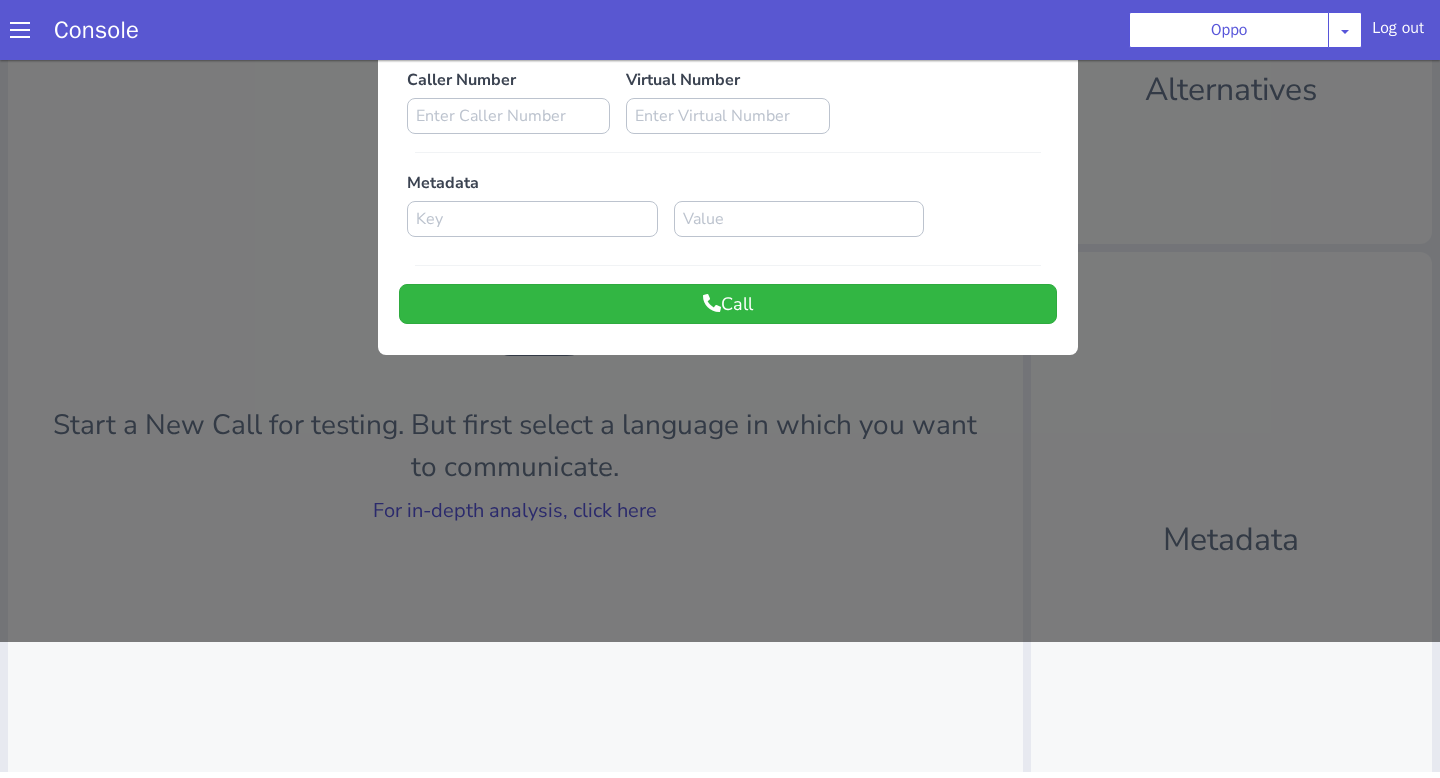 scroll, scrollTop: 0, scrollLeft: 0, axis: both 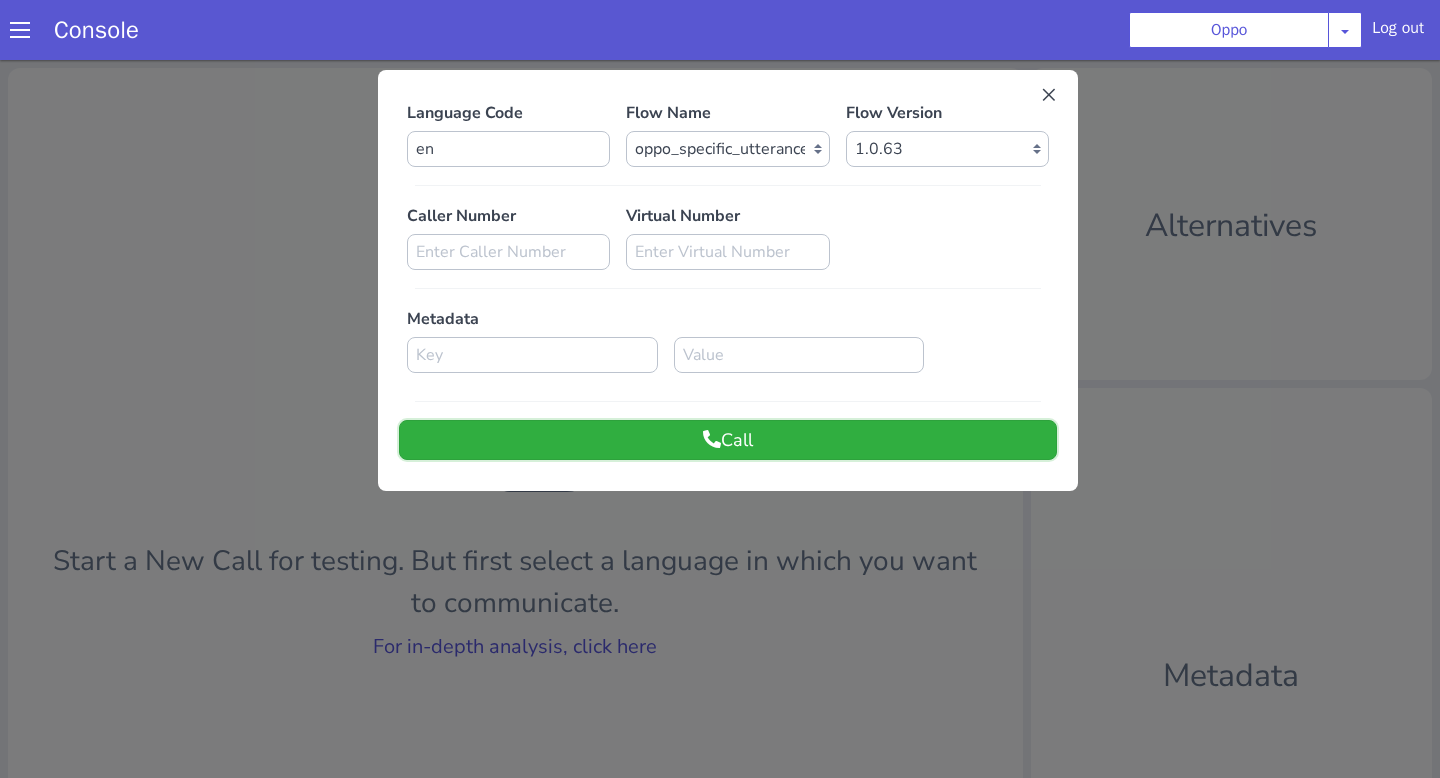 click on "Call" at bounding box center [728, 440] 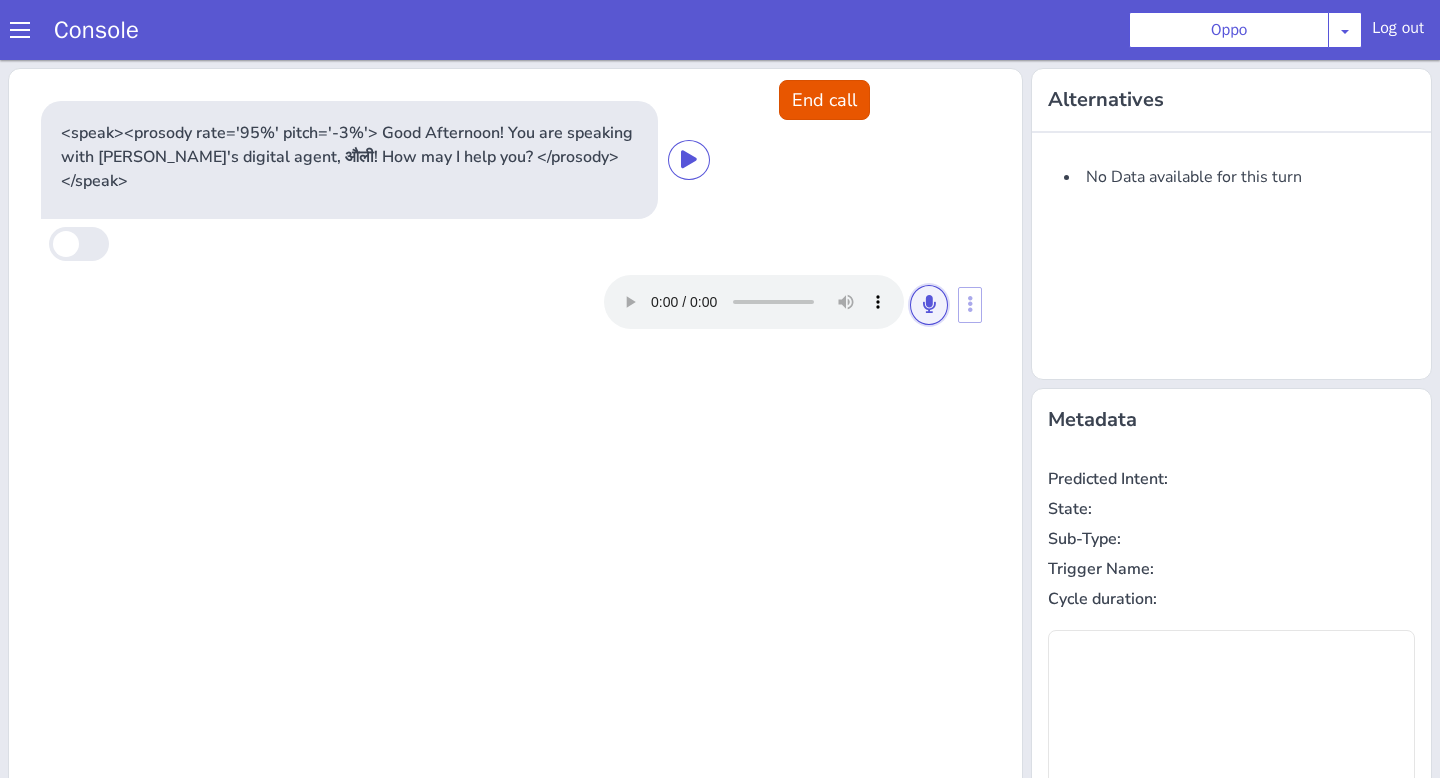 click at bounding box center [929, 304] 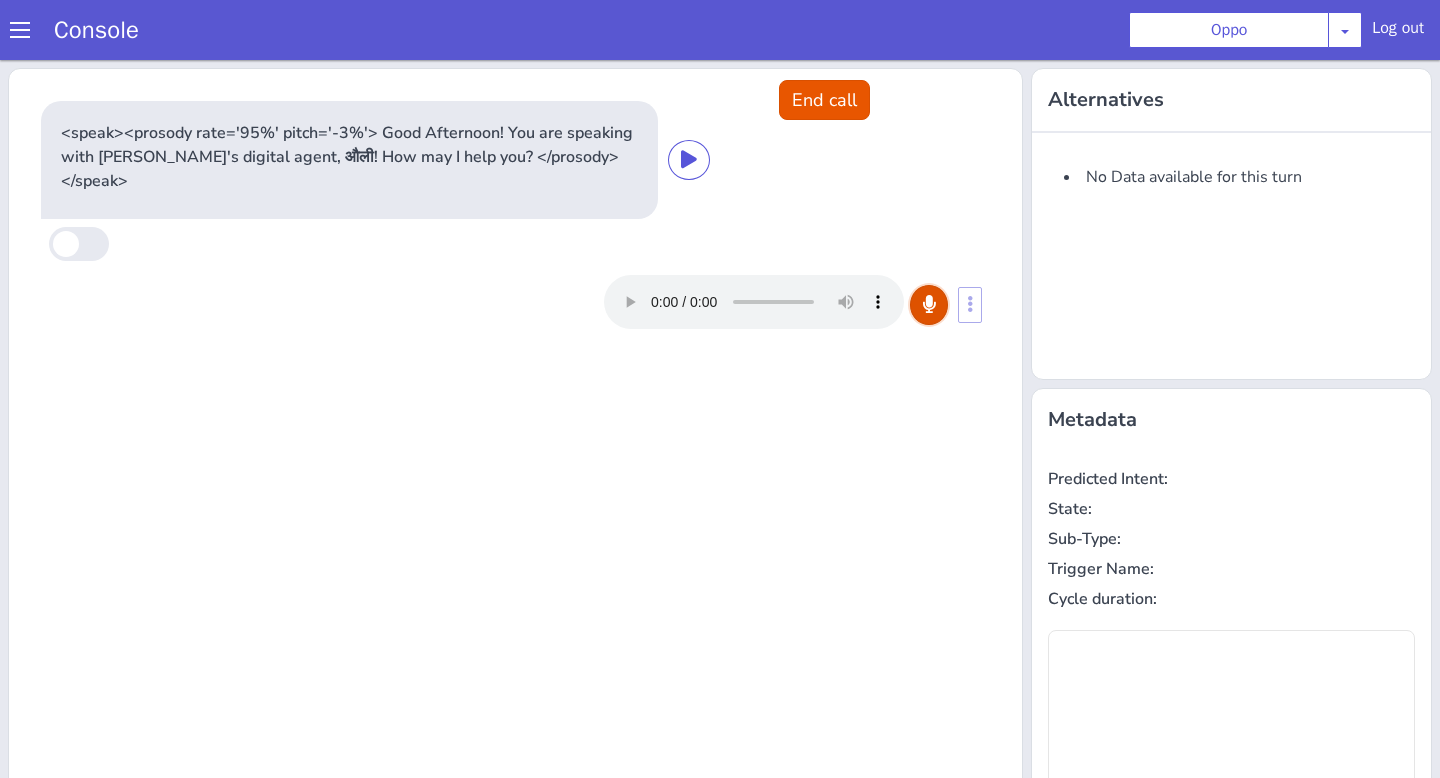 click at bounding box center [929, 304] 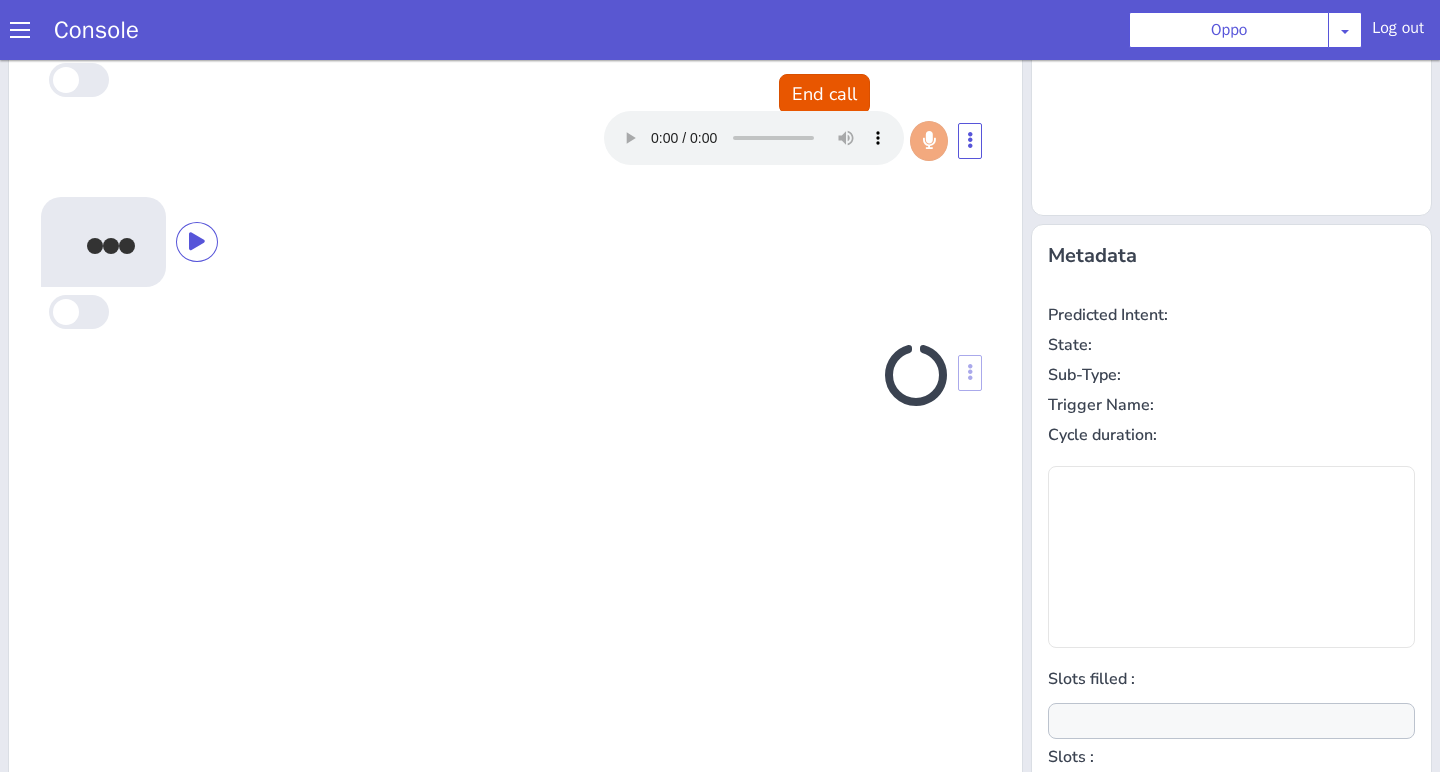 scroll, scrollTop: 242, scrollLeft: 0, axis: vertical 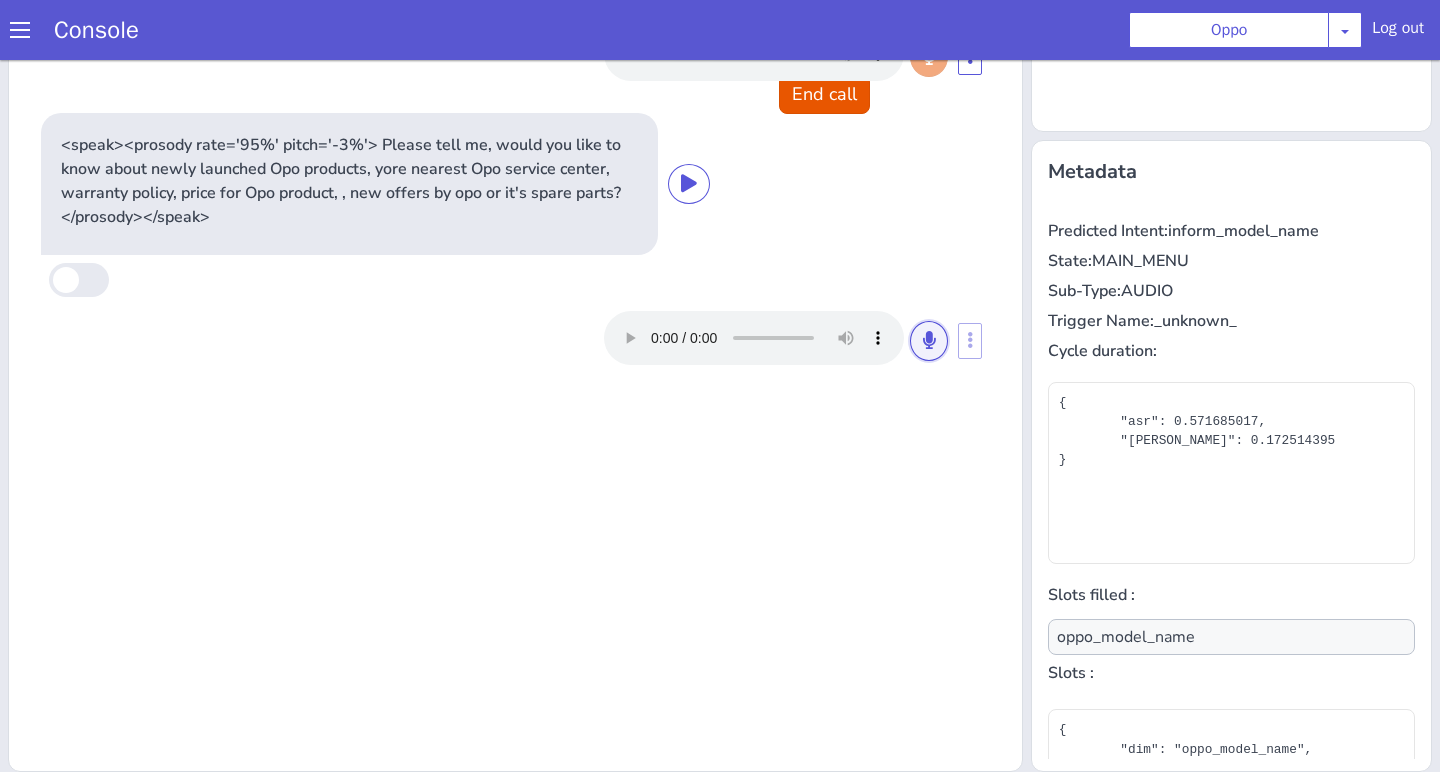 click at bounding box center [929, 340] 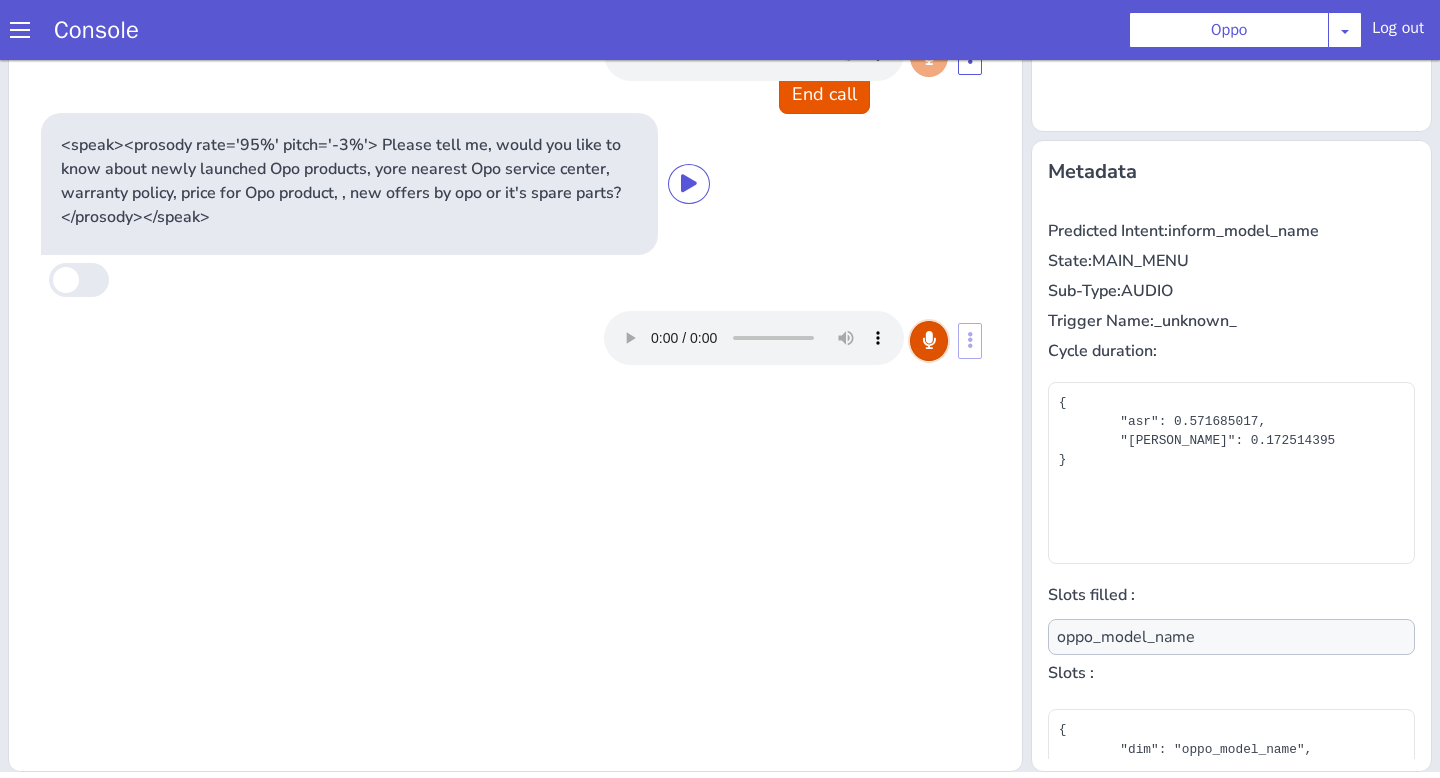 click at bounding box center (929, 340) 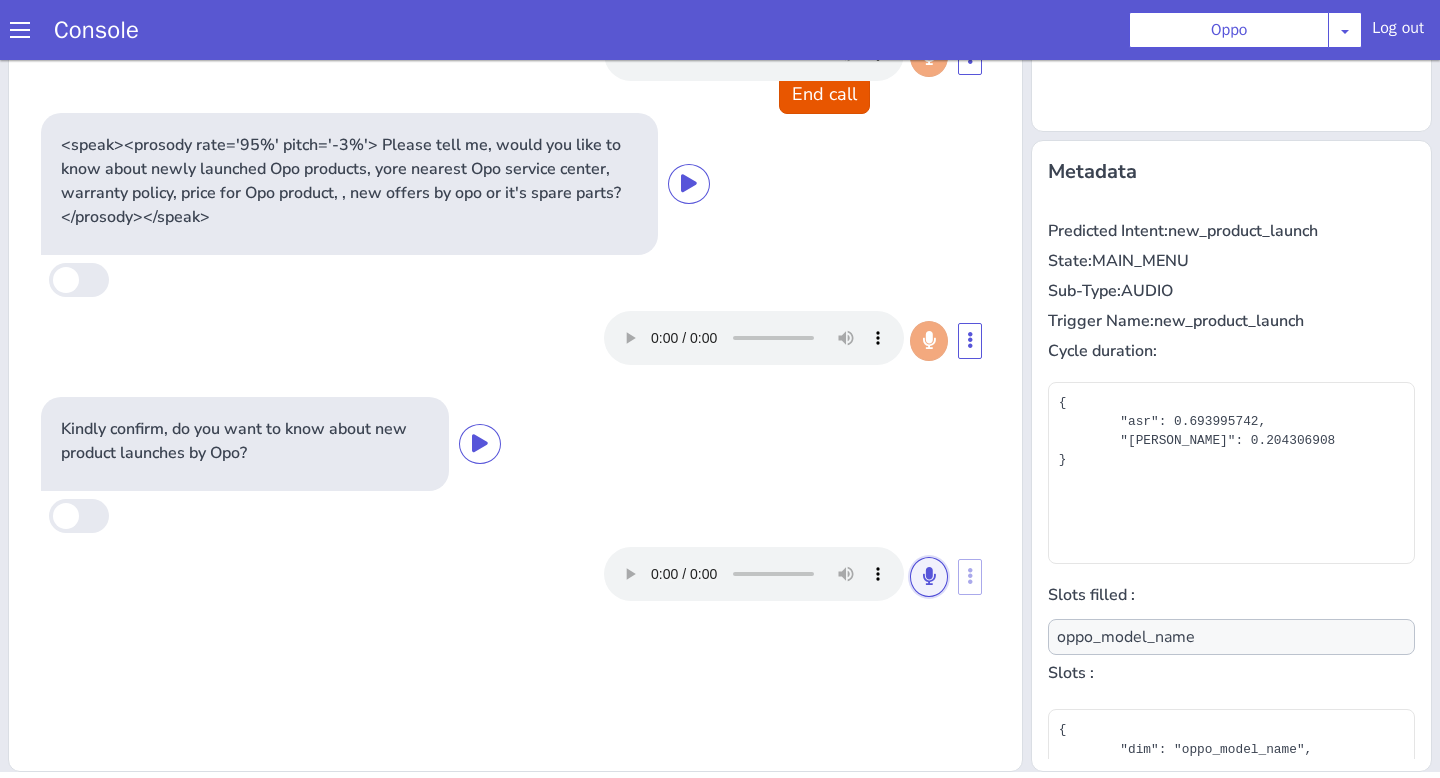 click at bounding box center (929, 576) 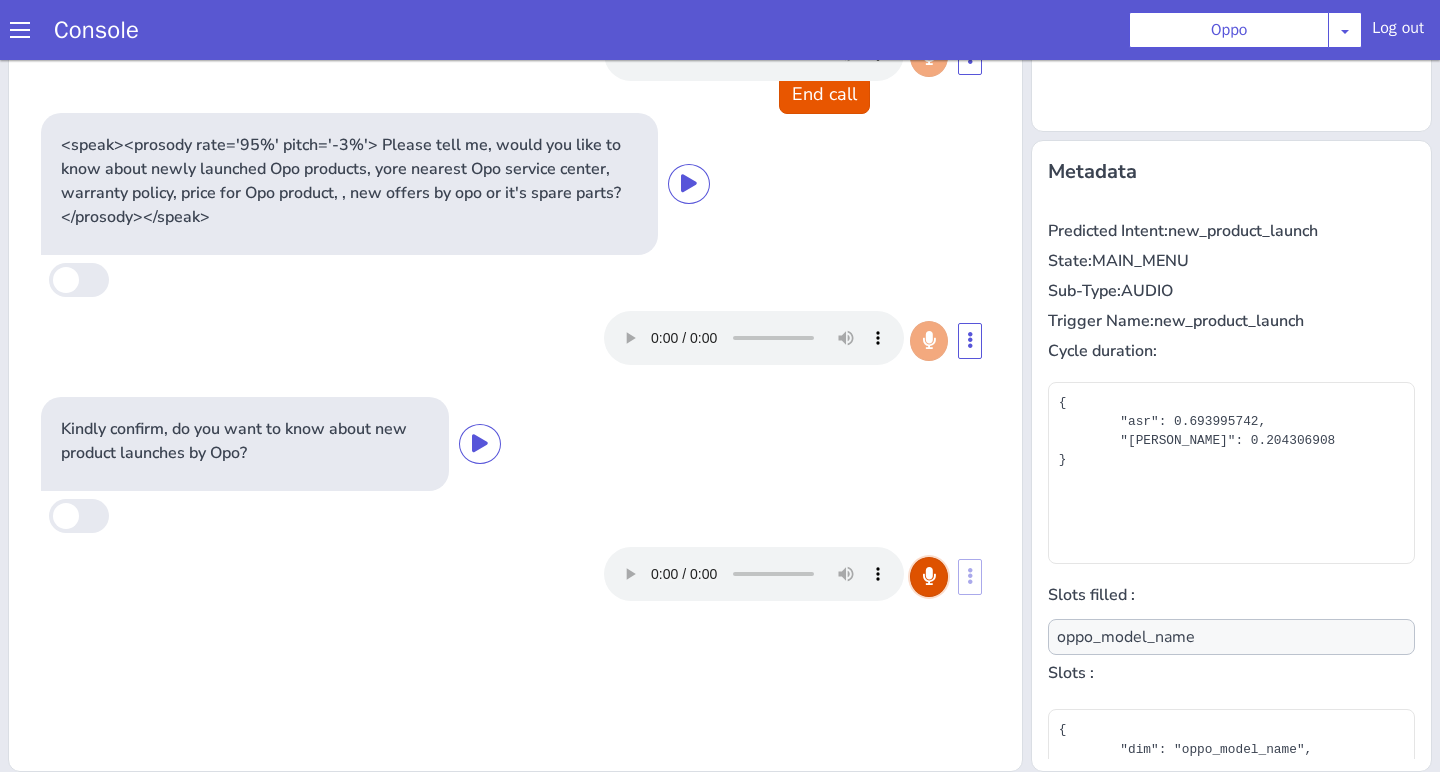 click at bounding box center (929, 576) 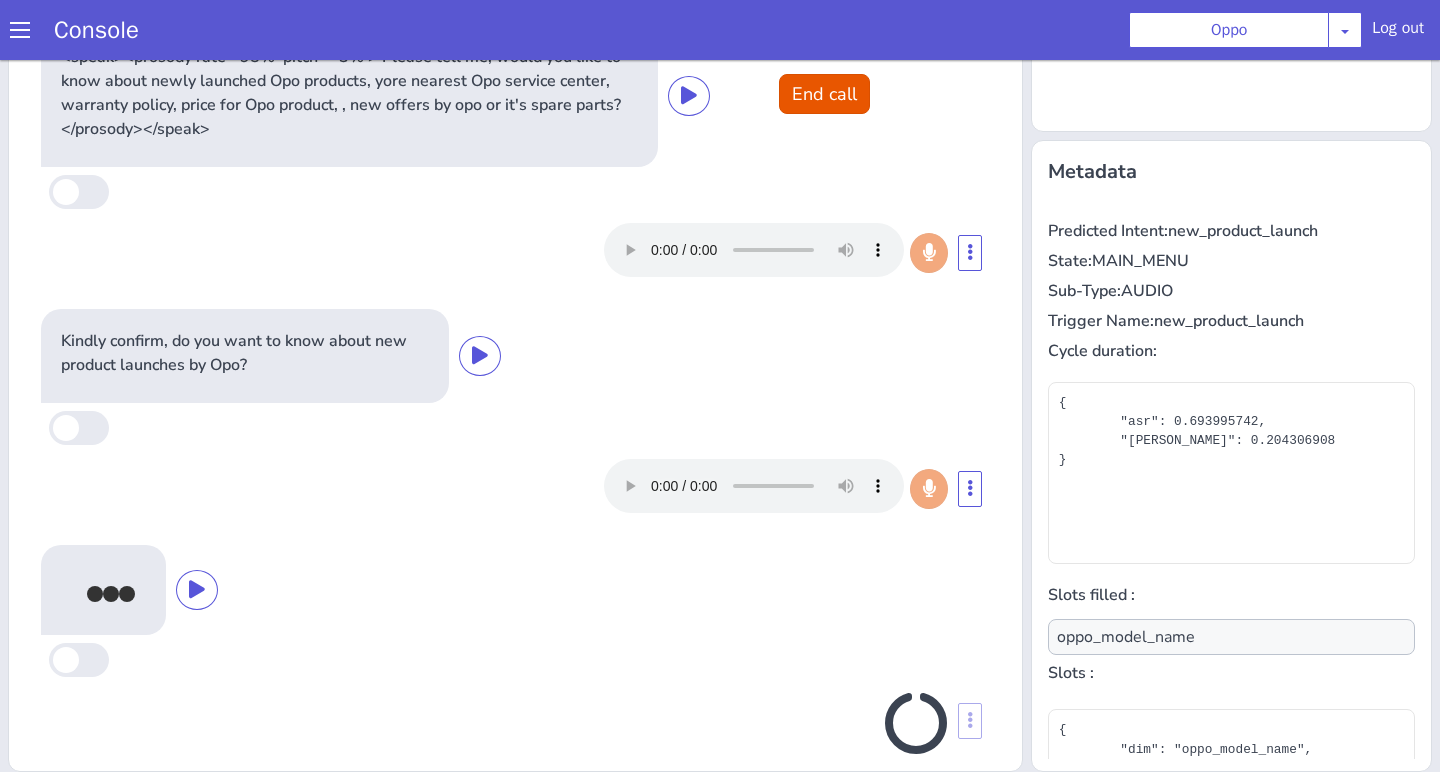 scroll, scrollTop: 82, scrollLeft: 0, axis: vertical 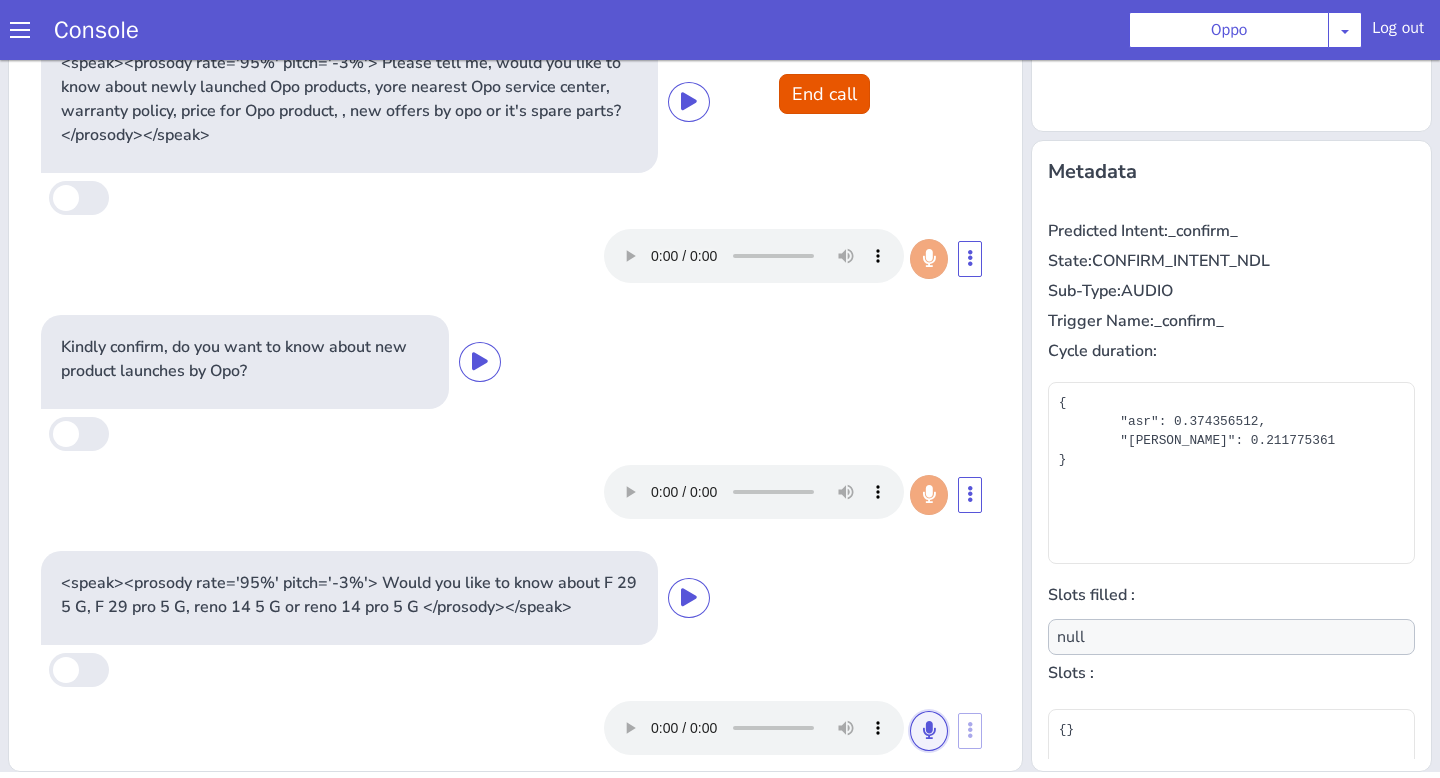 click at bounding box center [929, 730] 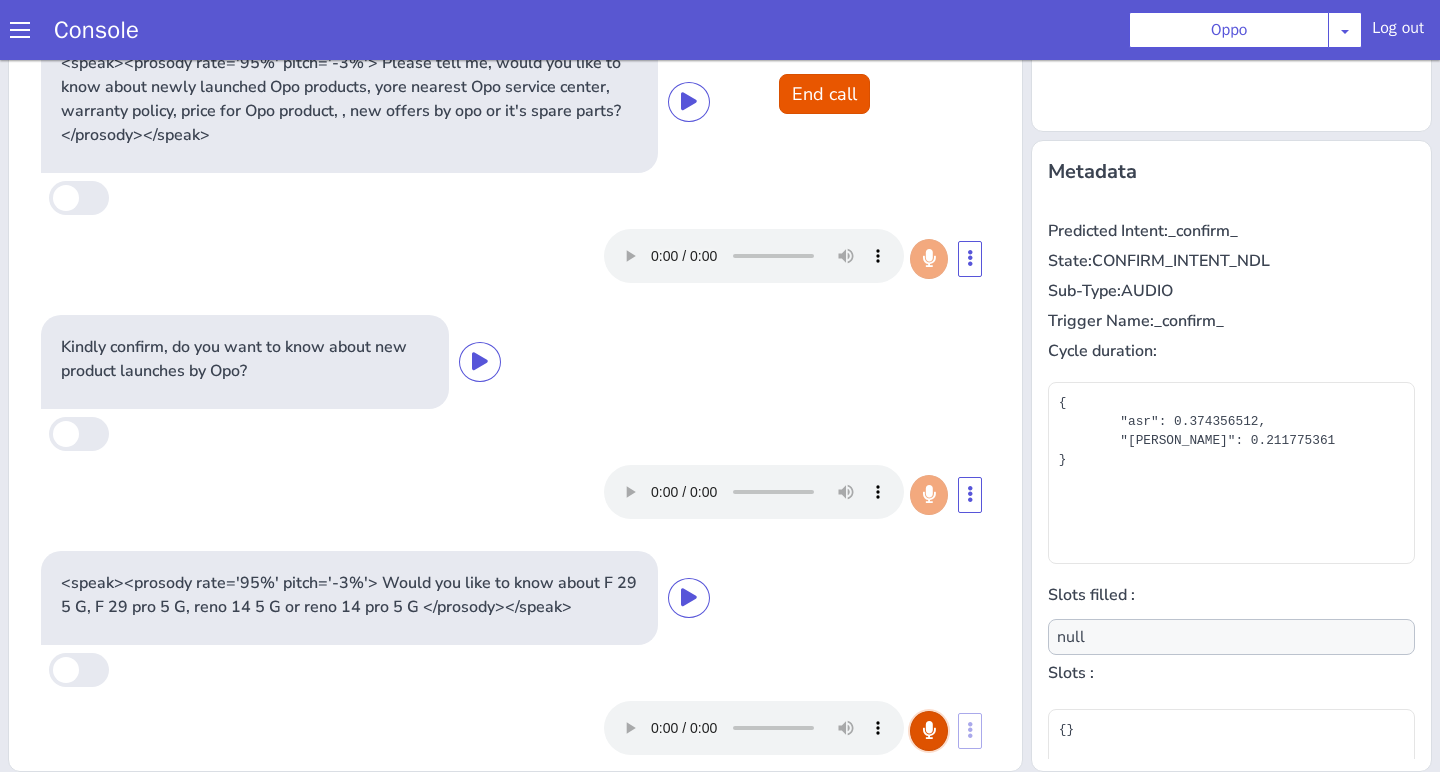 click at bounding box center [929, 730] 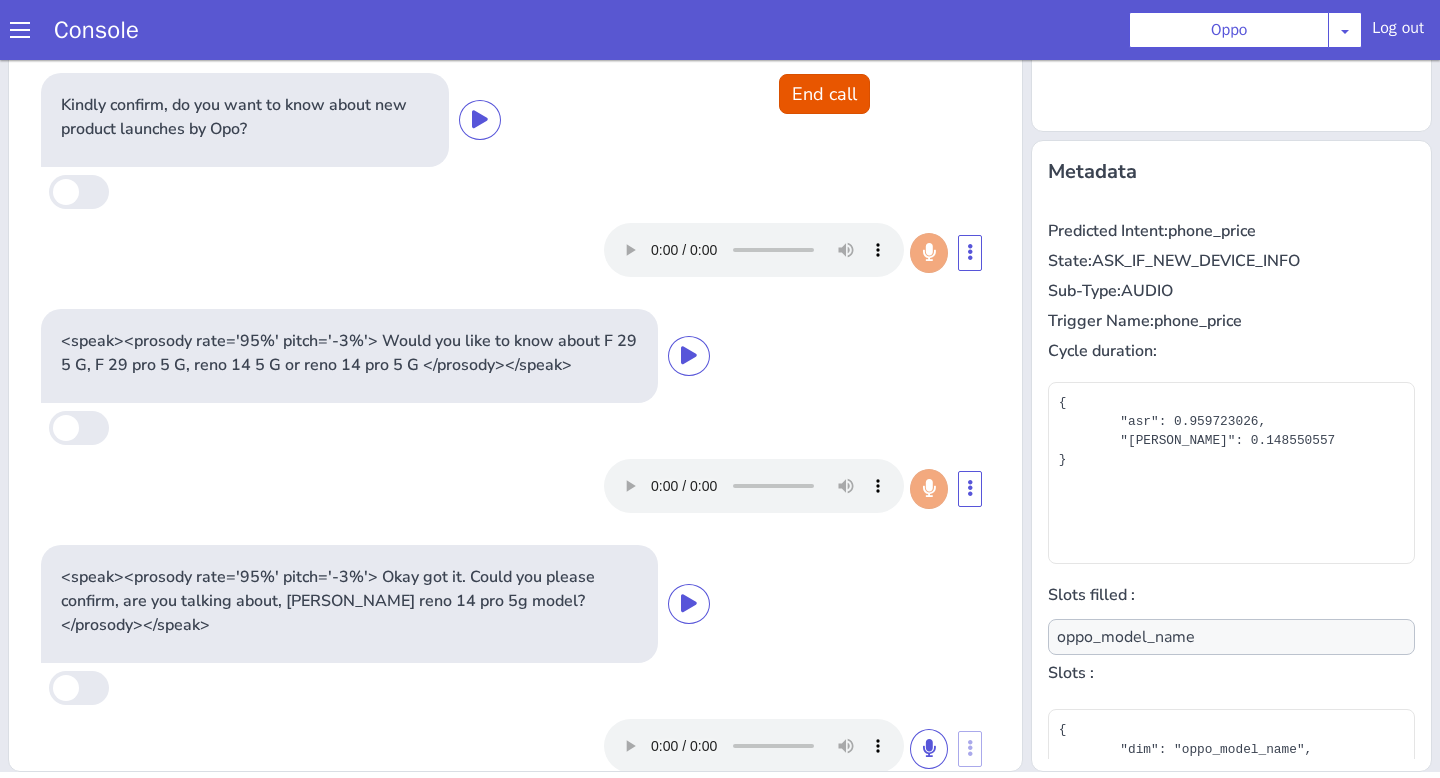 scroll, scrollTop: 335, scrollLeft: 0, axis: vertical 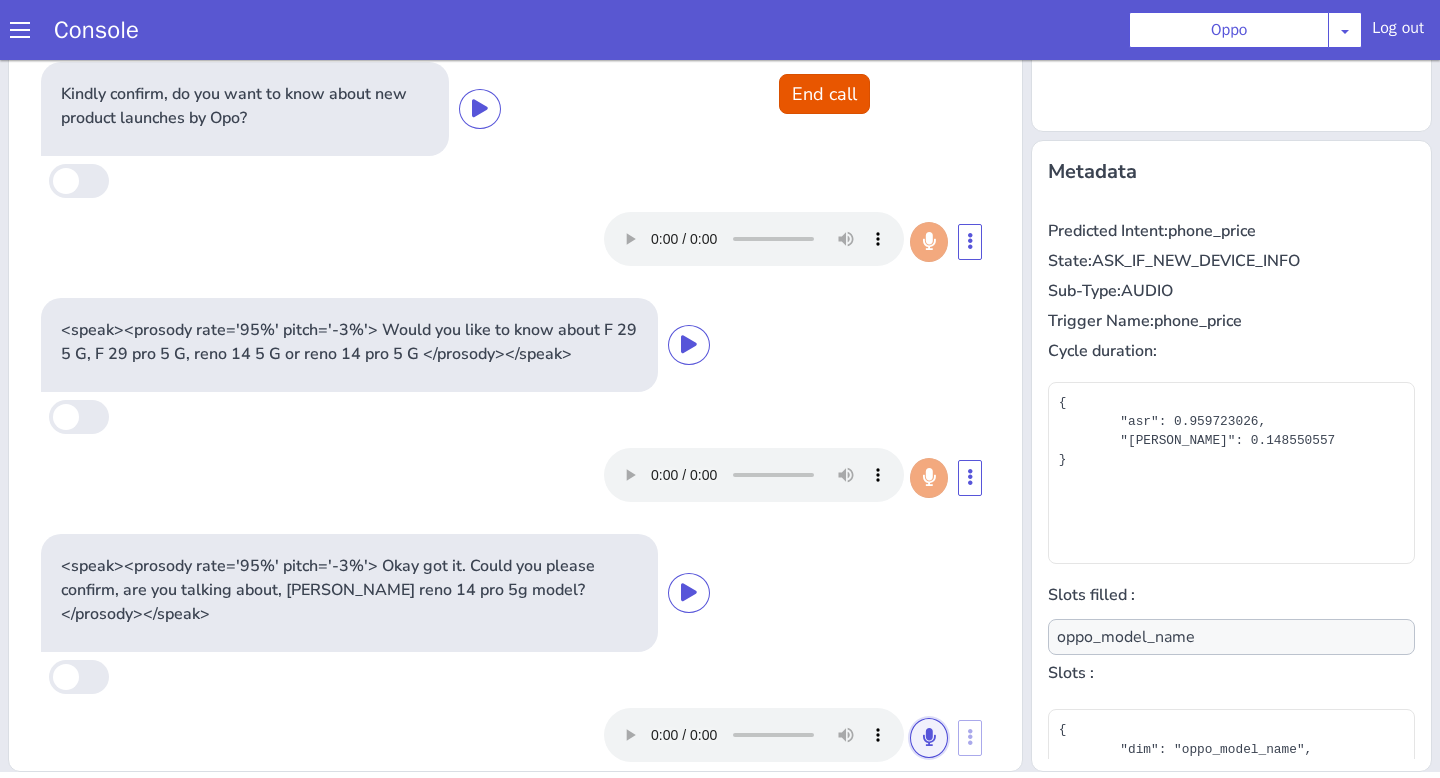 click at bounding box center (929, 737) 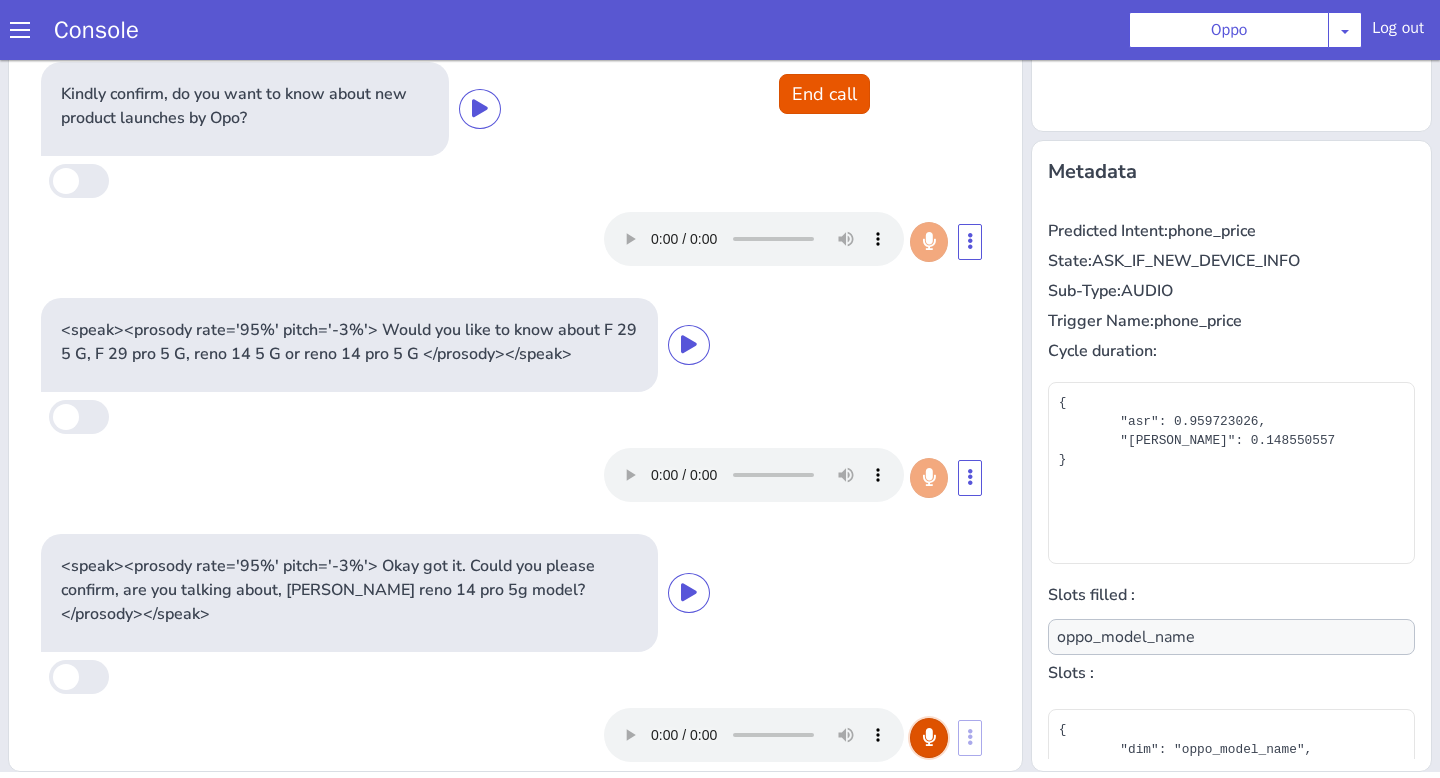 click at bounding box center [929, 737] 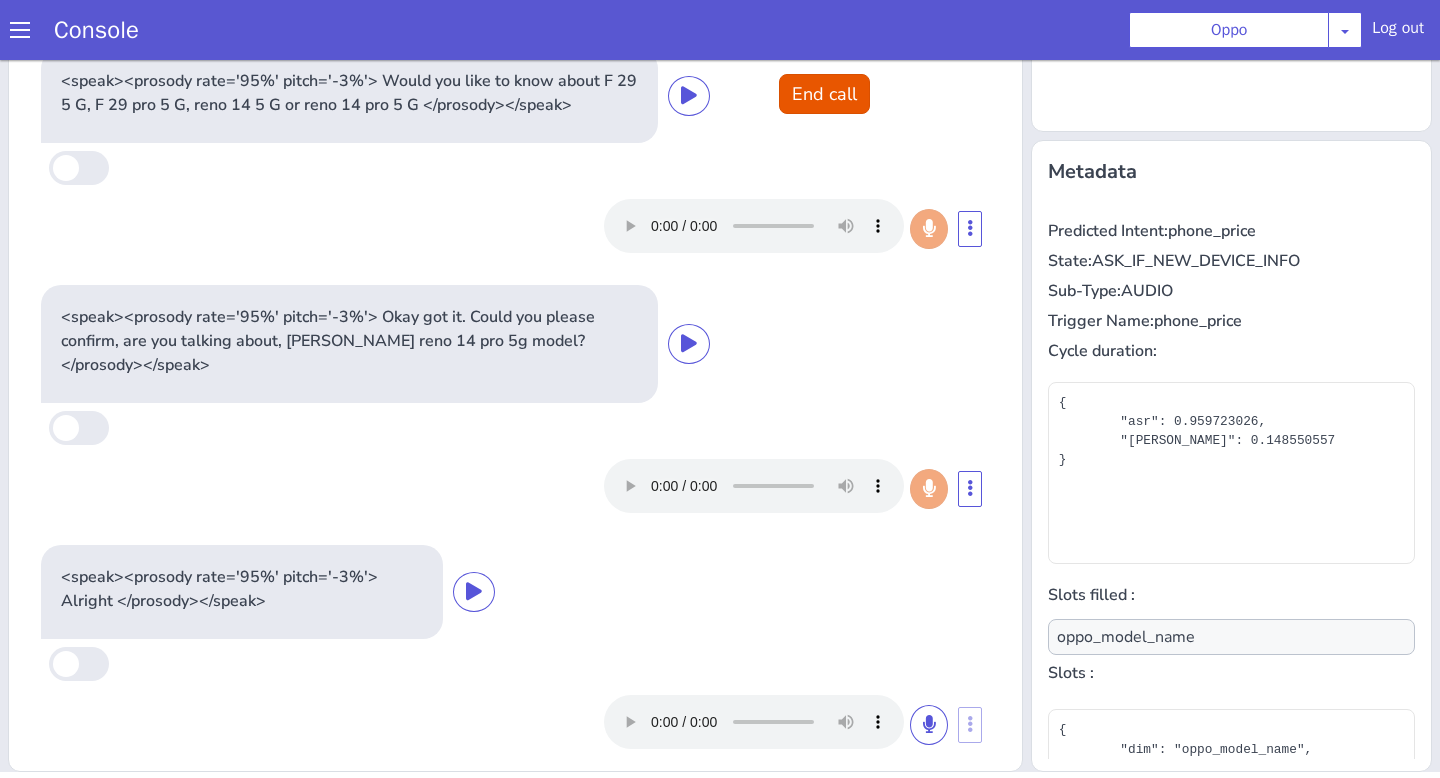 scroll, scrollTop: 578, scrollLeft: 0, axis: vertical 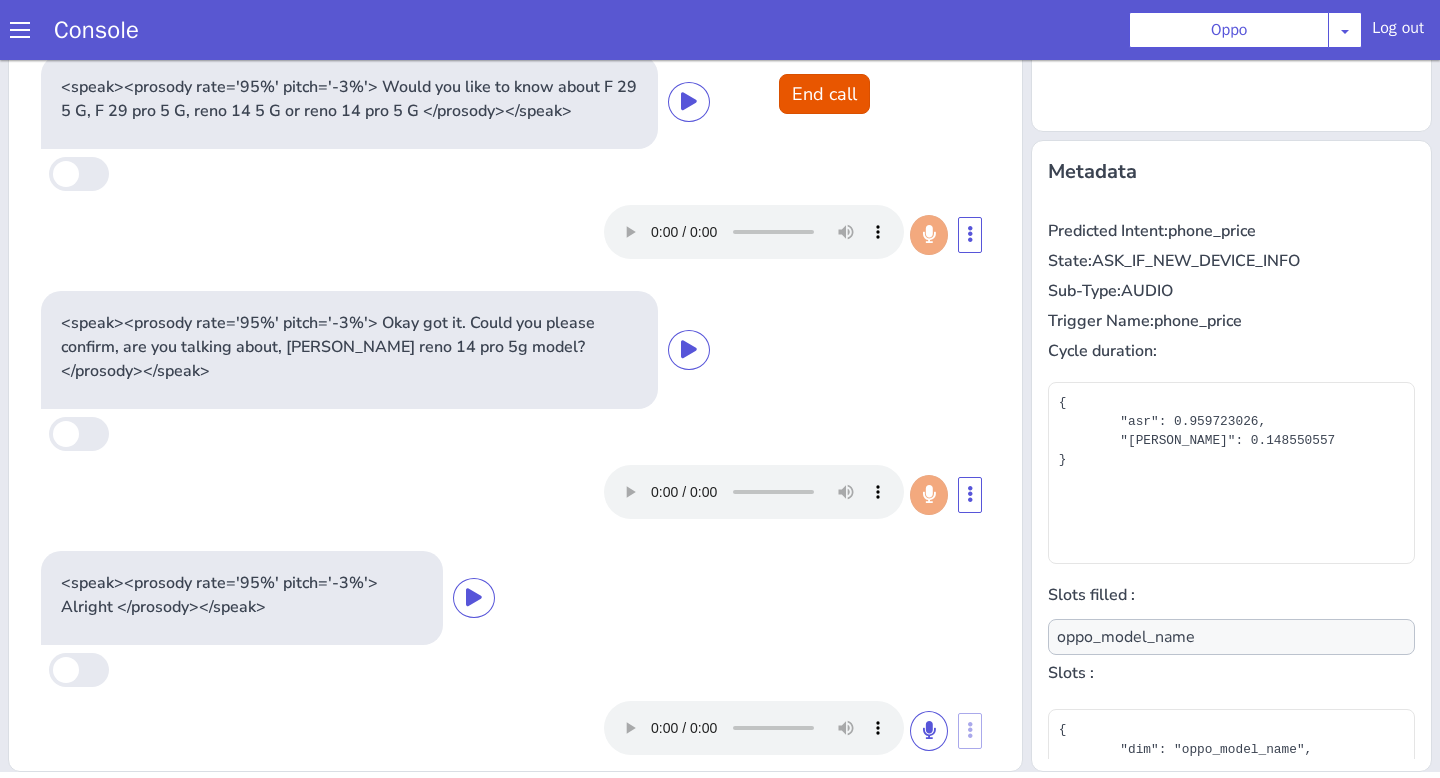 type on "null" 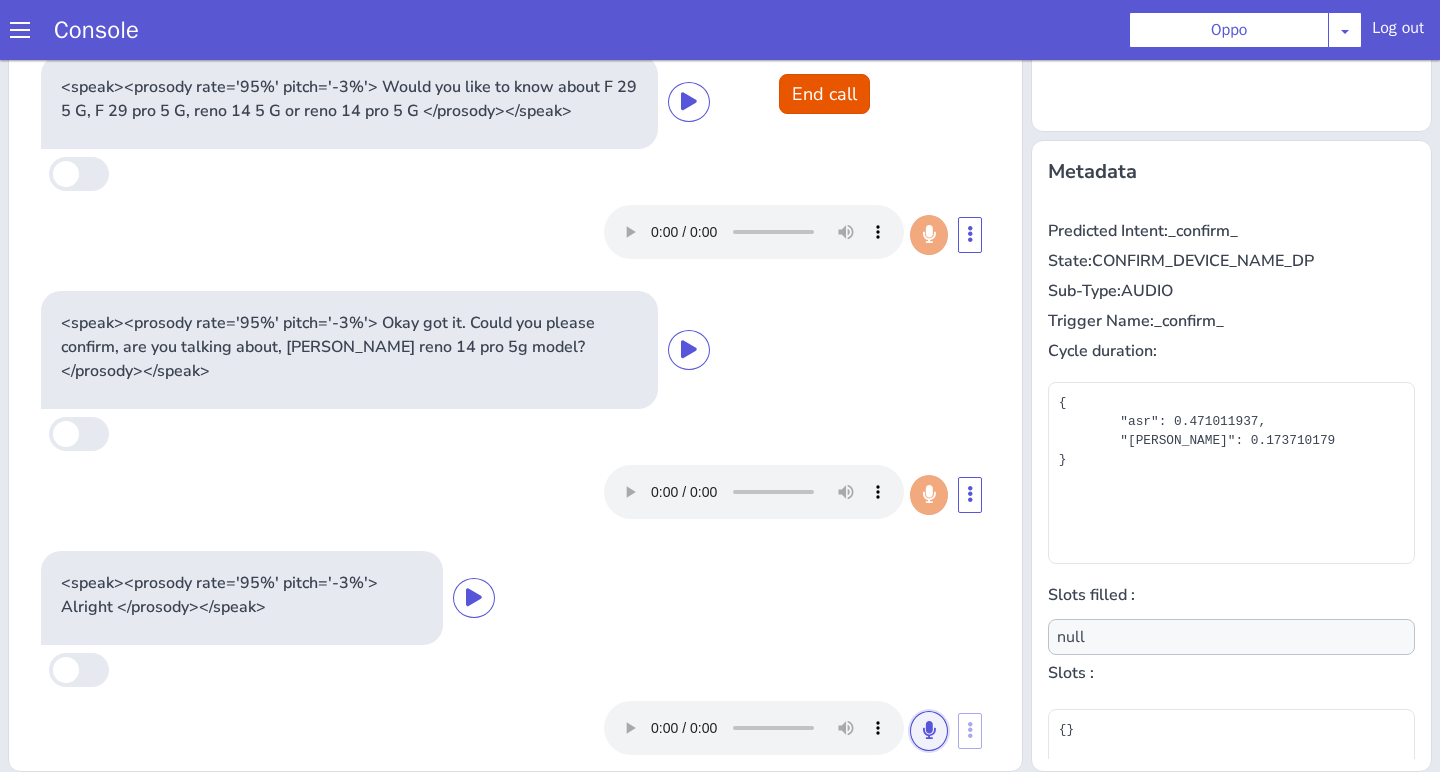 click at bounding box center (929, 731) 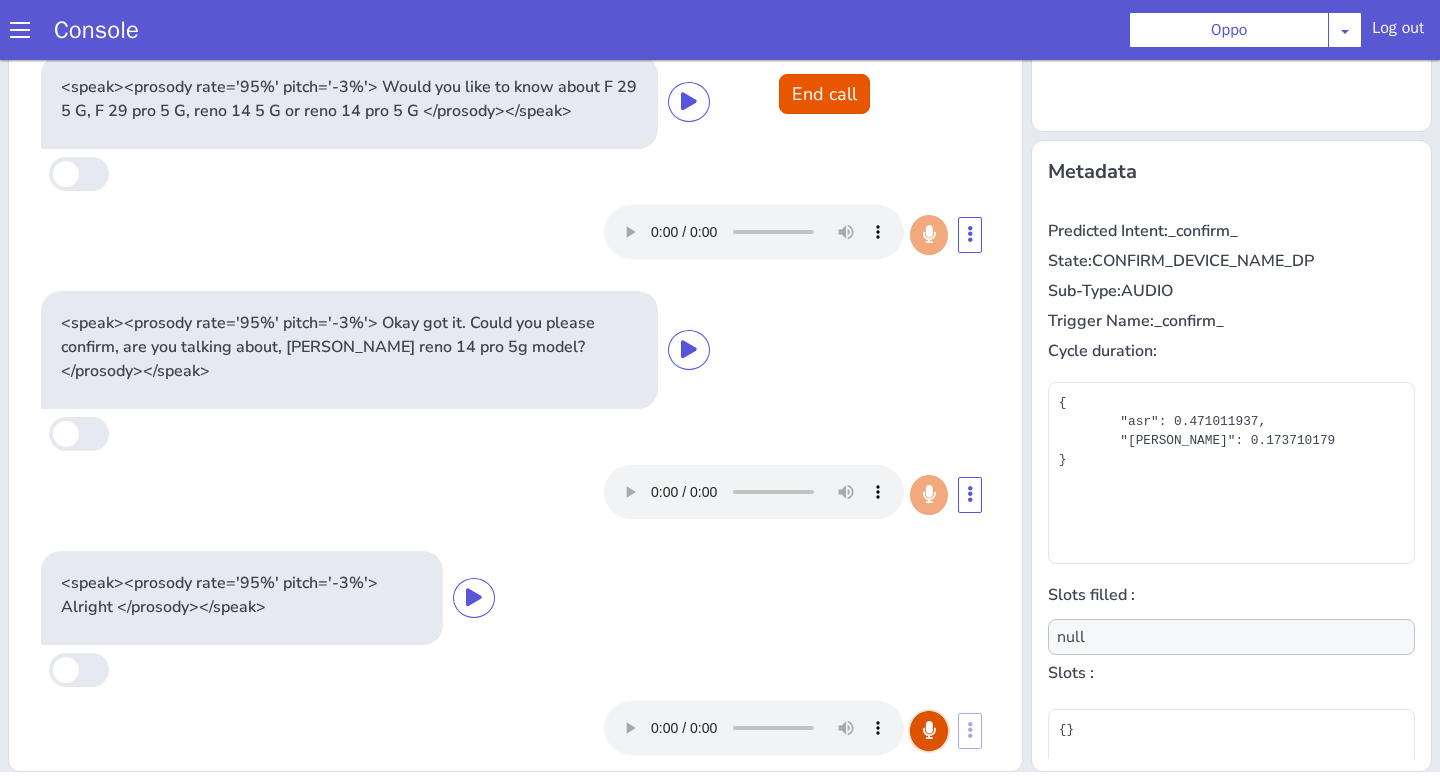 click at bounding box center [929, 731] 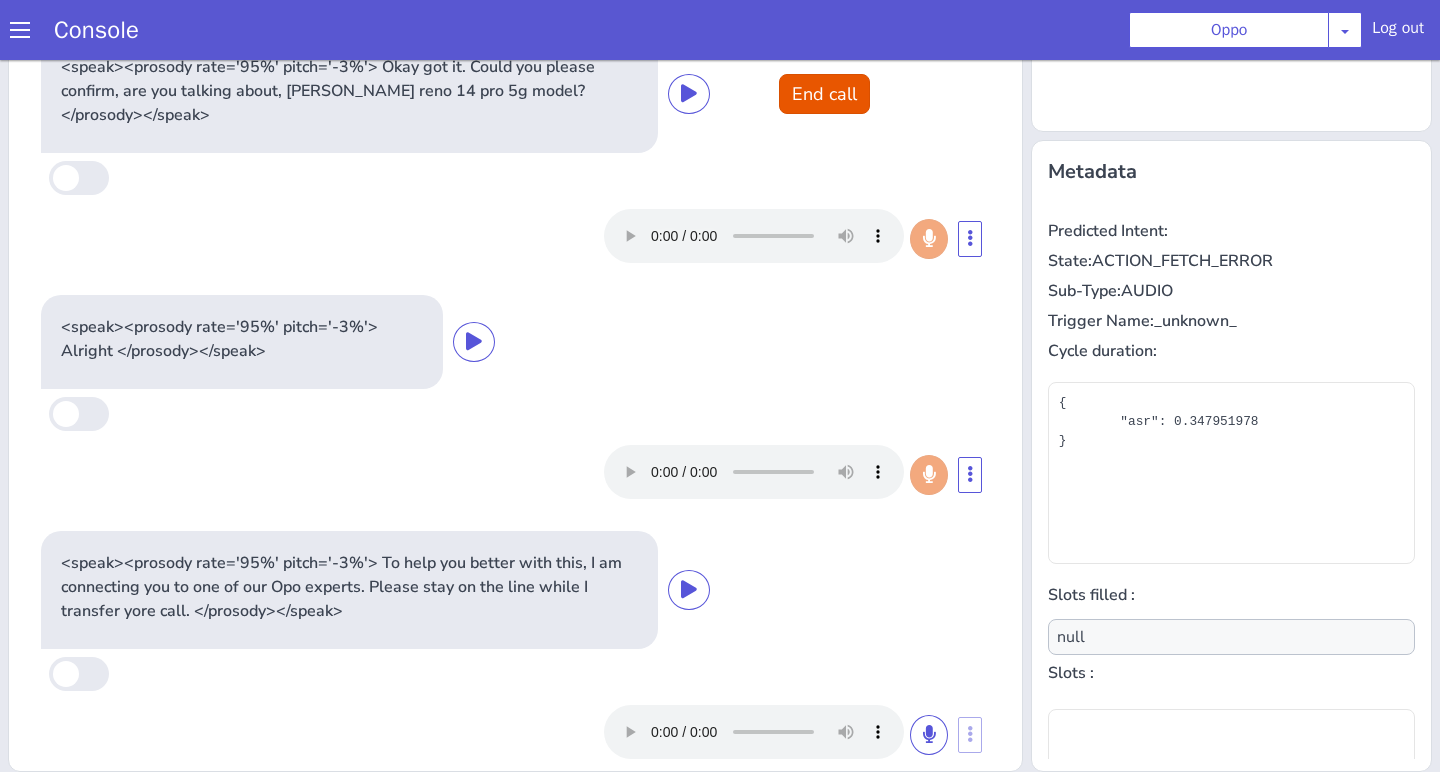 scroll, scrollTop: 837, scrollLeft: 0, axis: vertical 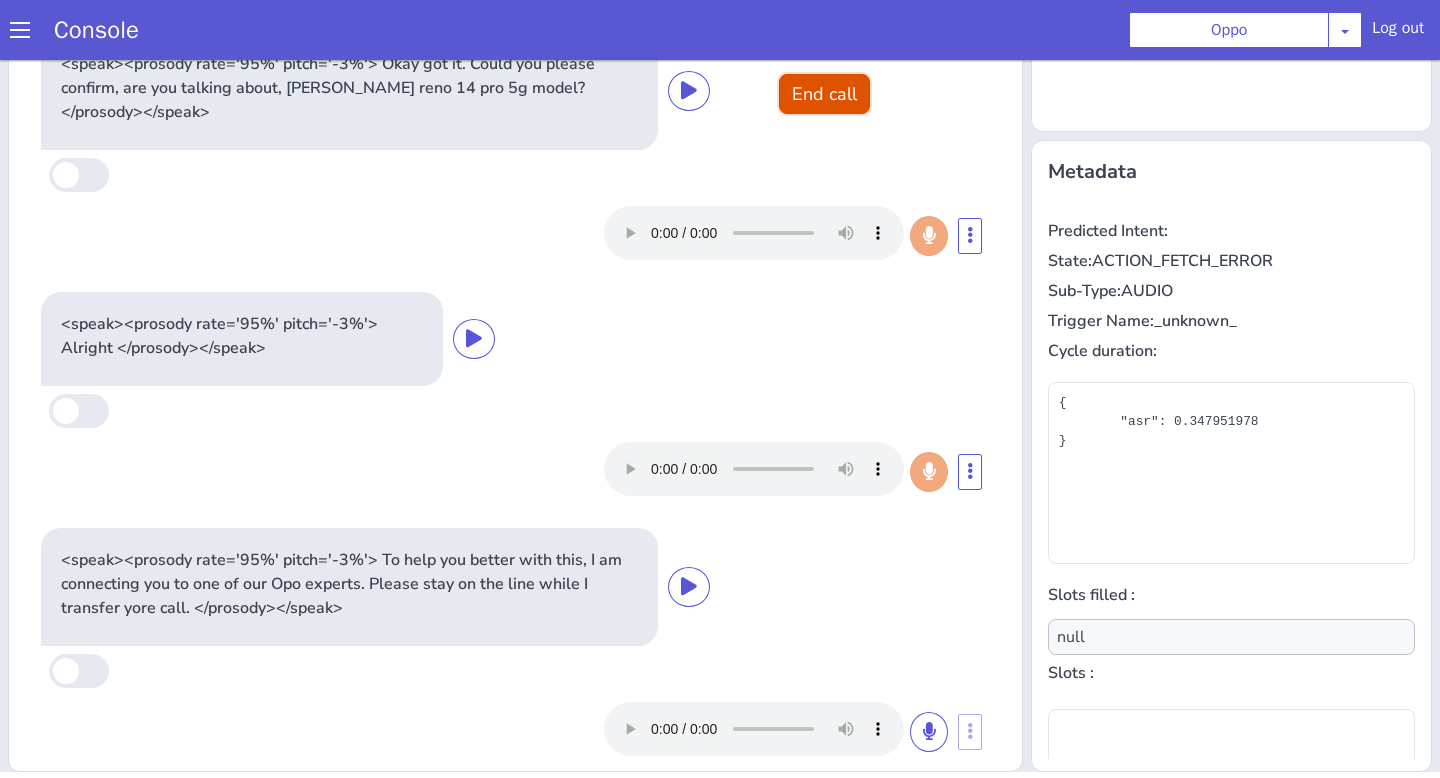 click on "End call" at bounding box center [824, 94] 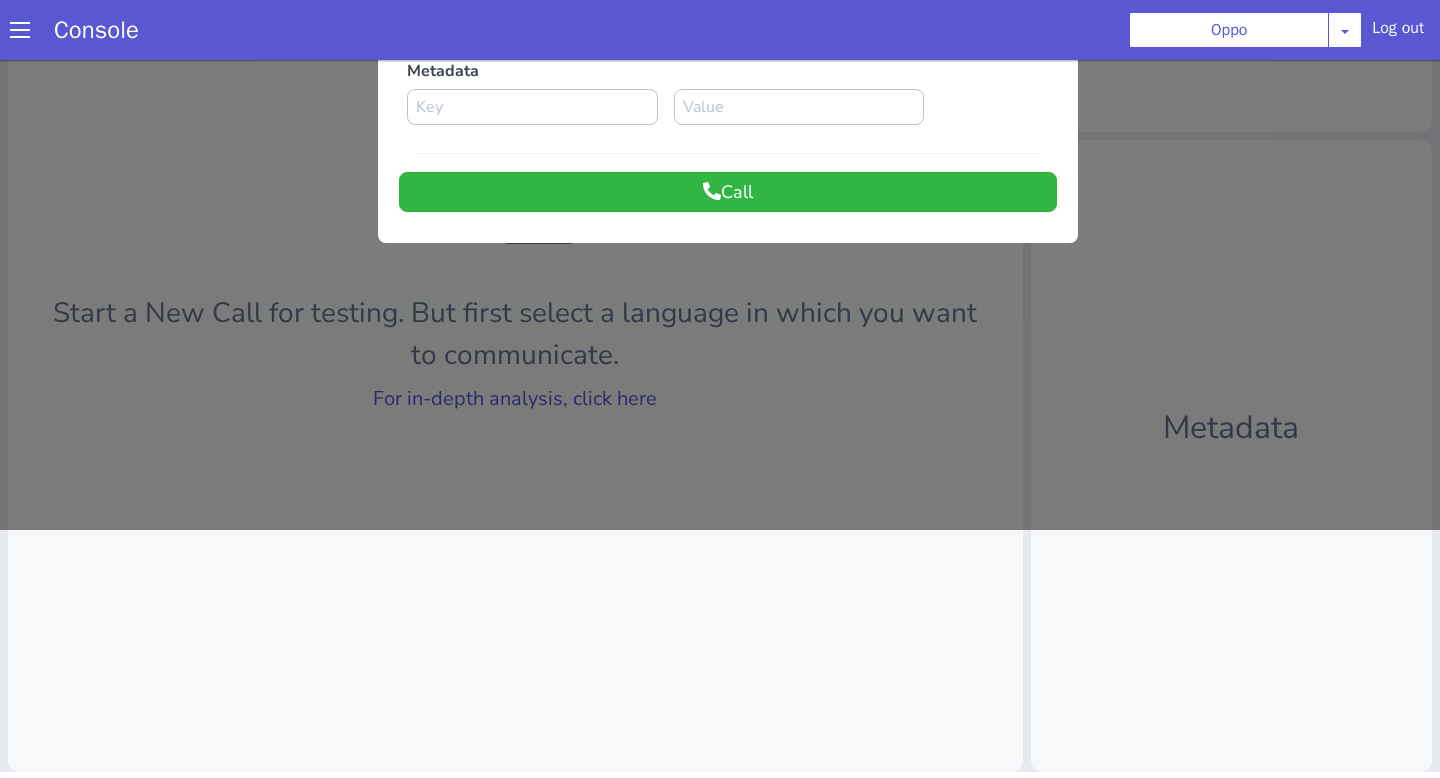 click at bounding box center (720, 171) 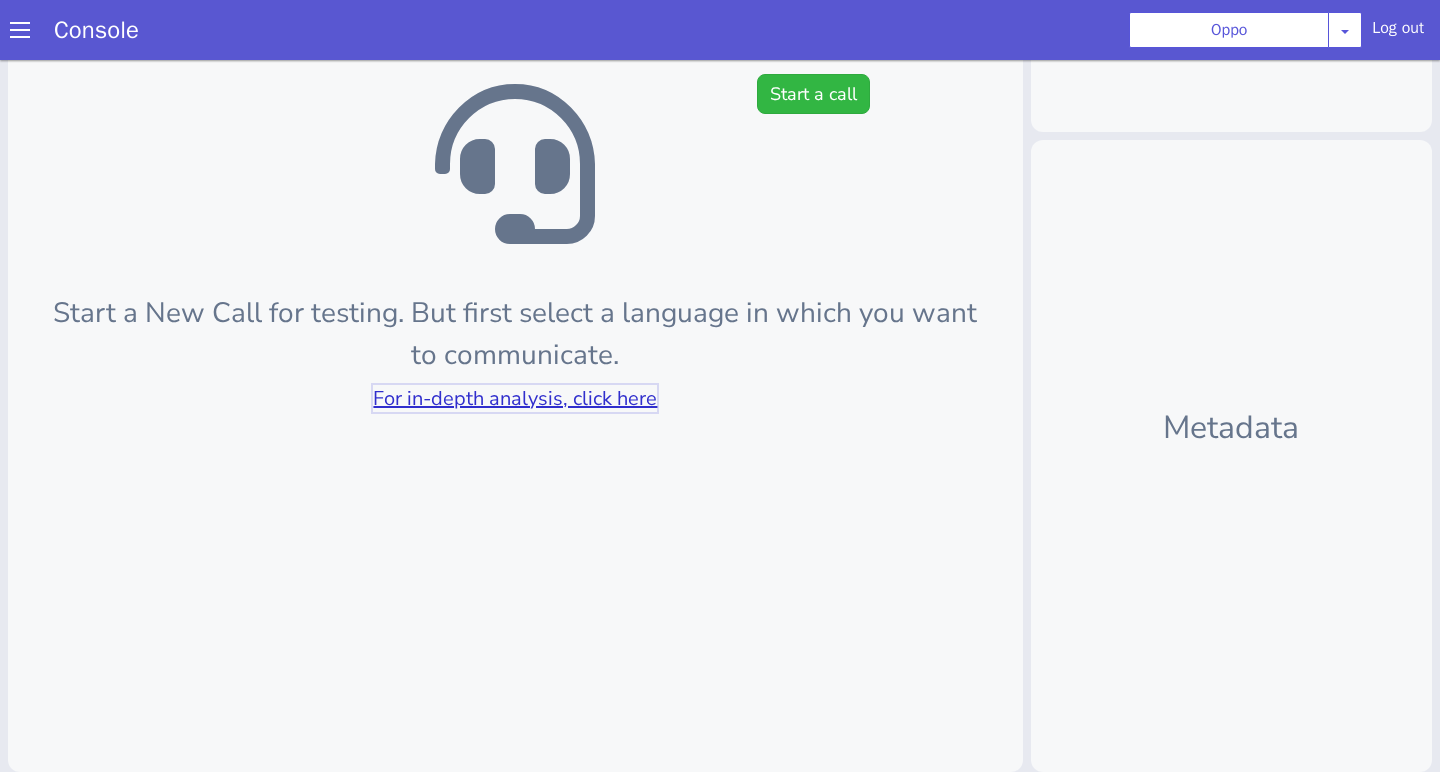 click on "For in-depth analysis, click here" at bounding box center [515, 398] 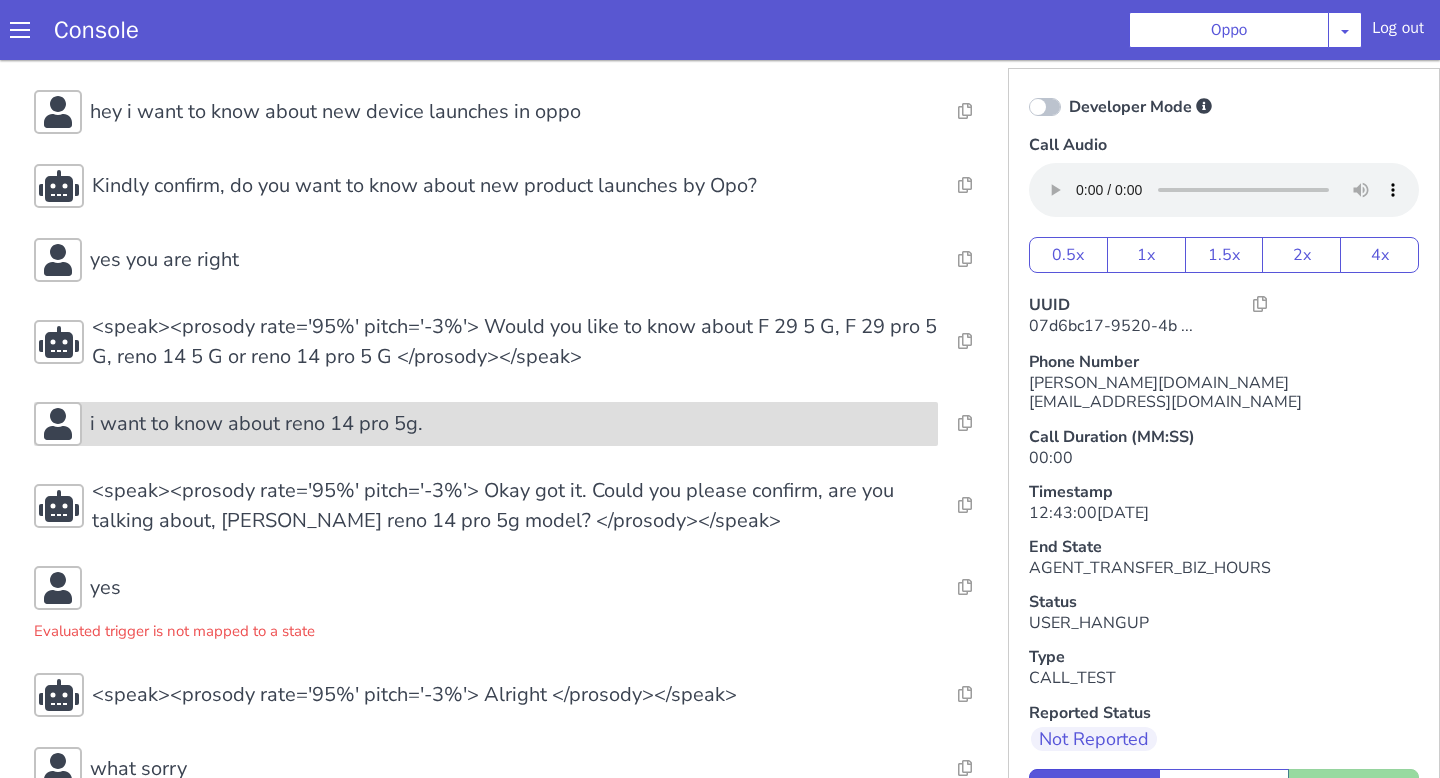 scroll, scrollTop: 117, scrollLeft: 0, axis: vertical 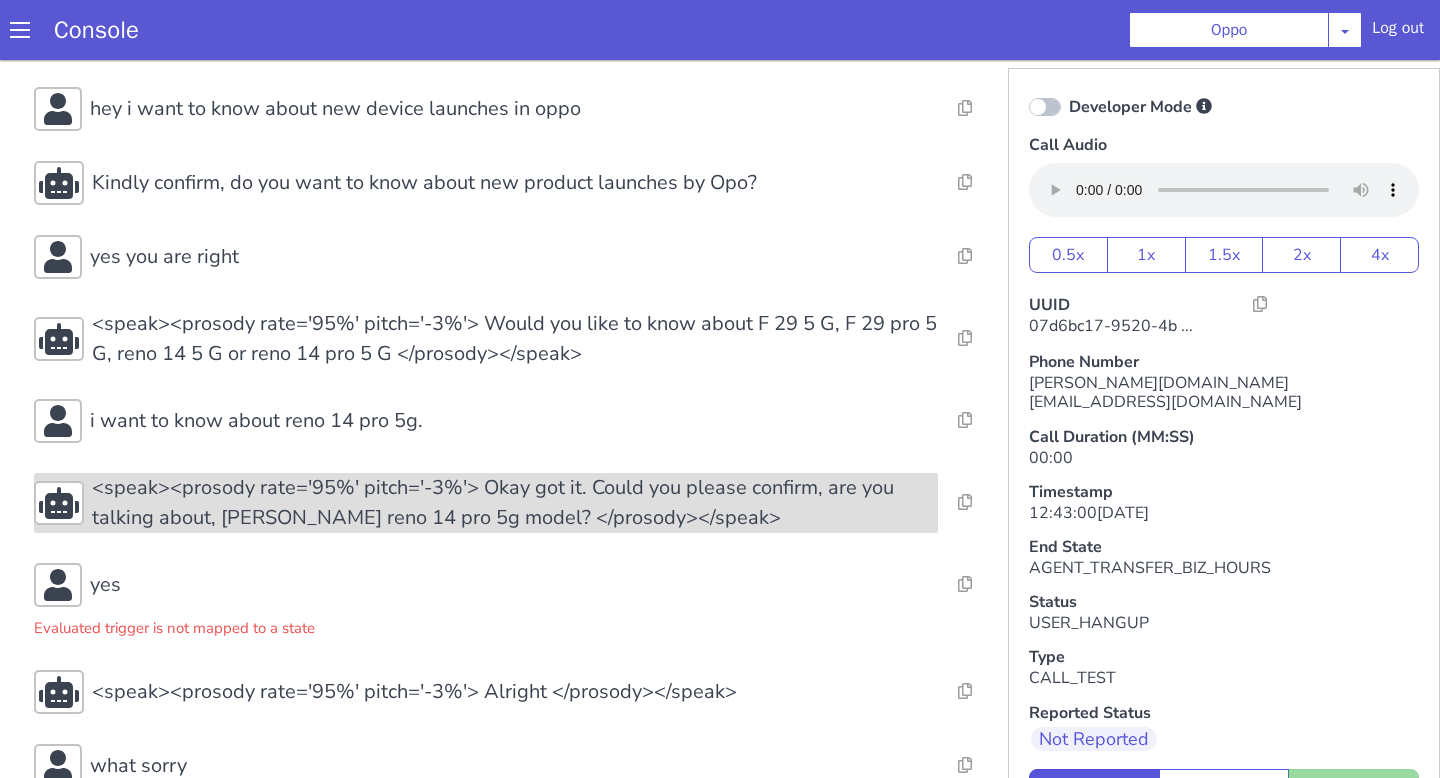 click on "<speak><prosody rate='95%' pitch='-3%'> Okay got it. Could you please confirm, are you talking about, Opo reno 14 pro 5g model? </prosody></speak>" at bounding box center [515, 503] 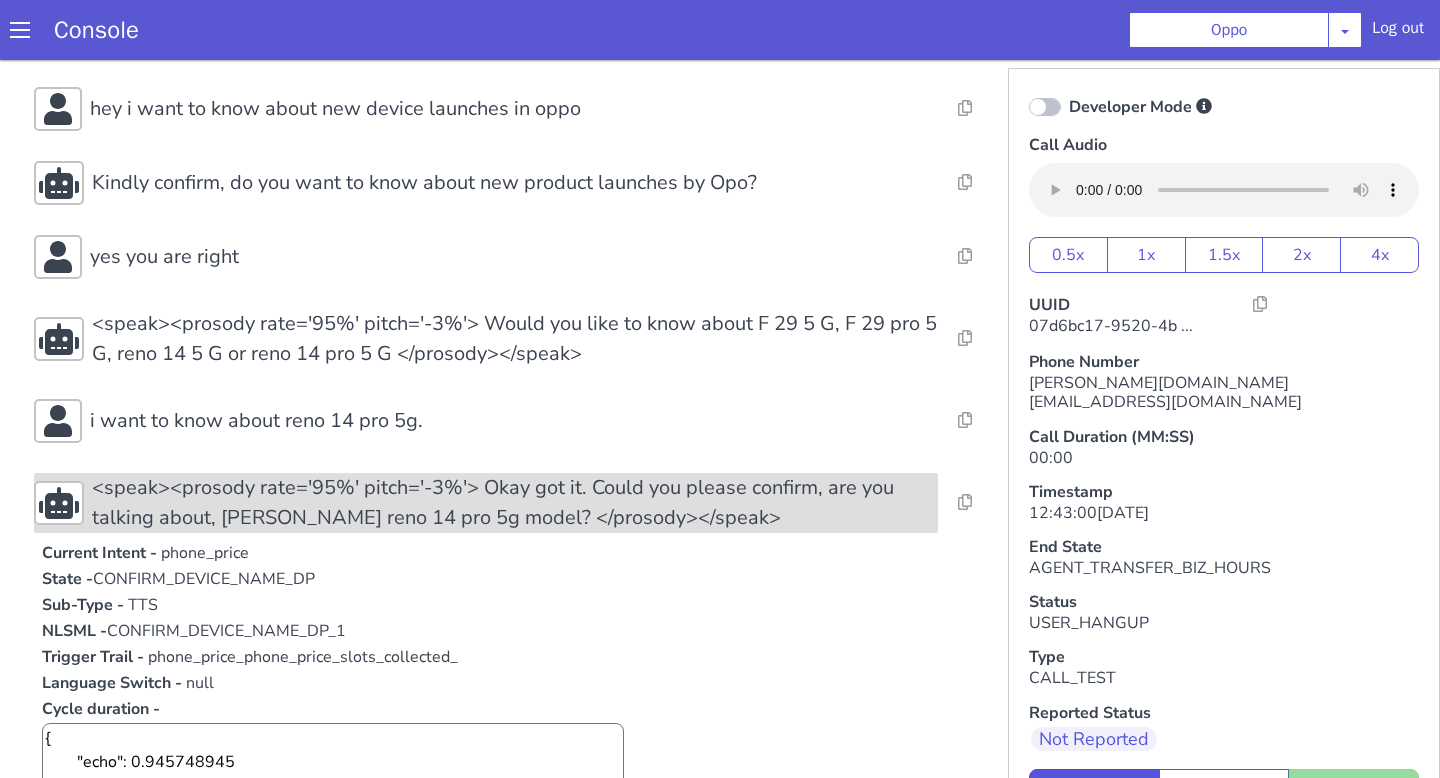 click on "<speak><prosody rate='95%' pitch='-3%'> Okay got it. Could you please confirm, are you talking about, Opo reno 14 pro 5g model? </prosody></speak>" at bounding box center [515, 503] 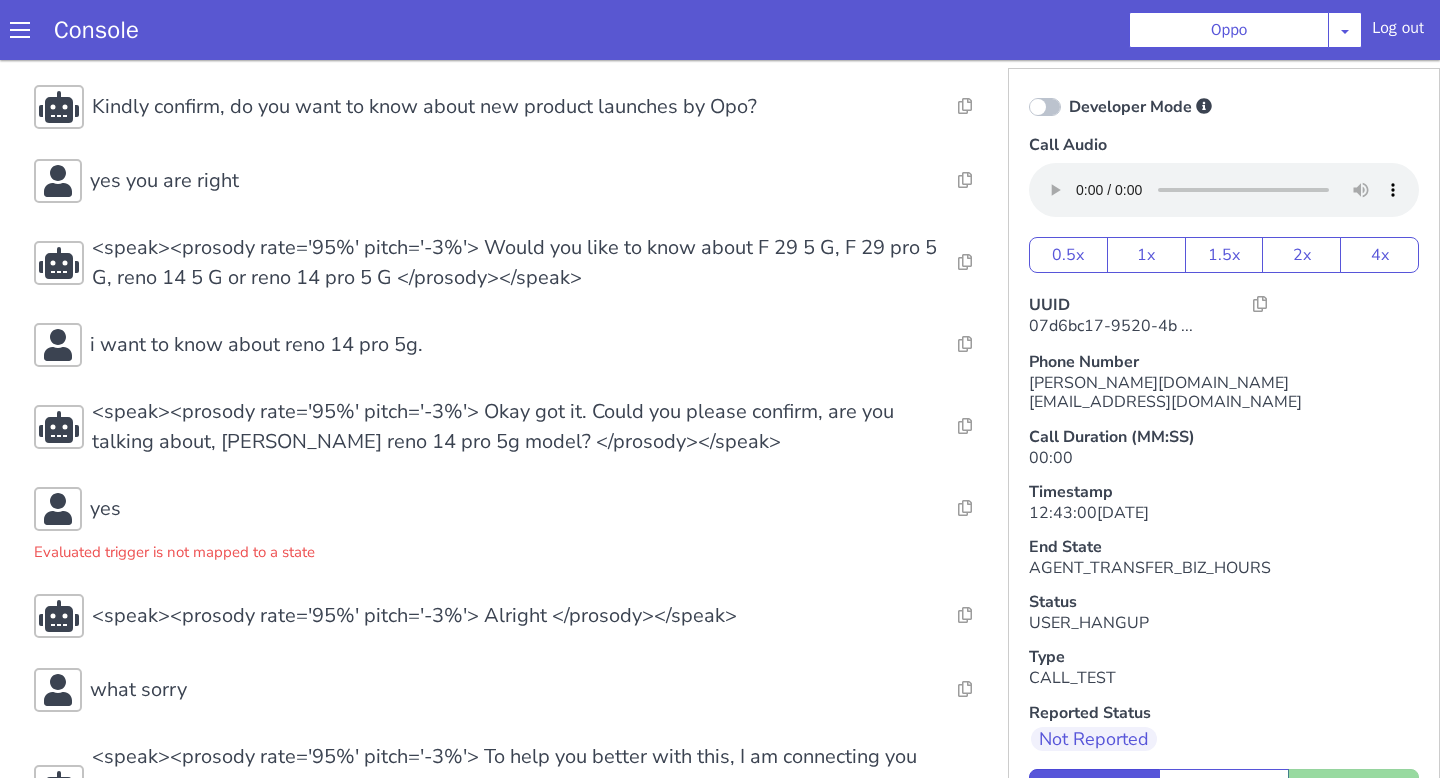 scroll, scrollTop: 205, scrollLeft: 0, axis: vertical 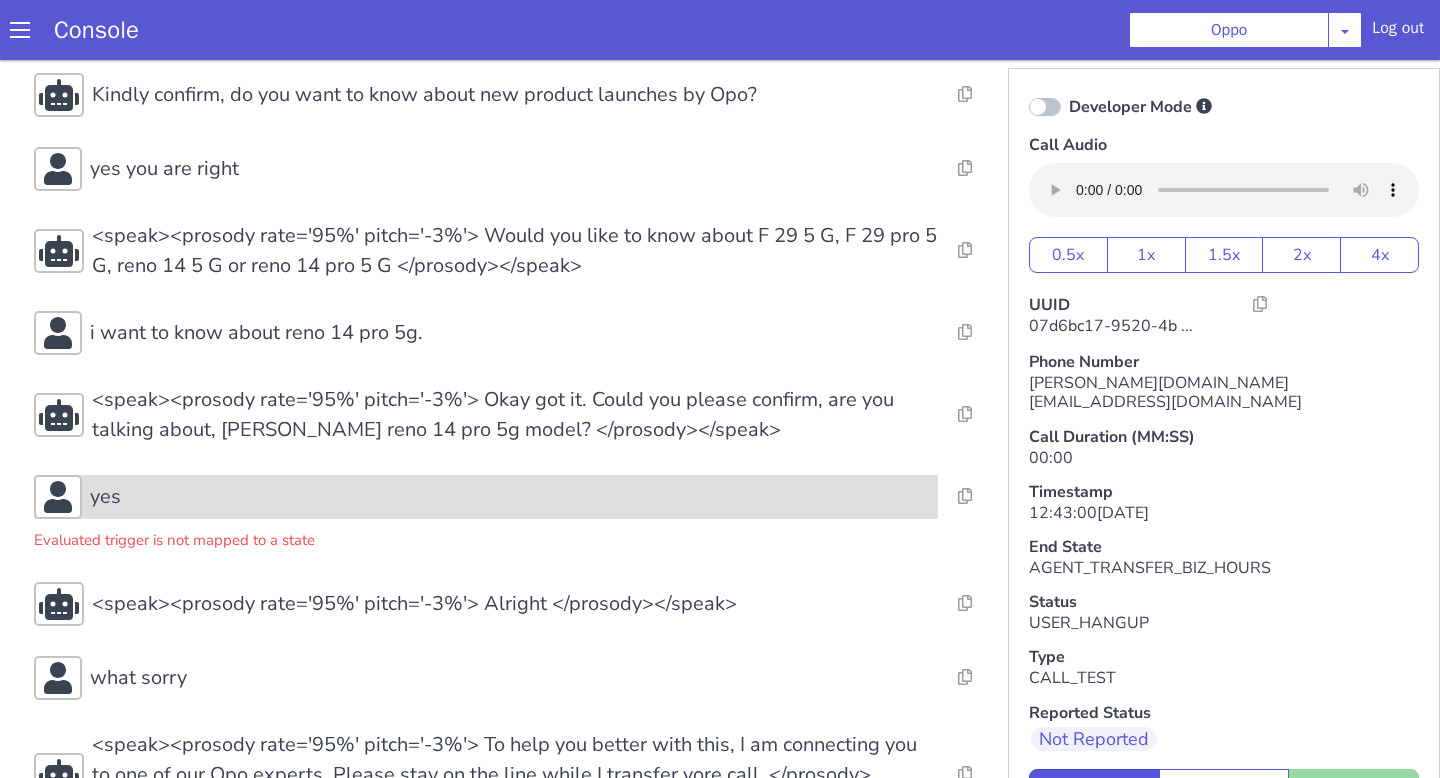 click on "yes" at bounding box center [510, 497] 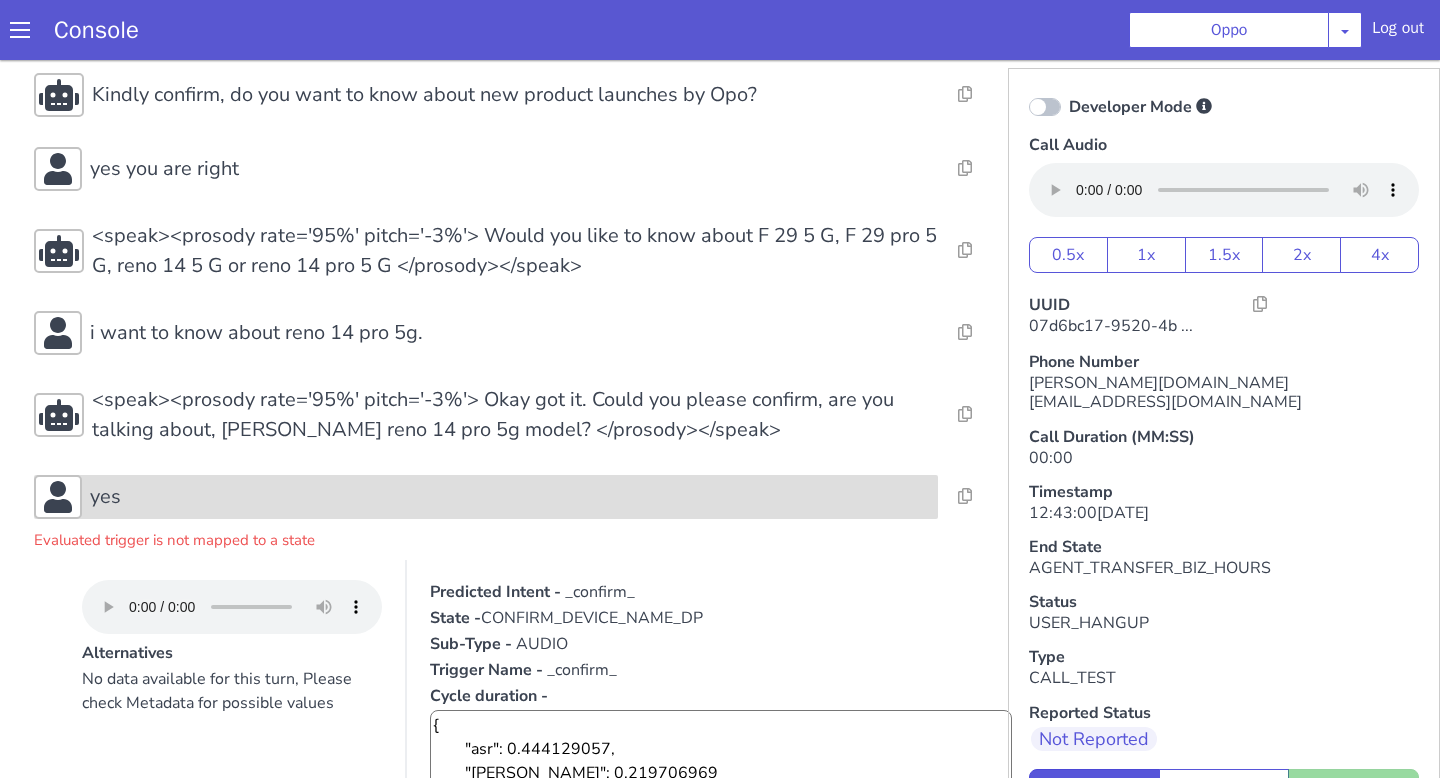 click on "yes" at bounding box center (510, 497) 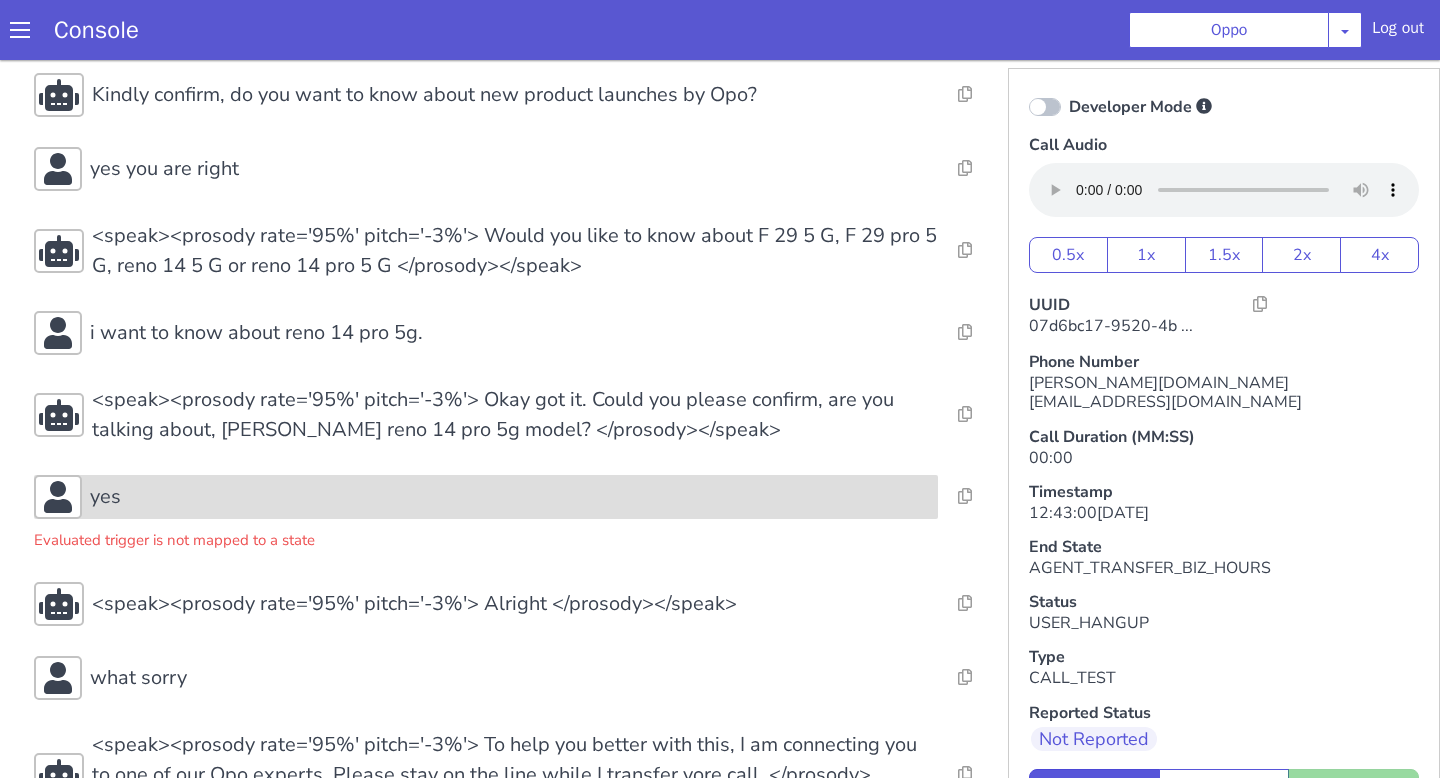 scroll, scrollTop: 284, scrollLeft: 0, axis: vertical 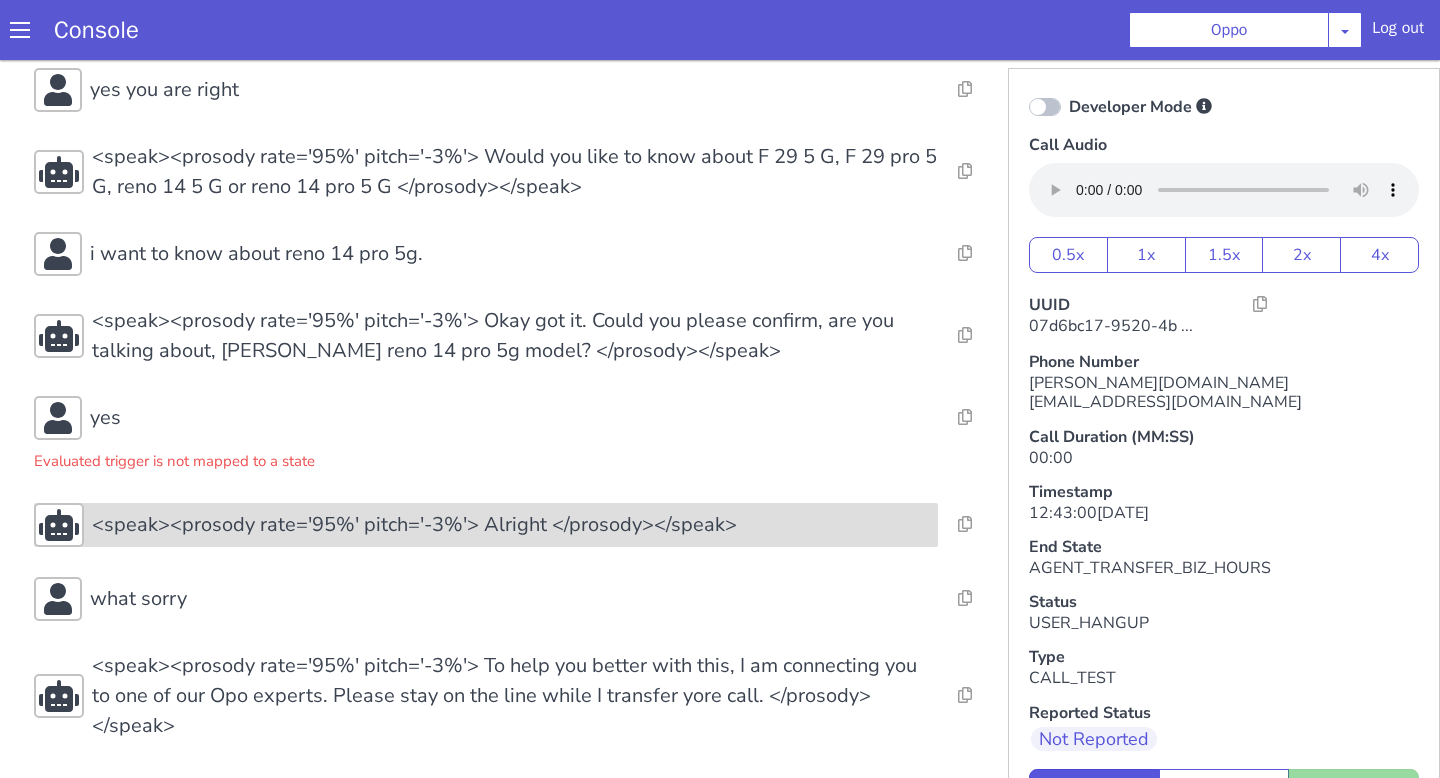 click on "<speak><prosody rate='95%' pitch='-3%'>  Alright  </prosody></speak>" at bounding box center (414, 525) 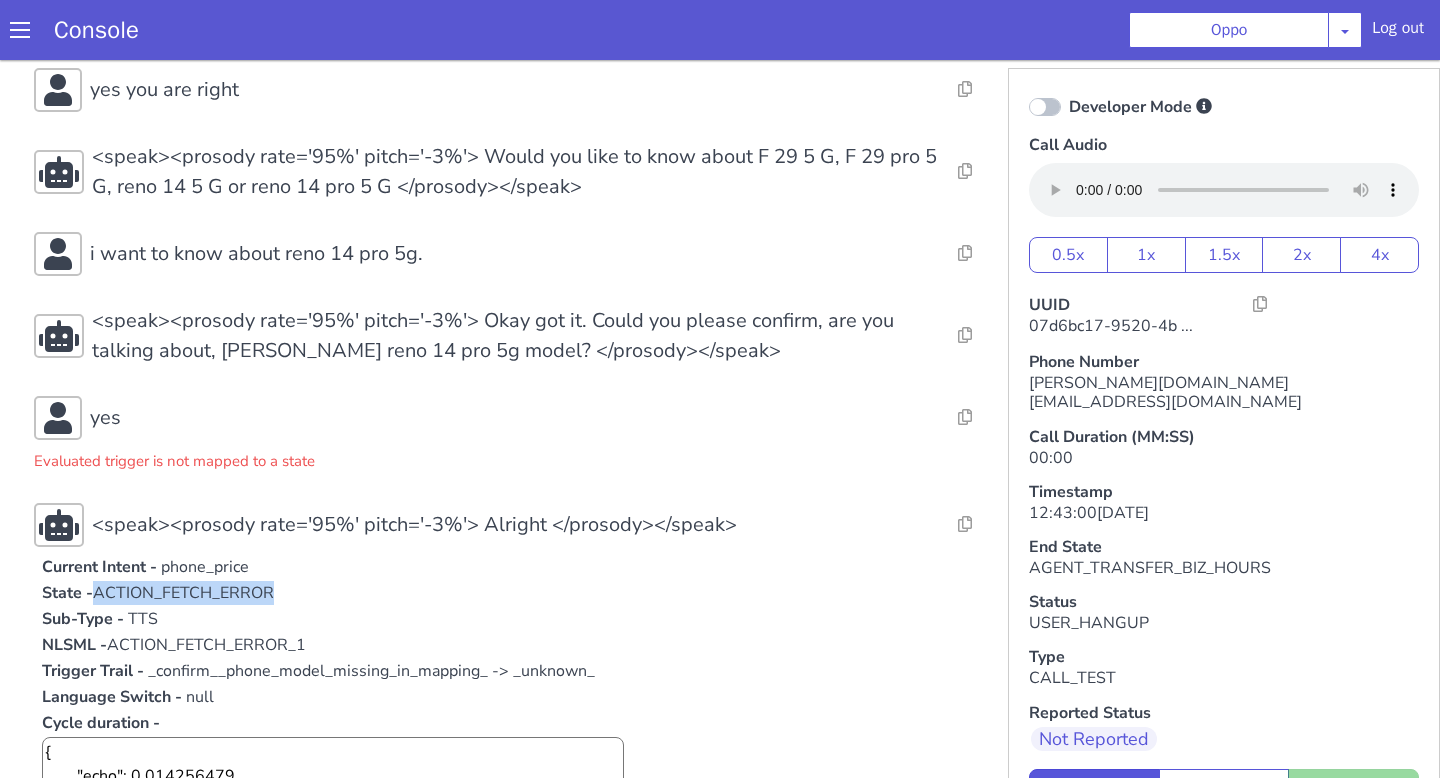 drag, startPoint x: 280, startPoint y: 594, endPoint x: 98, endPoint y: 593, distance: 182.00275 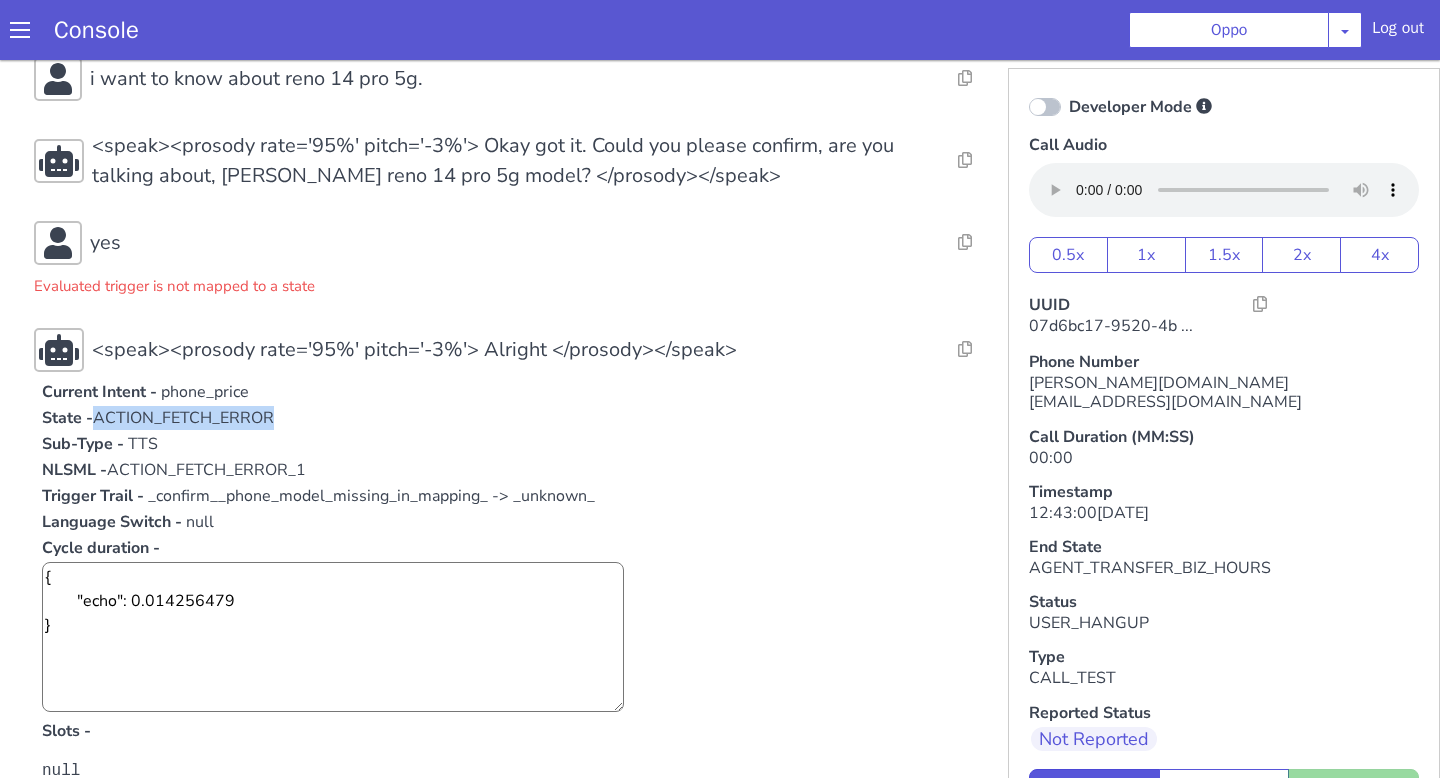 scroll, scrollTop: 462, scrollLeft: 0, axis: vertical 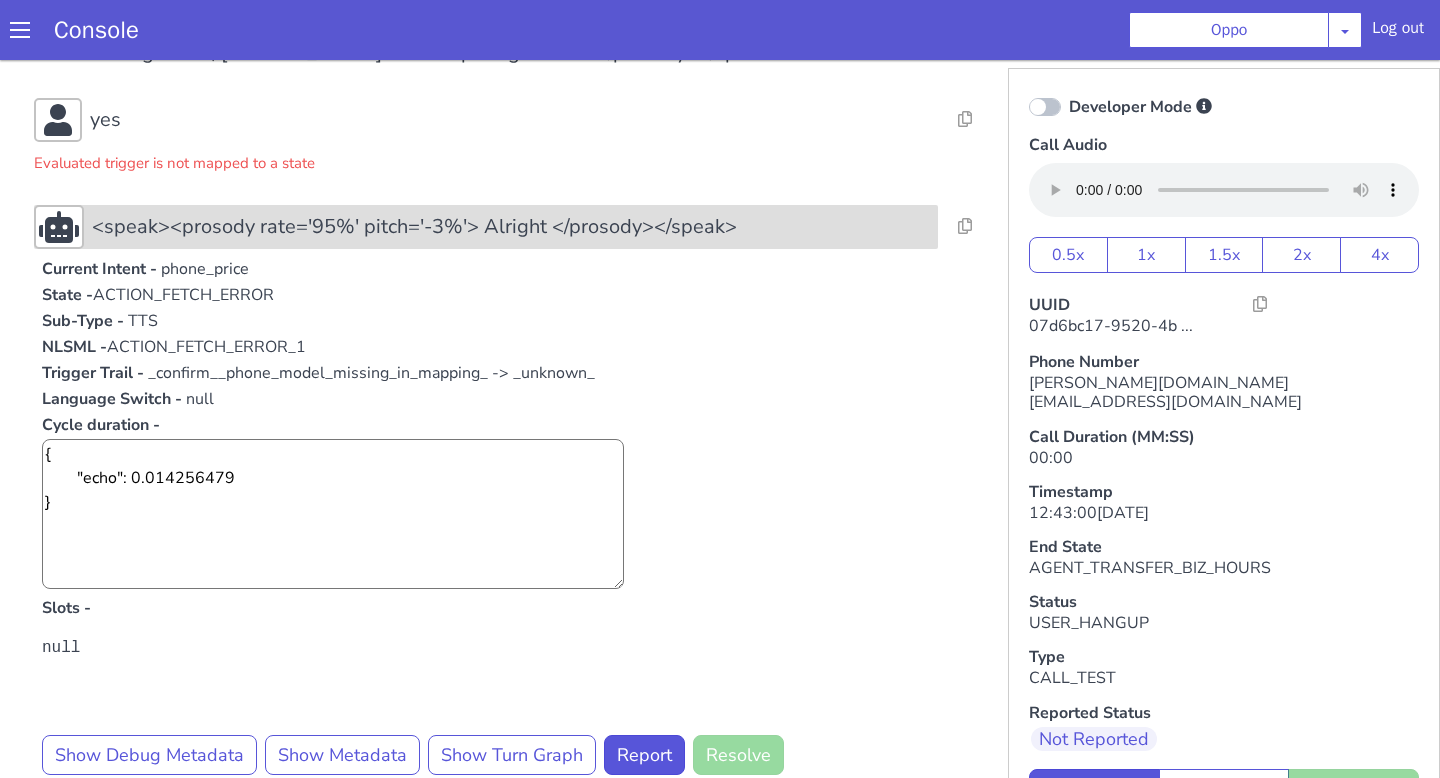 click on "<speak><prosody rate='95%' pitch='-3%'>  Alright  </prosody></speak>" at bounding box center (414, 227) 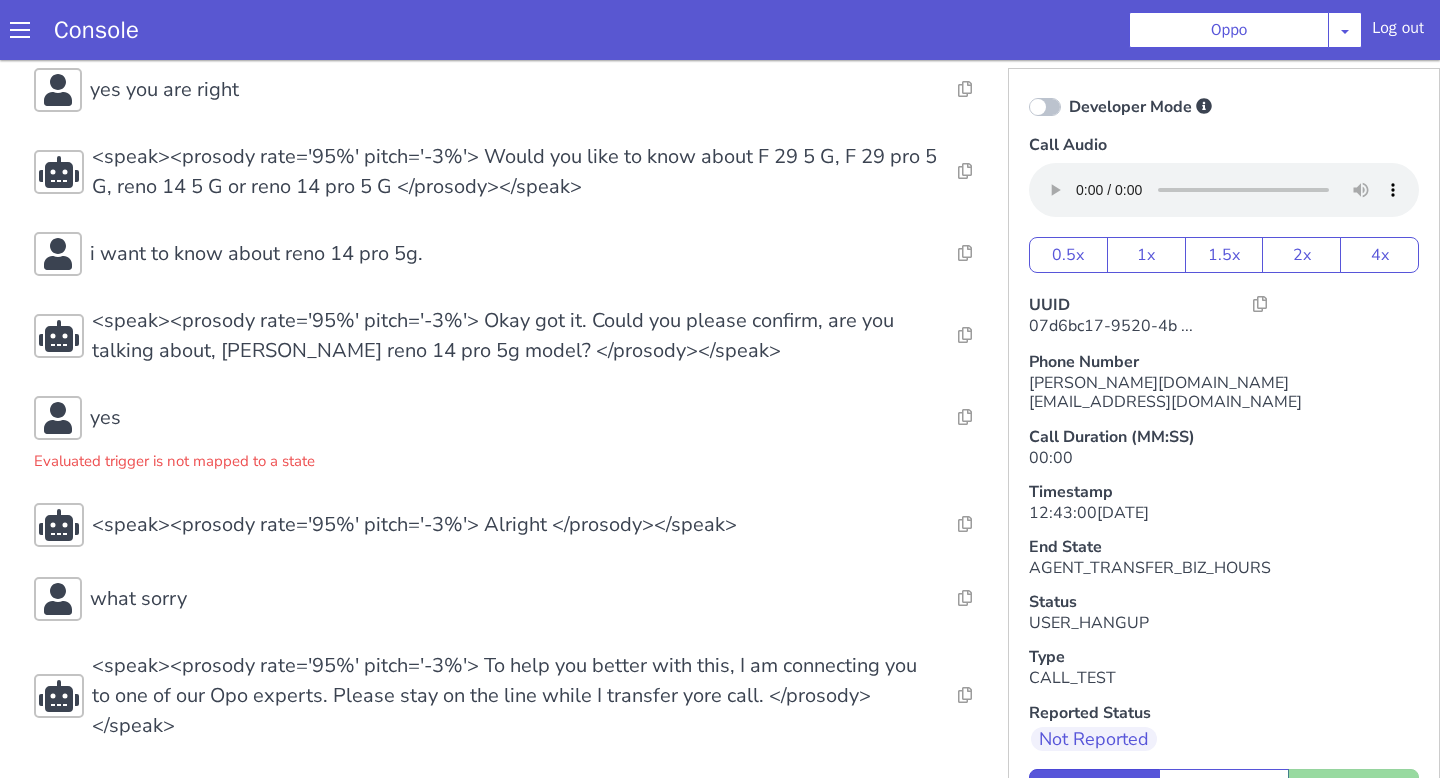 scroll, scrollTop: 6, scrollLeft: 0, axis: vertical 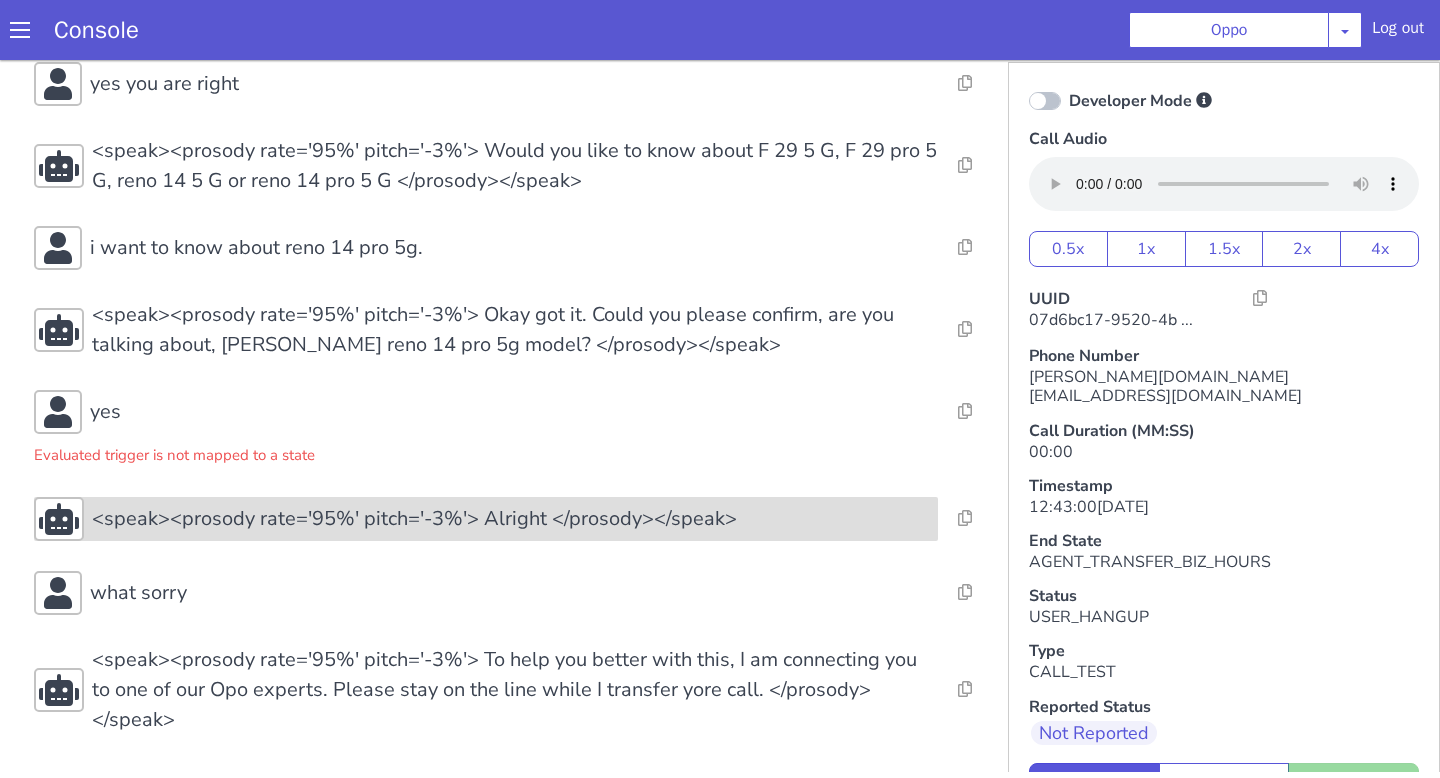 click on "<speak><prosody rate='95%' pitch='-3%'>  Alright  </prosody></speak>" at bounding box center [414, 519] 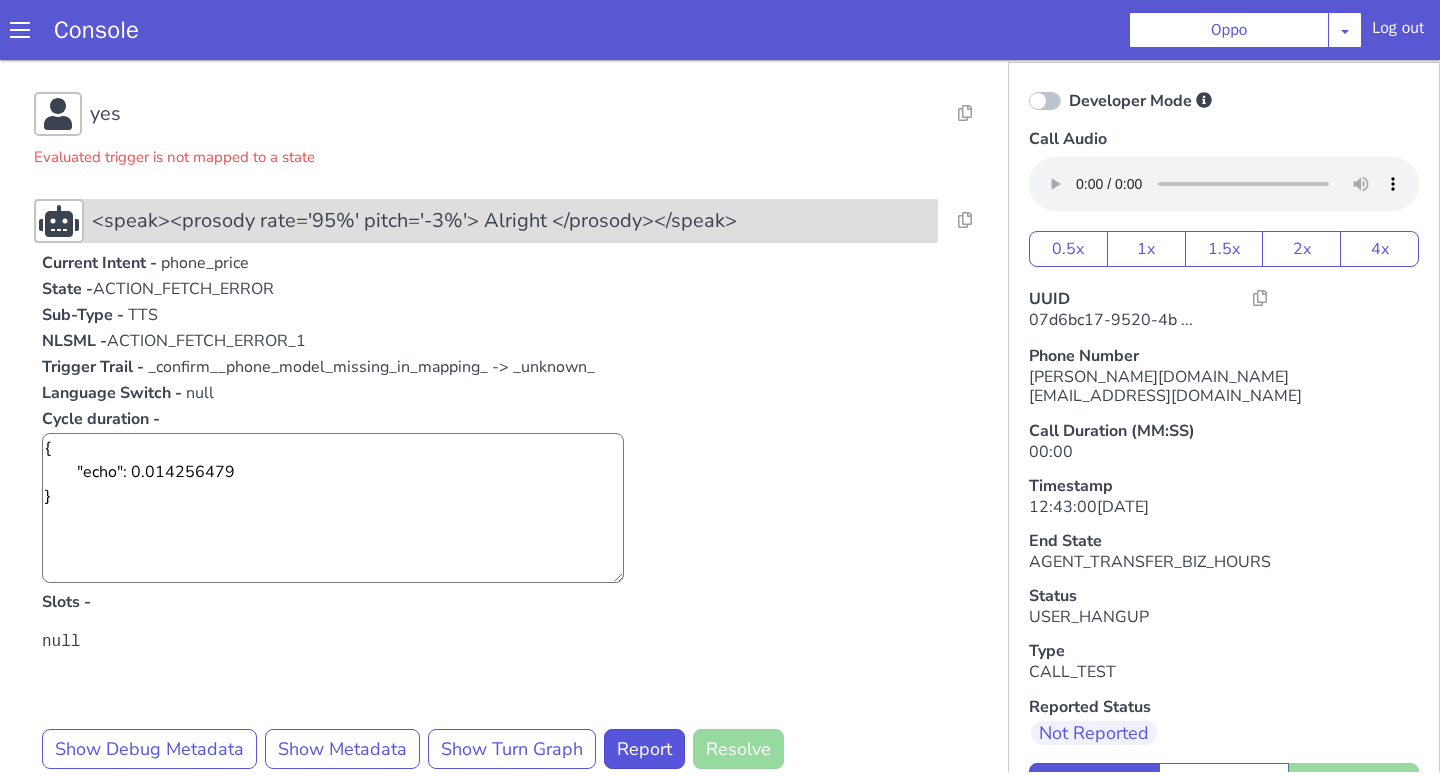 click on "<speak><prosody rate='95%' pitch='-3%'>  Alright  </prosody></speak>" at bounding box center (486, 221) 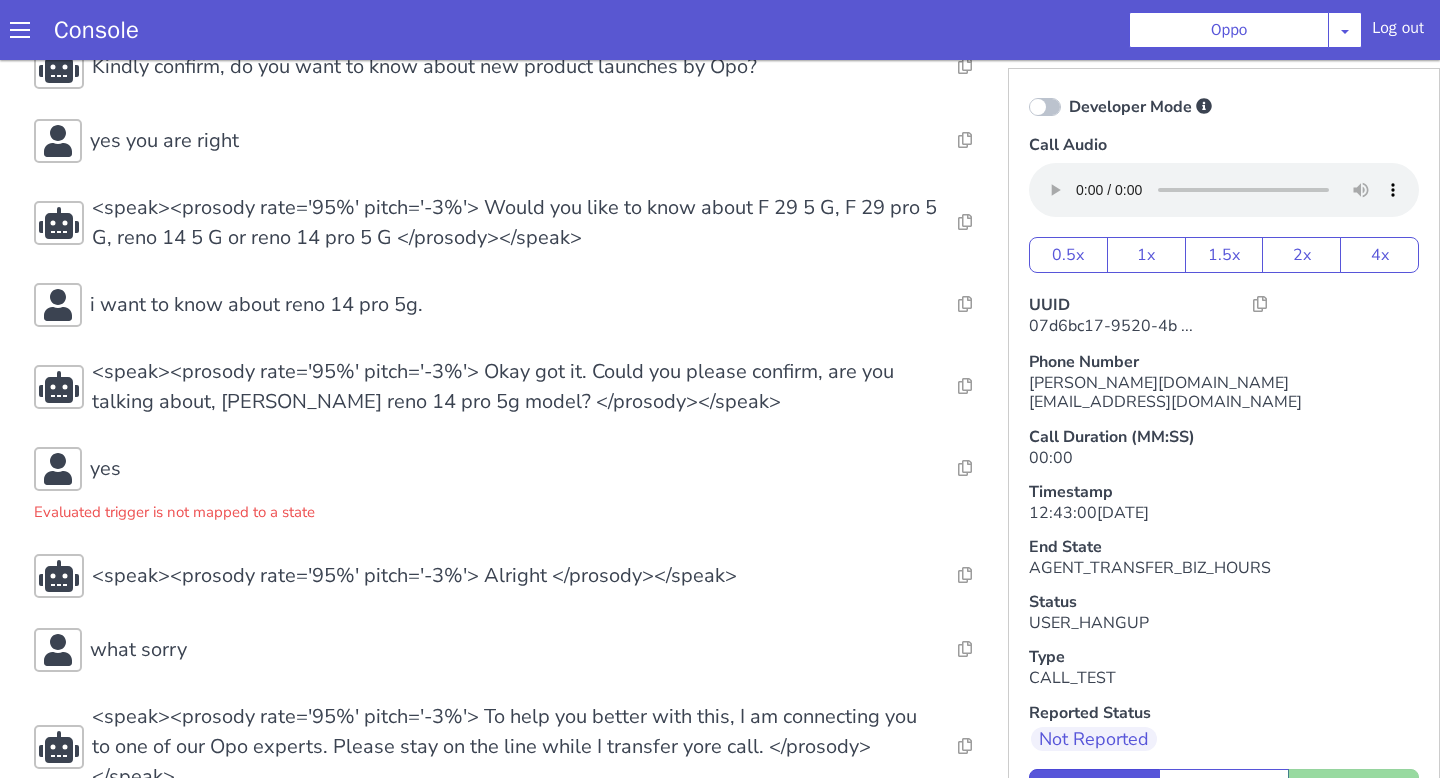 scroll, scrollTop: 284, scrollLeft: 0, axis: vertical 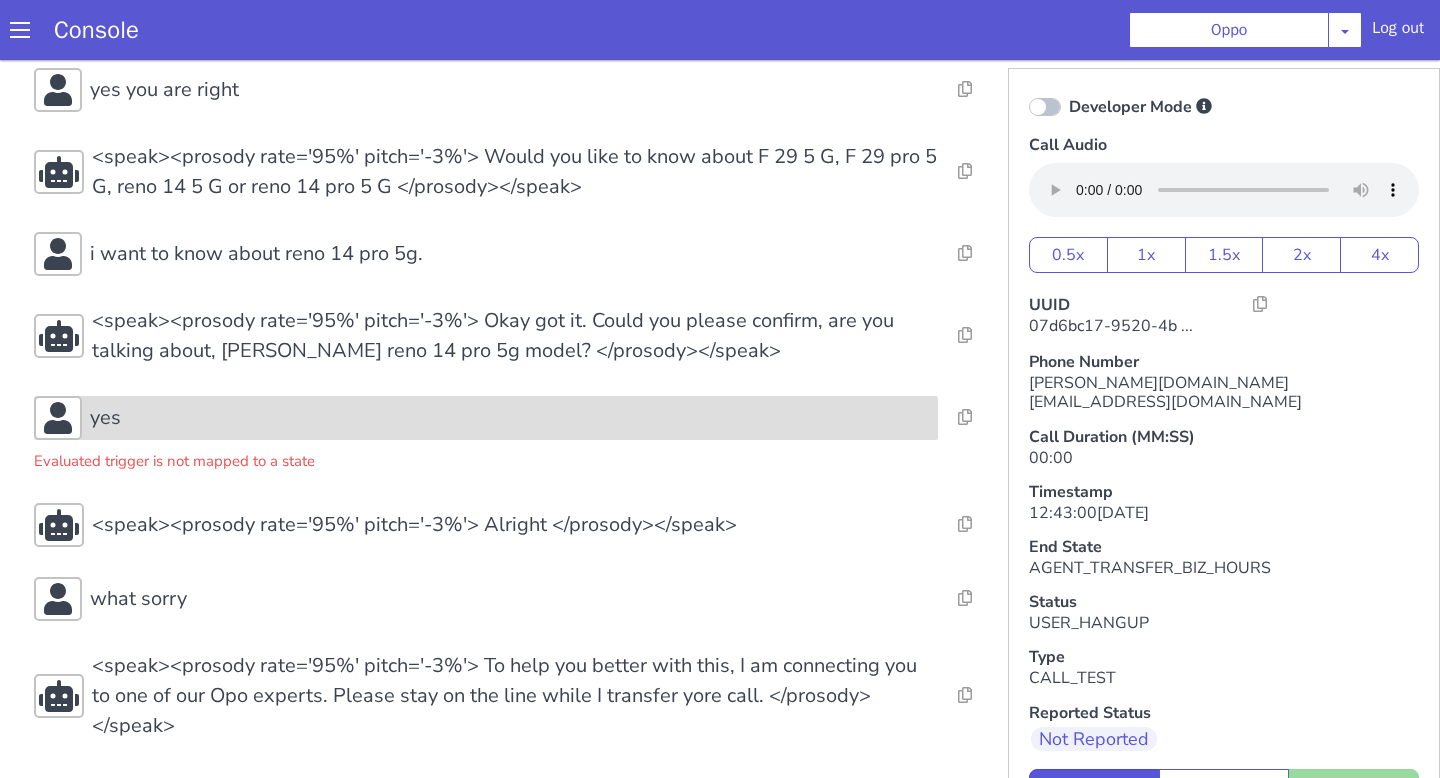 click on "yes" at bounding box center (510, 418) 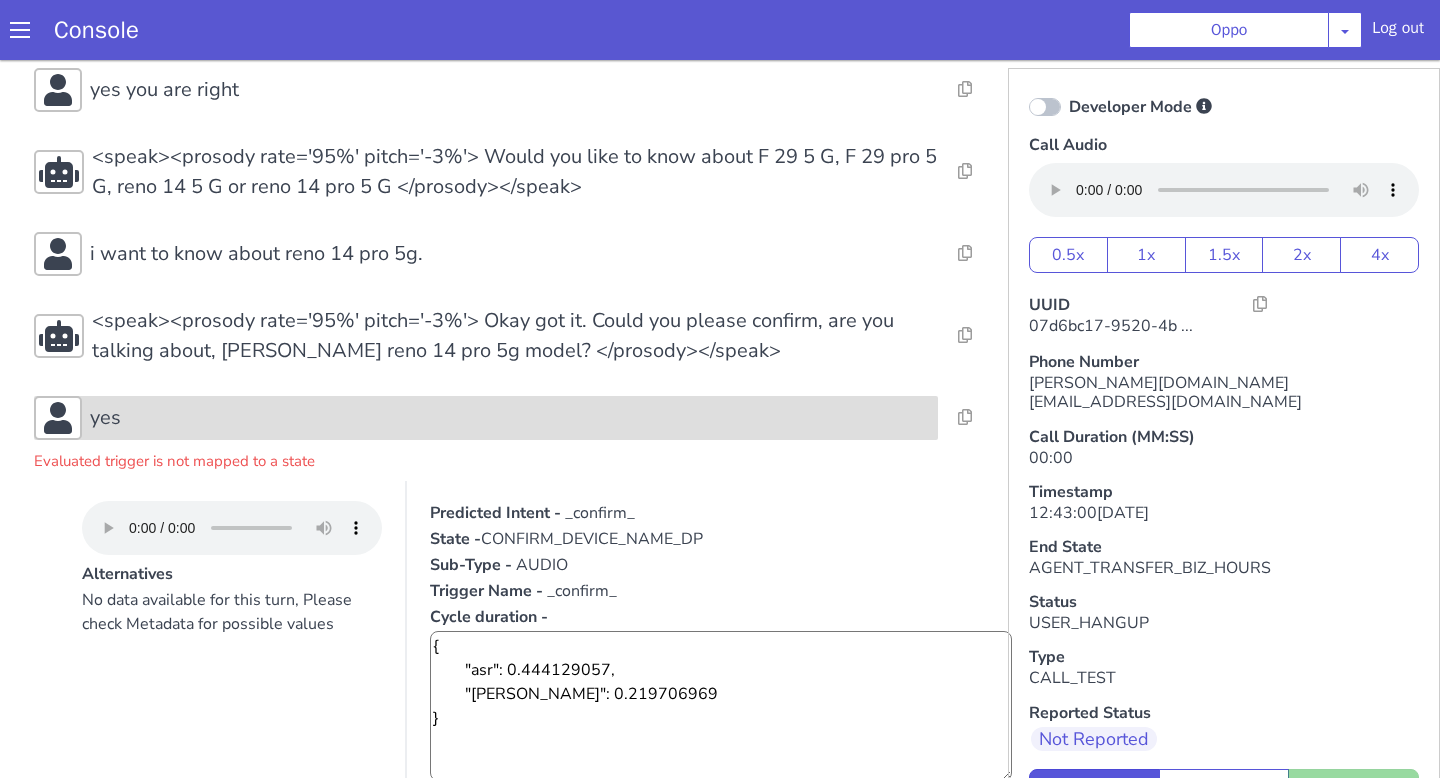 click on "yes" at bounding box center (510, 418) 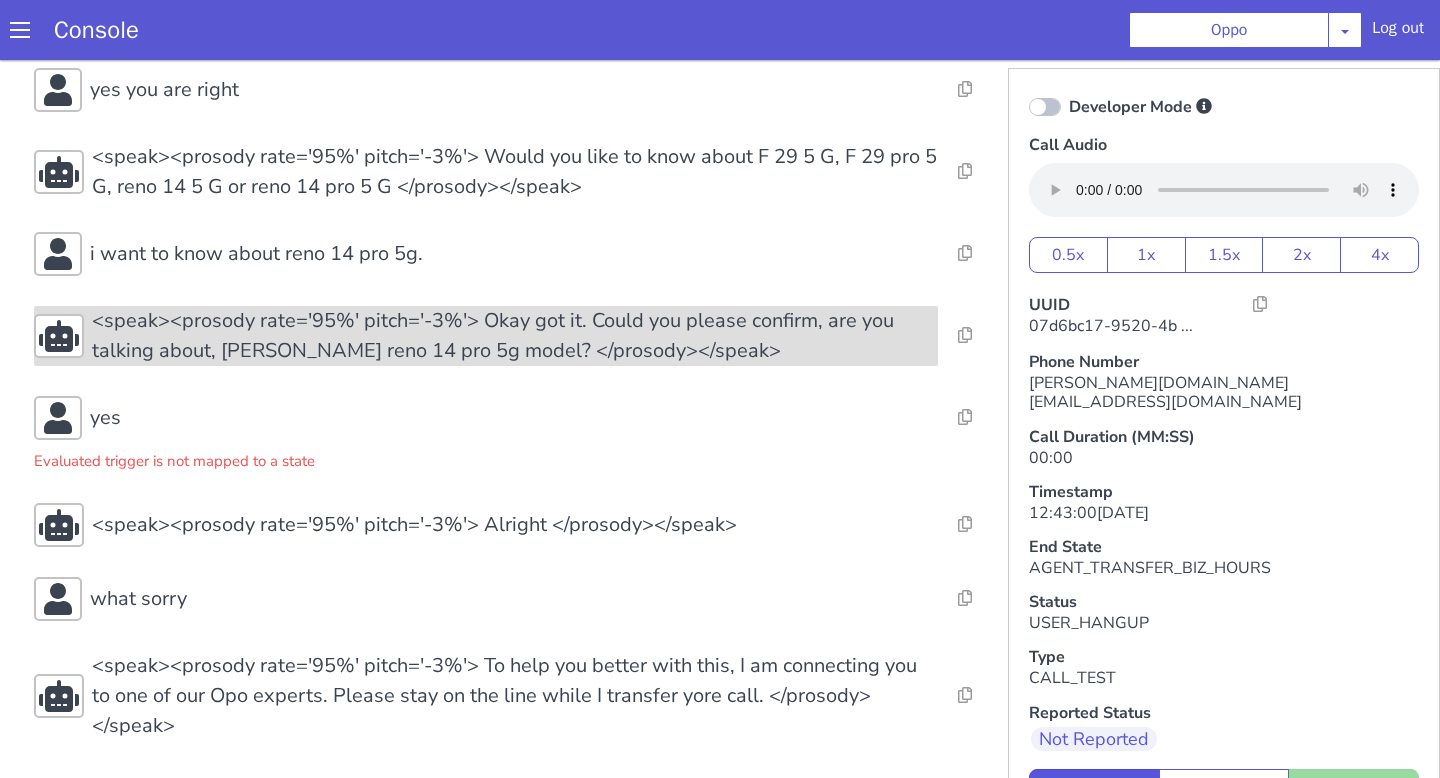 click on "<speak><prosody rate='95%' pitch='-3%'> Okay got it. Could you please confirm, are you talking about, [PERSON_NAME] reno 14 pro 5g model? </prosody></speak>" at bounding box center [515, 336] 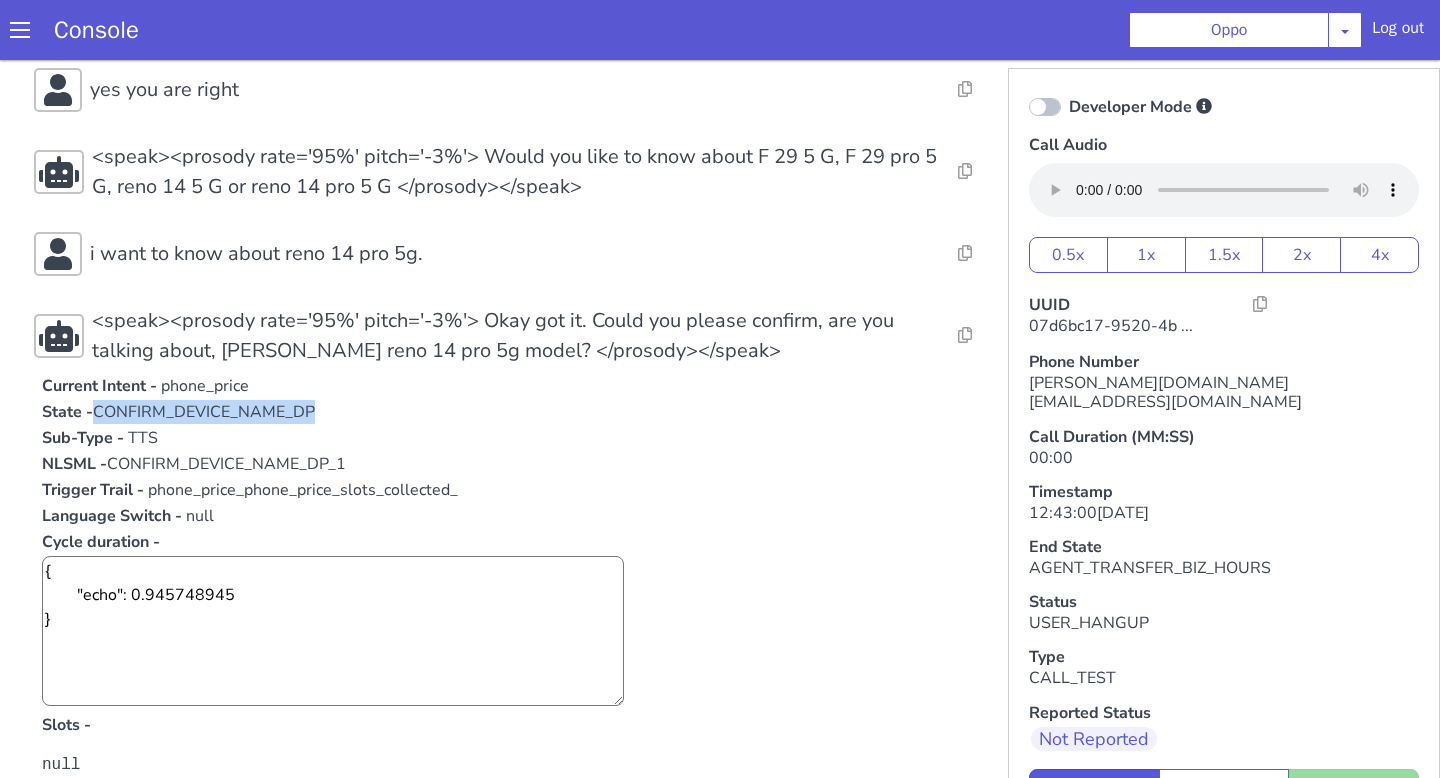 drag, startPoint x: 326, startPoint y: 412, endPoint x: 97, endPoint y: 413, distance: 229.00218 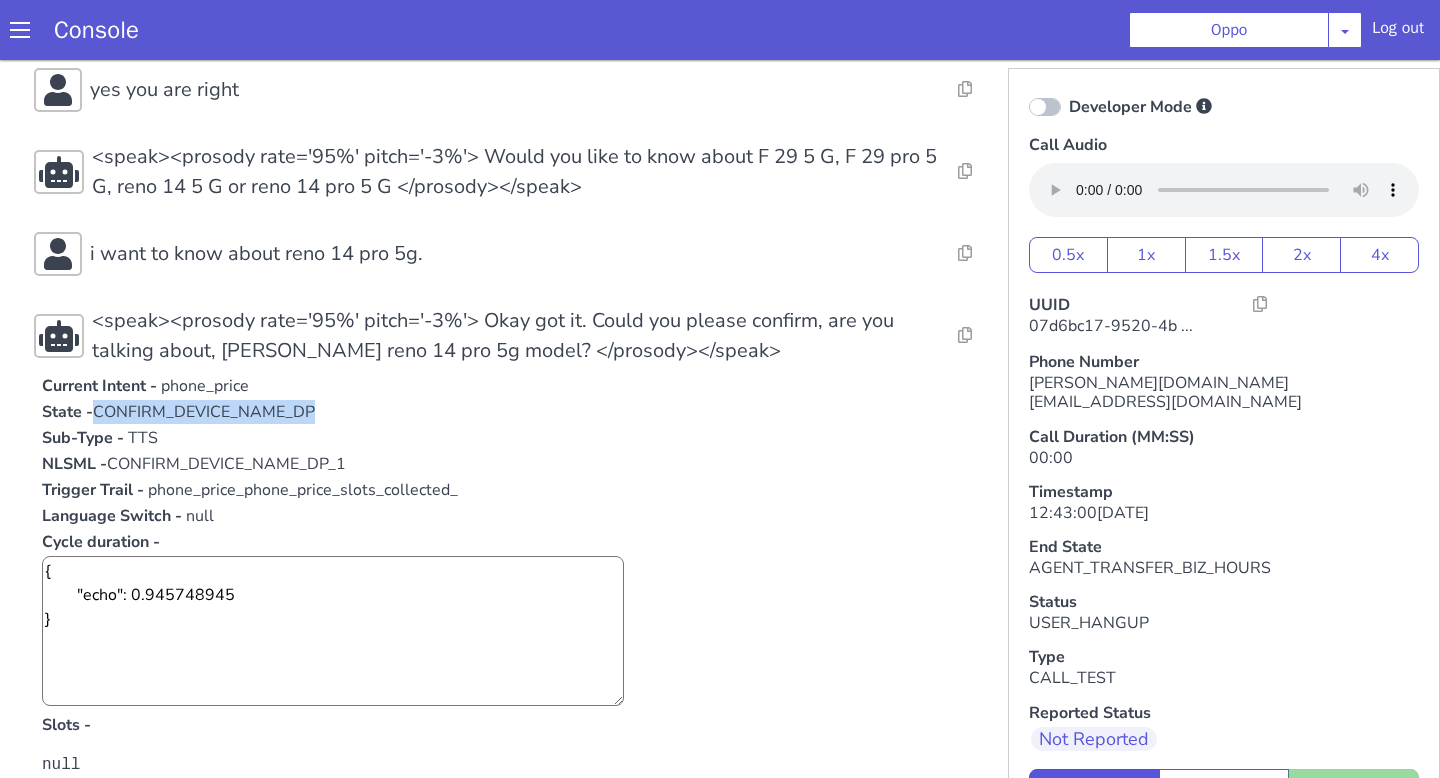 click on "State -  CONFIRM_DEVICE_NAME_DP" at bounding box center [515, 412] 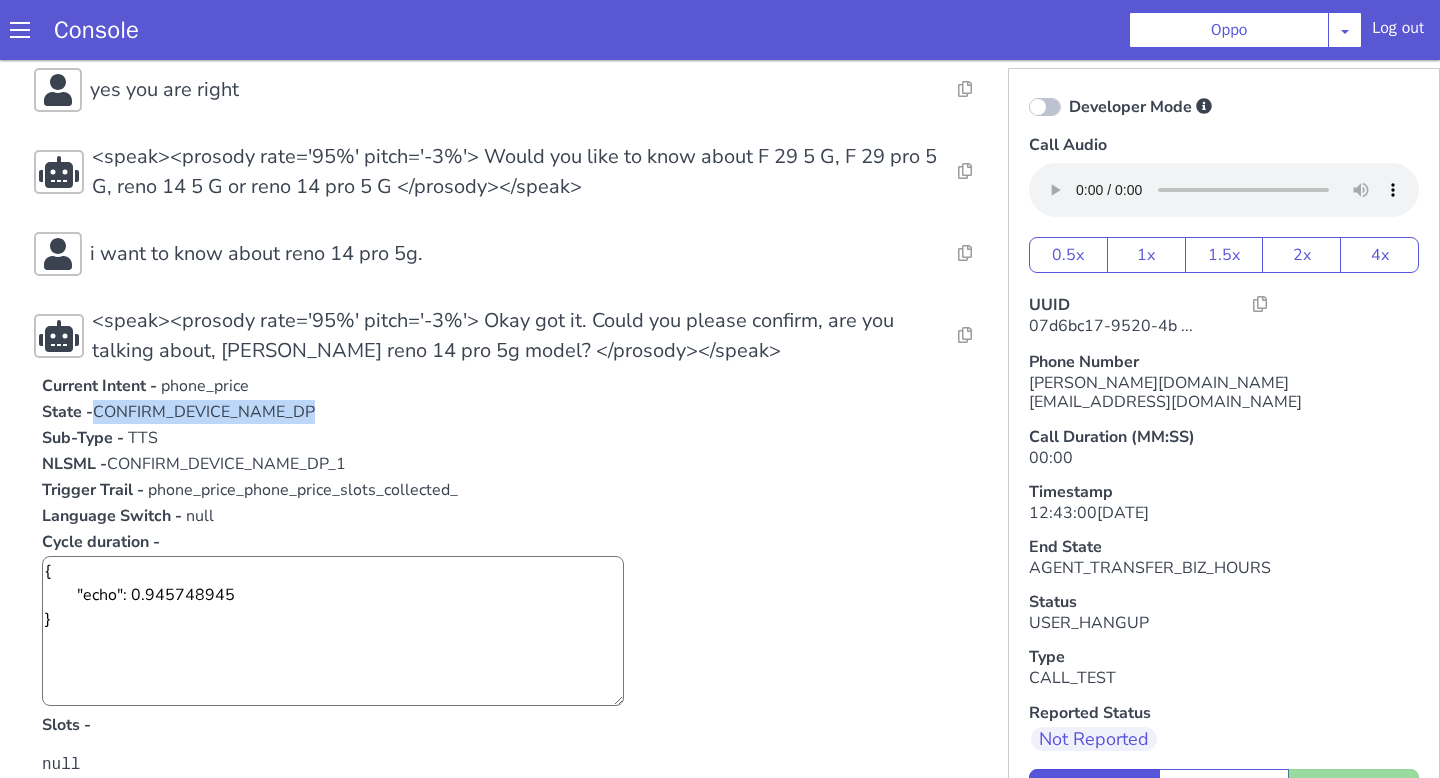 drag, startPoint x: 329, startPoint y: 410, endPoint x: 97, endPoint y: 406, distance: 232.03448 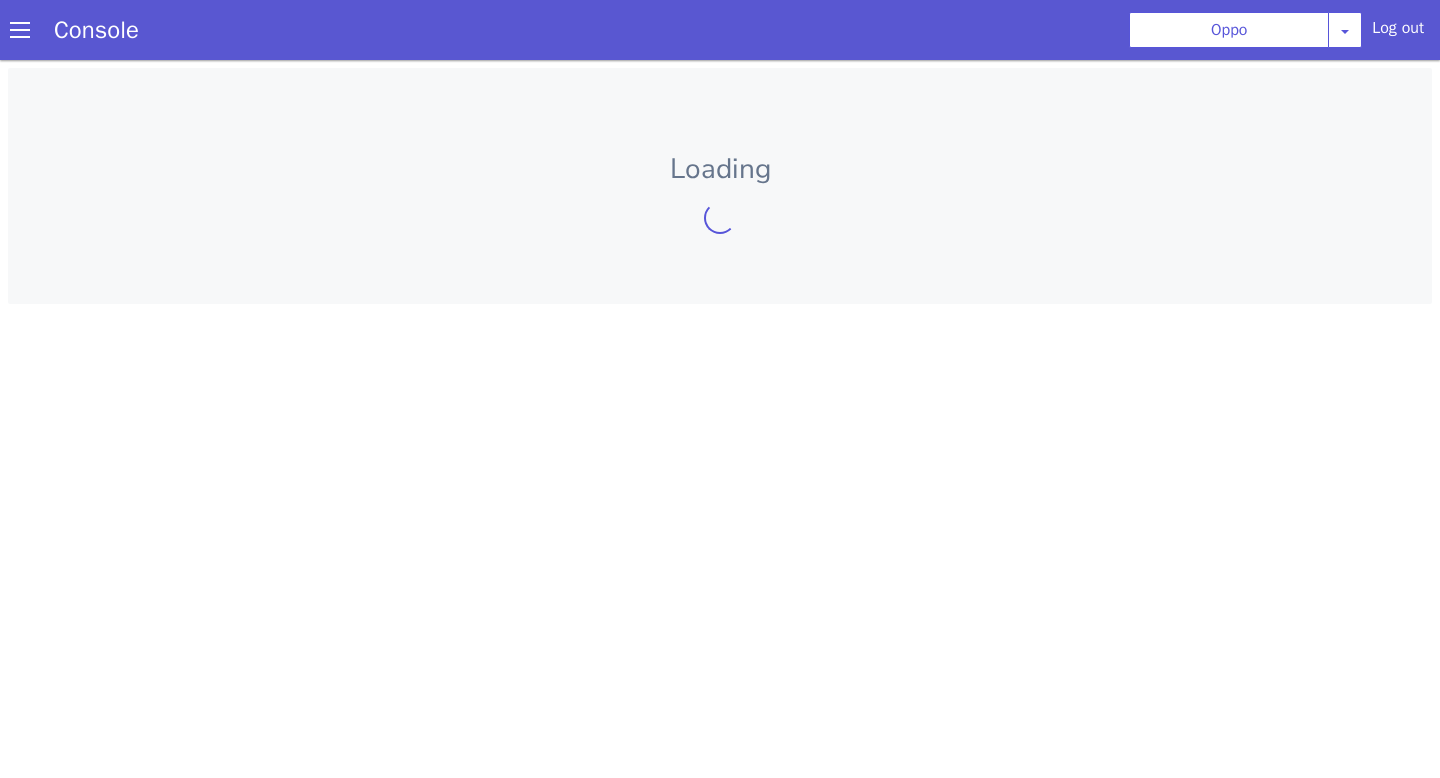 scroll, scrollTop: 0, scrollLeft: 0, axis: both 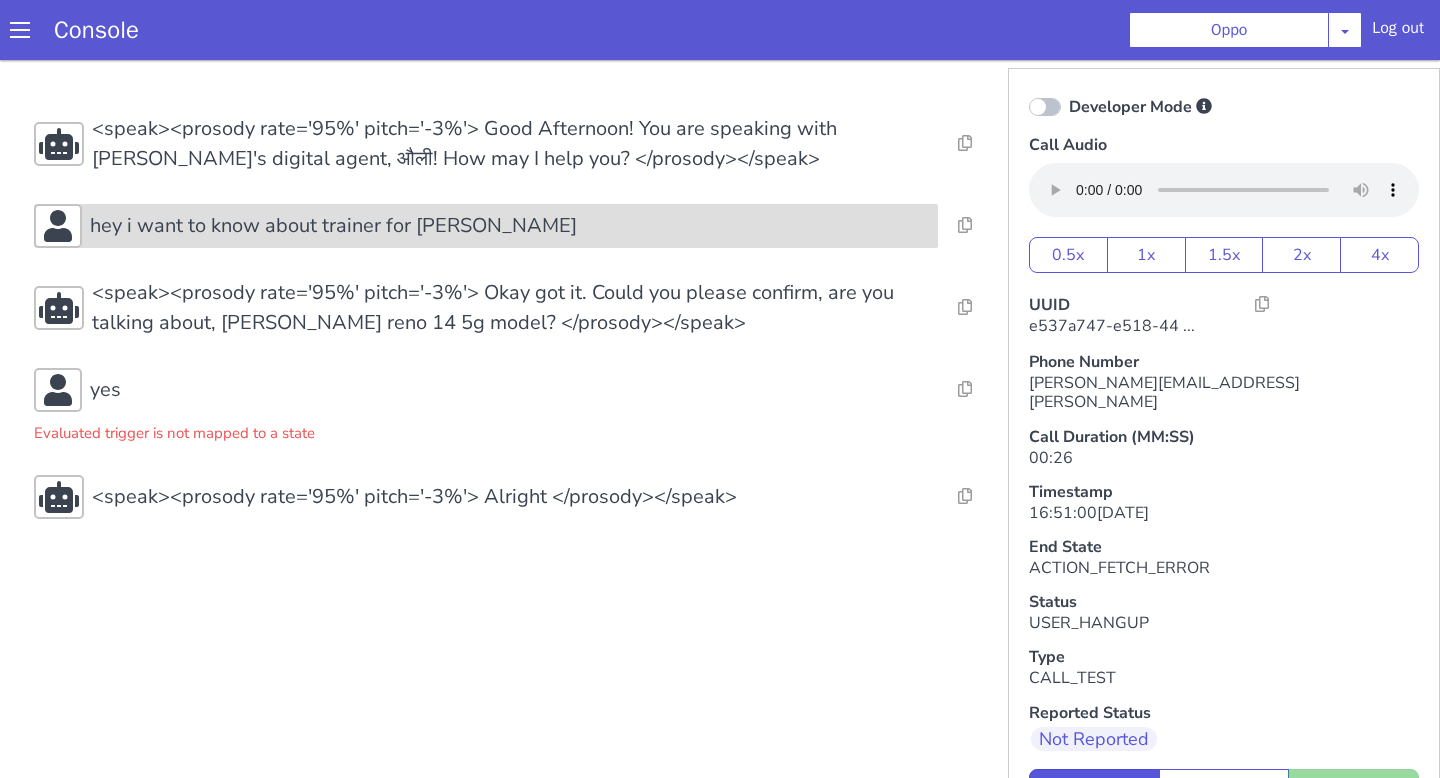 click on "hey i want to know about trainer for [PERSON_NAME]" at bounding box center [510, 226] 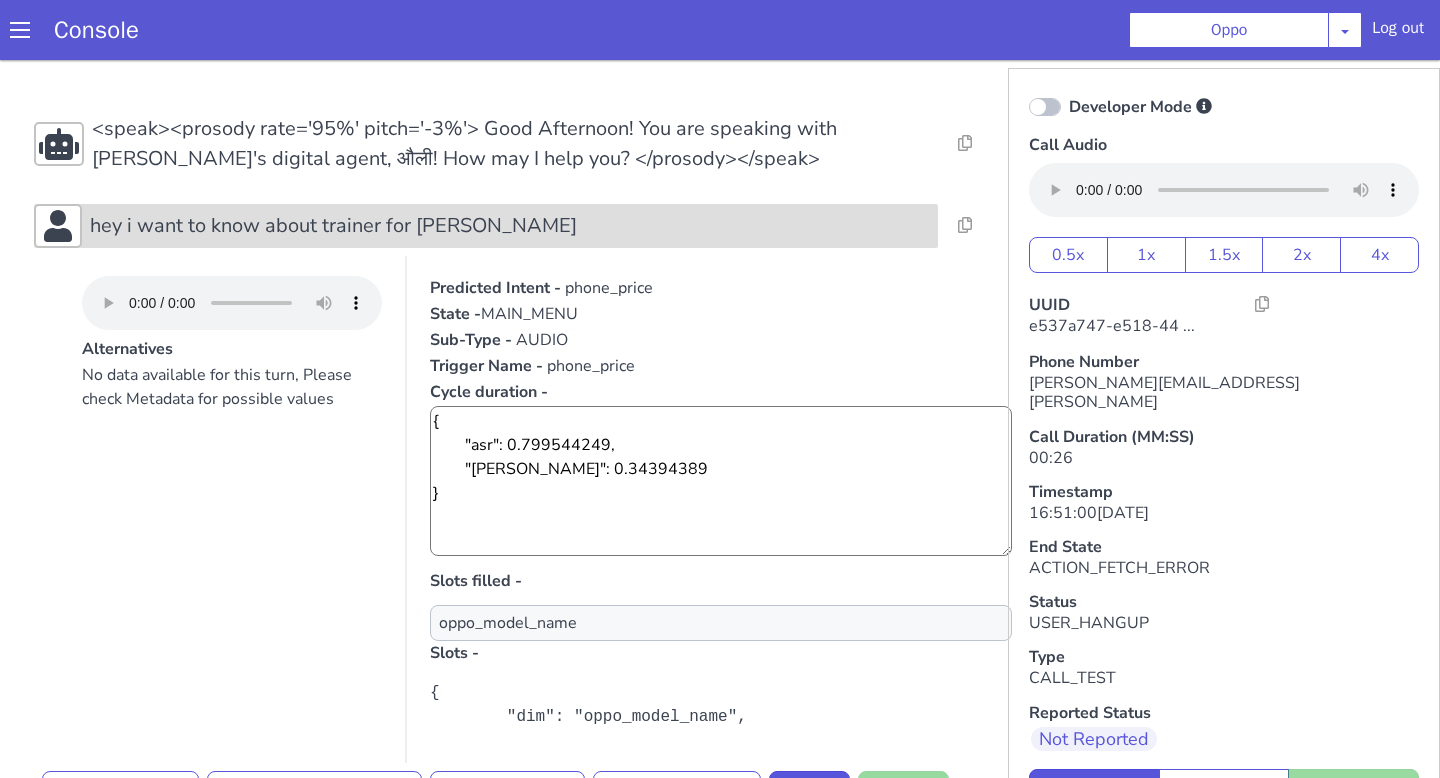 click on "hey i want to know about trainer for [PERSON_NAME]" at bounding box center (333, 226) 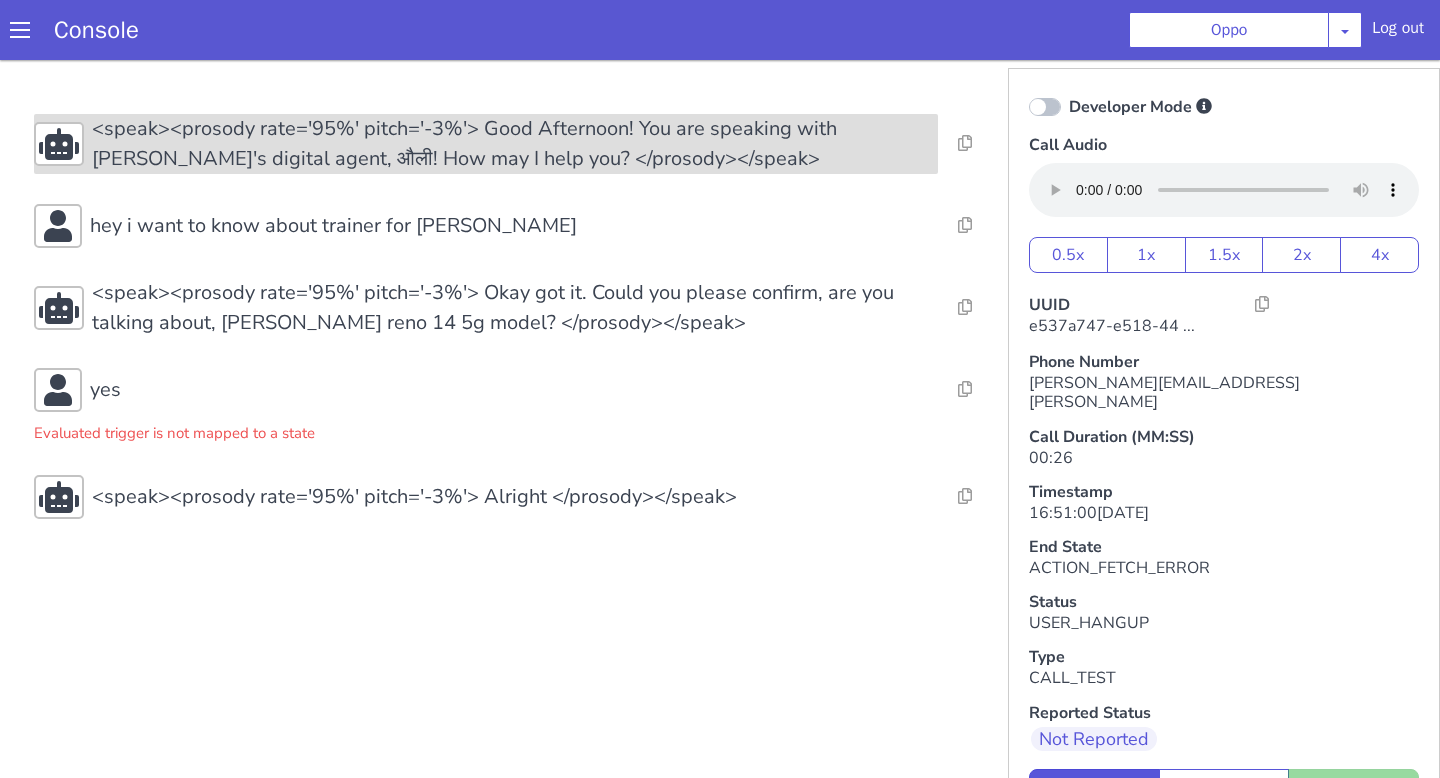 click on "<speak><prosody rate='95%' pitch='-3%'>   Good Afternoon! You are speaking with [PERSON_NAME]'s digital agent, औली! How may I help you?  </prosody></speak>" at bounding box center [515, 144] 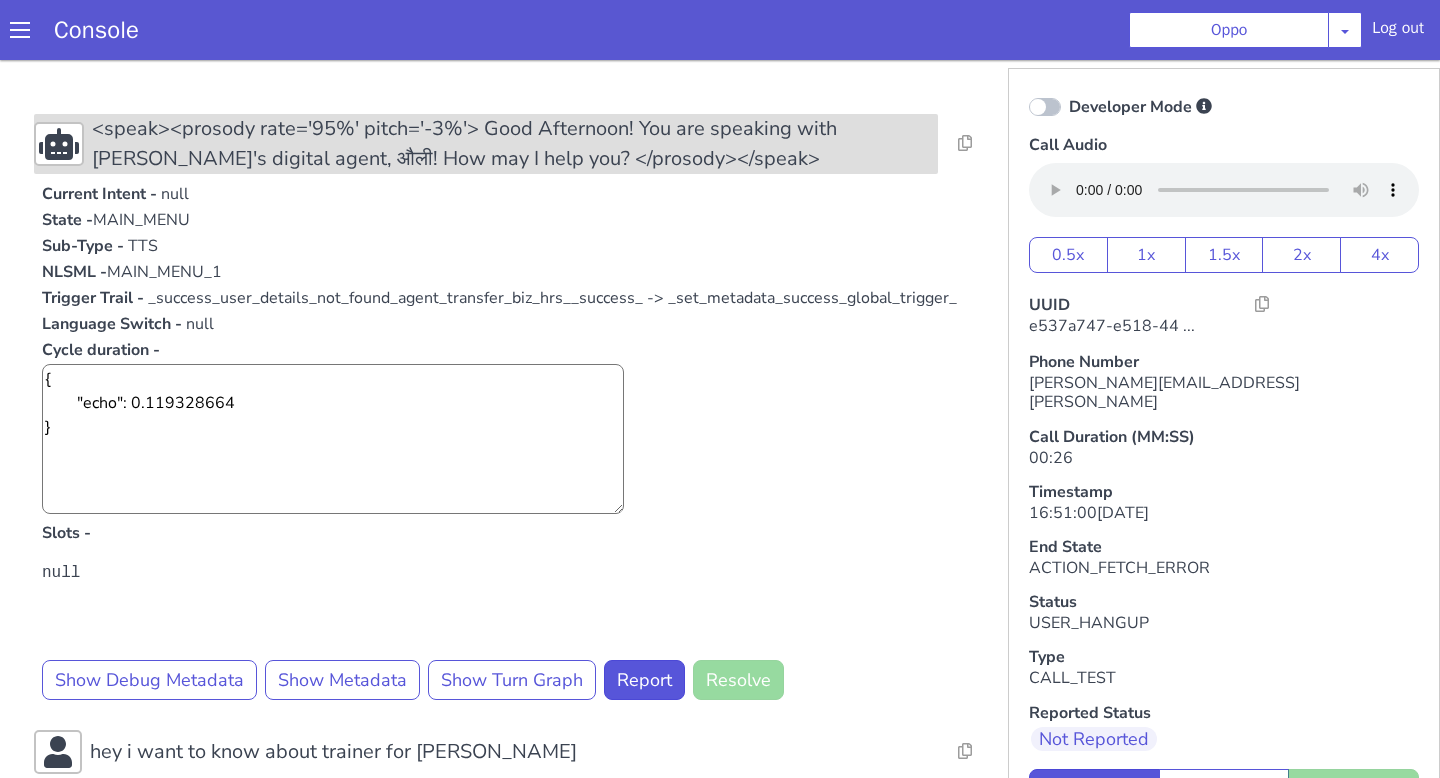click on "<speak><prosody rate='95%' pitch='-3%'>   Good Afternoon! You are speaking with [PERSON_NAME]'s digital agent, औली! How may I help you?  </prosody></speak>" at bounding box center (515, 144) 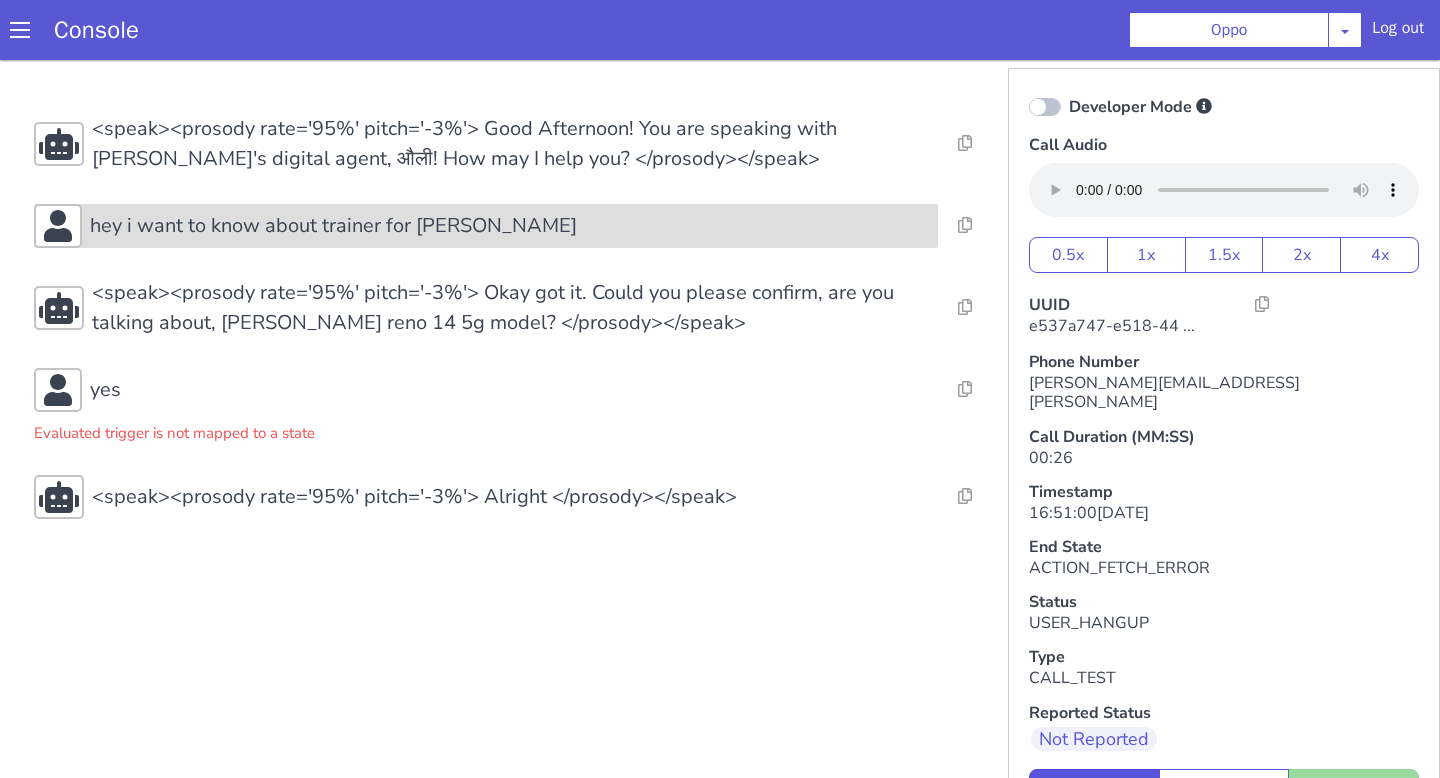 click on "hey i want to know about trainer for [PERSON_NAME]" at bounding box center [510, 226] 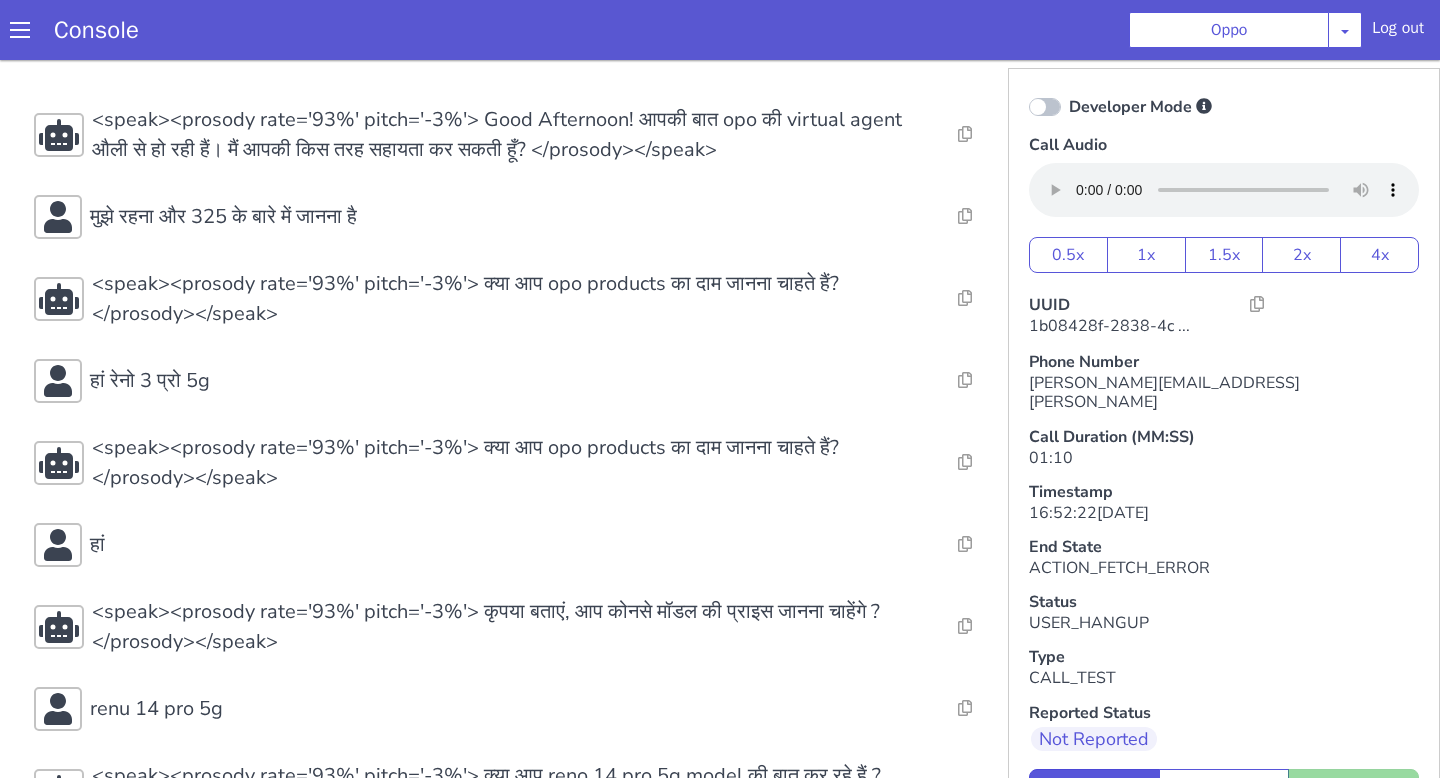 scroll, scrollTop: 0, scrollLeft: 0, axis: both 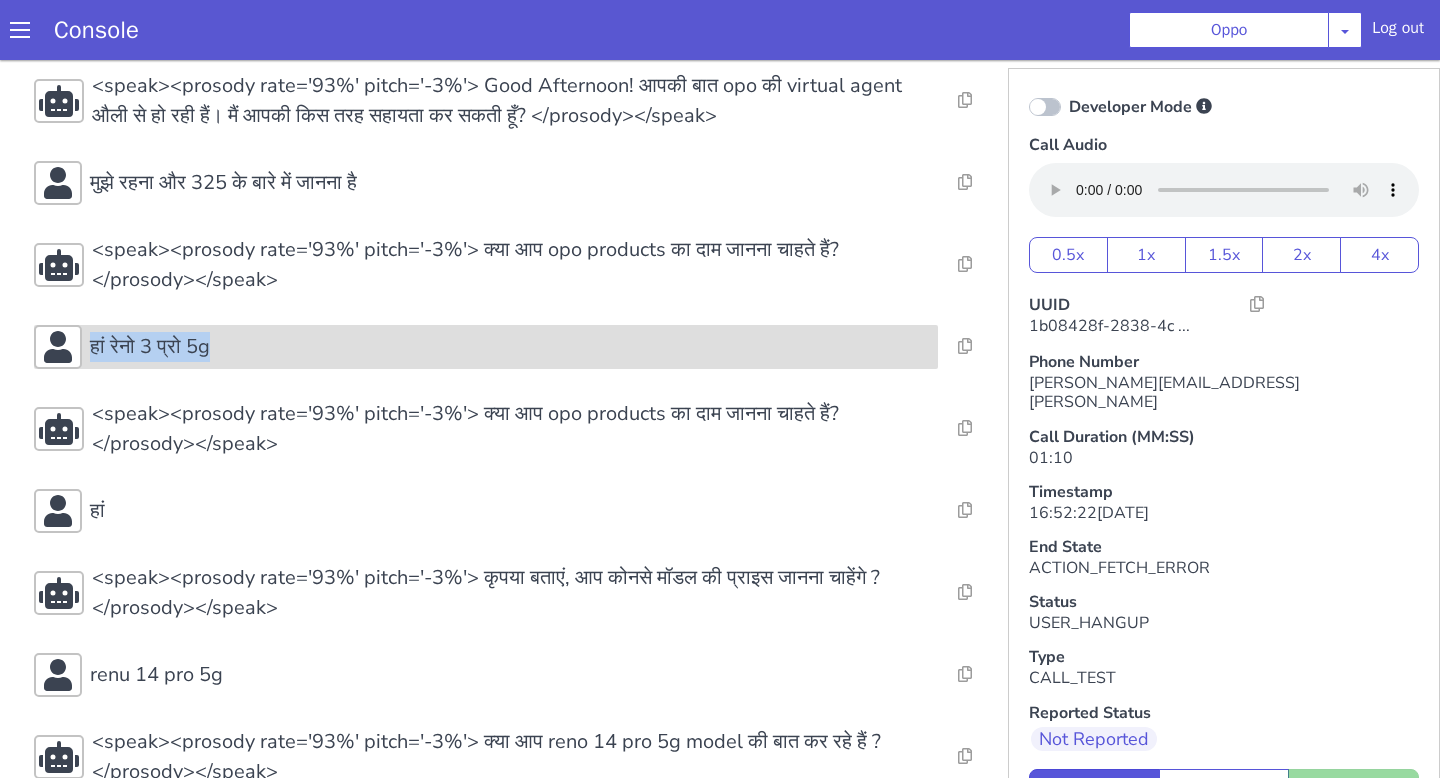 drag, startPoint x: 683, startPoint y: 1395, endPoint x: 473, endPoint y: 1396, distance: 210.00238 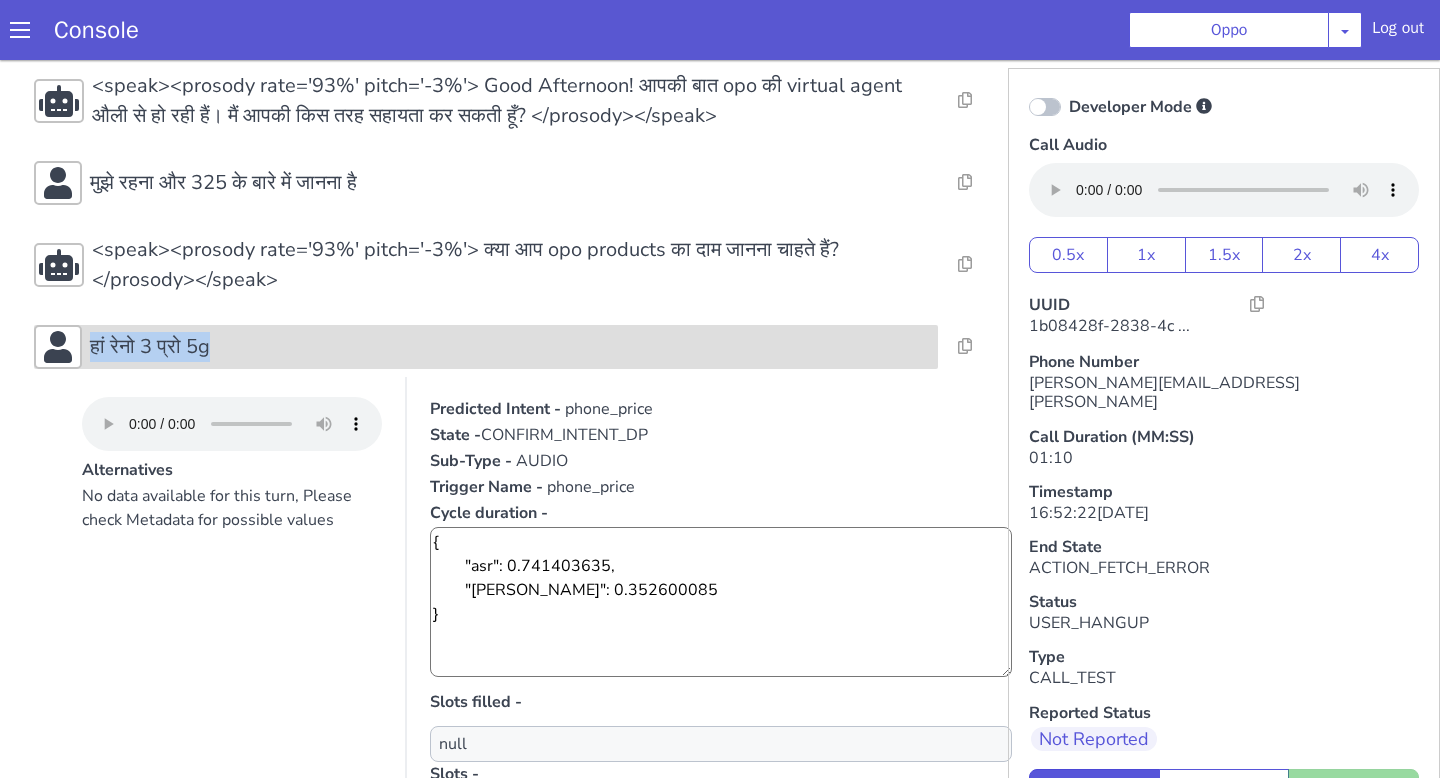 click on "हां रेनो 3 प्रो 5g" at bounding box center [548, 1078] 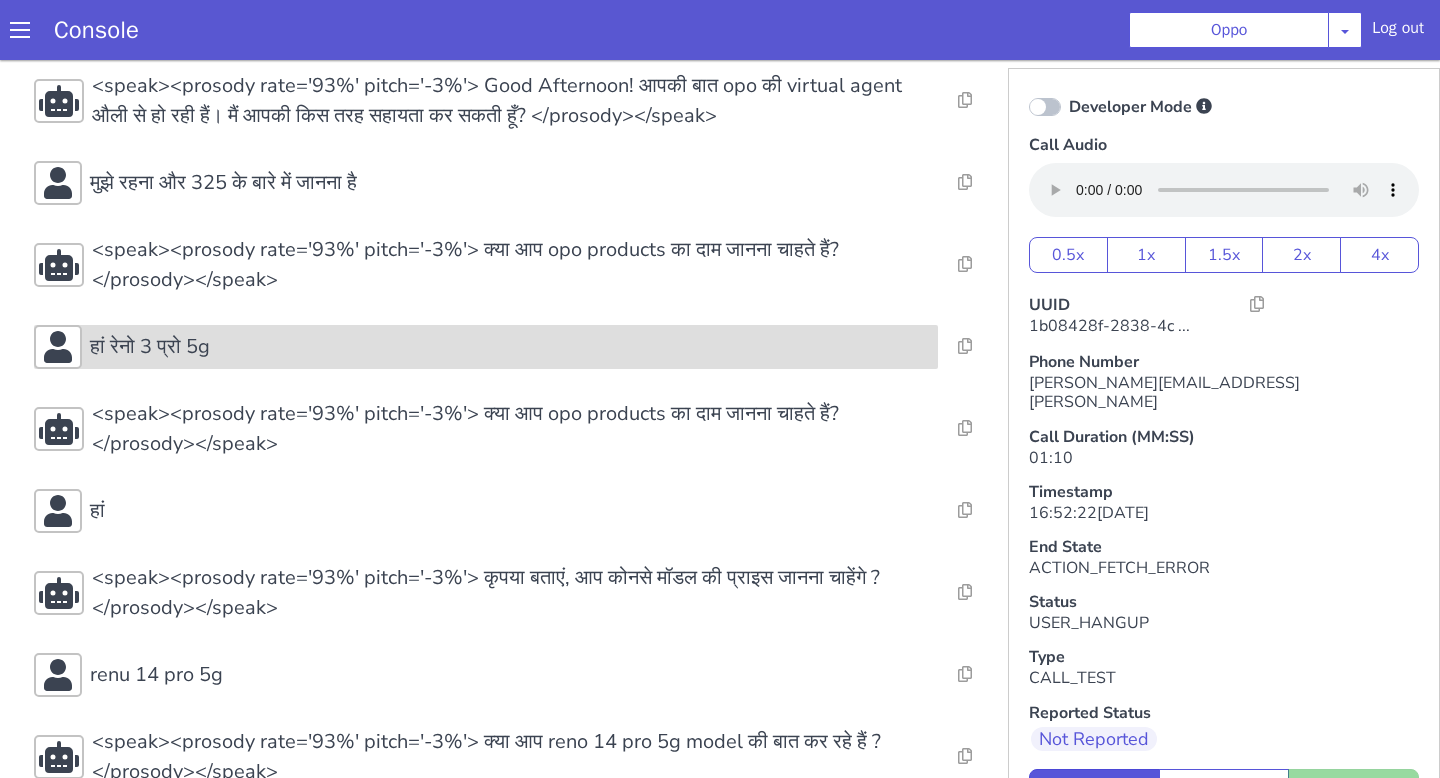click on "हां रेनो 3 प्रो 5g" at bounding box center [1144, 1463] 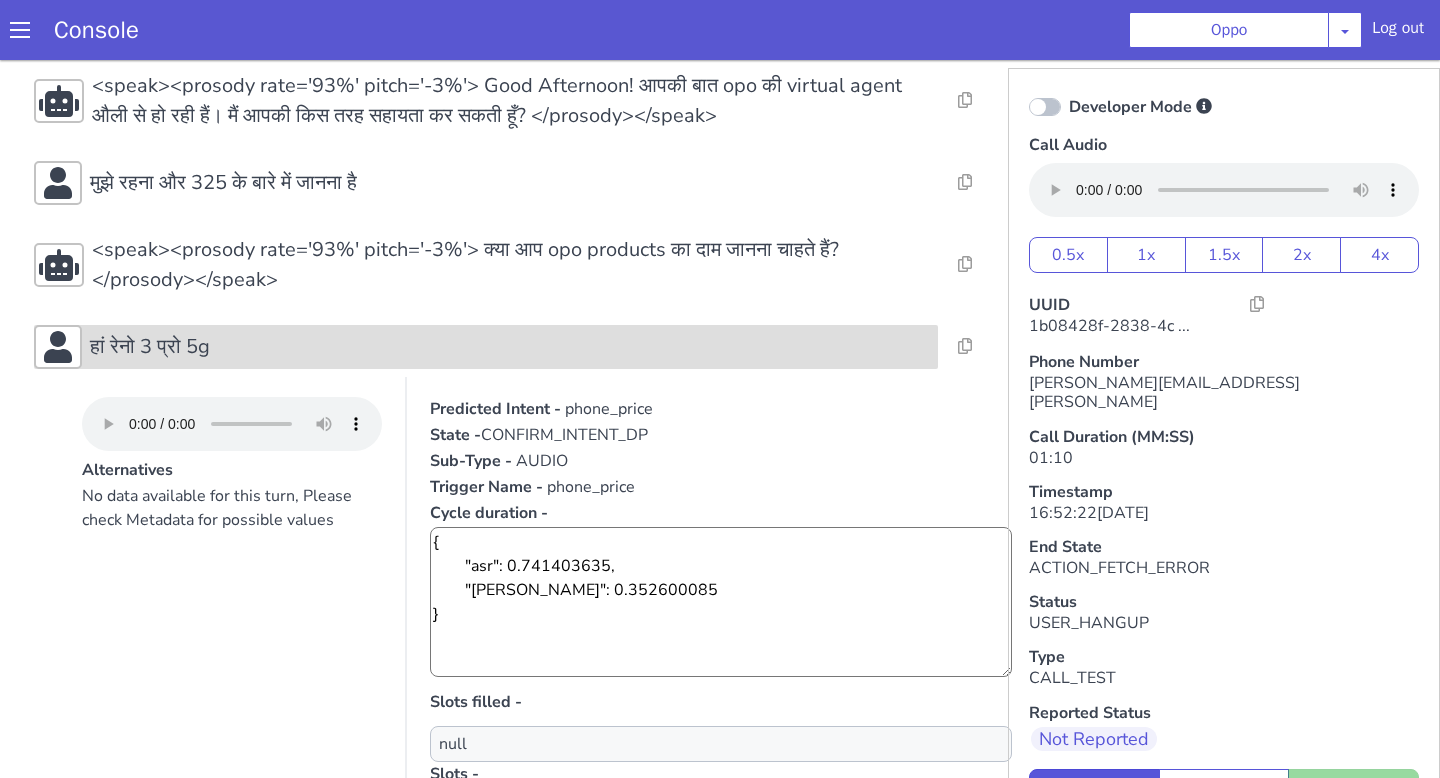 click on "हां रेनो 3 प्रो 5g" at bounding box center (1282, 1465) 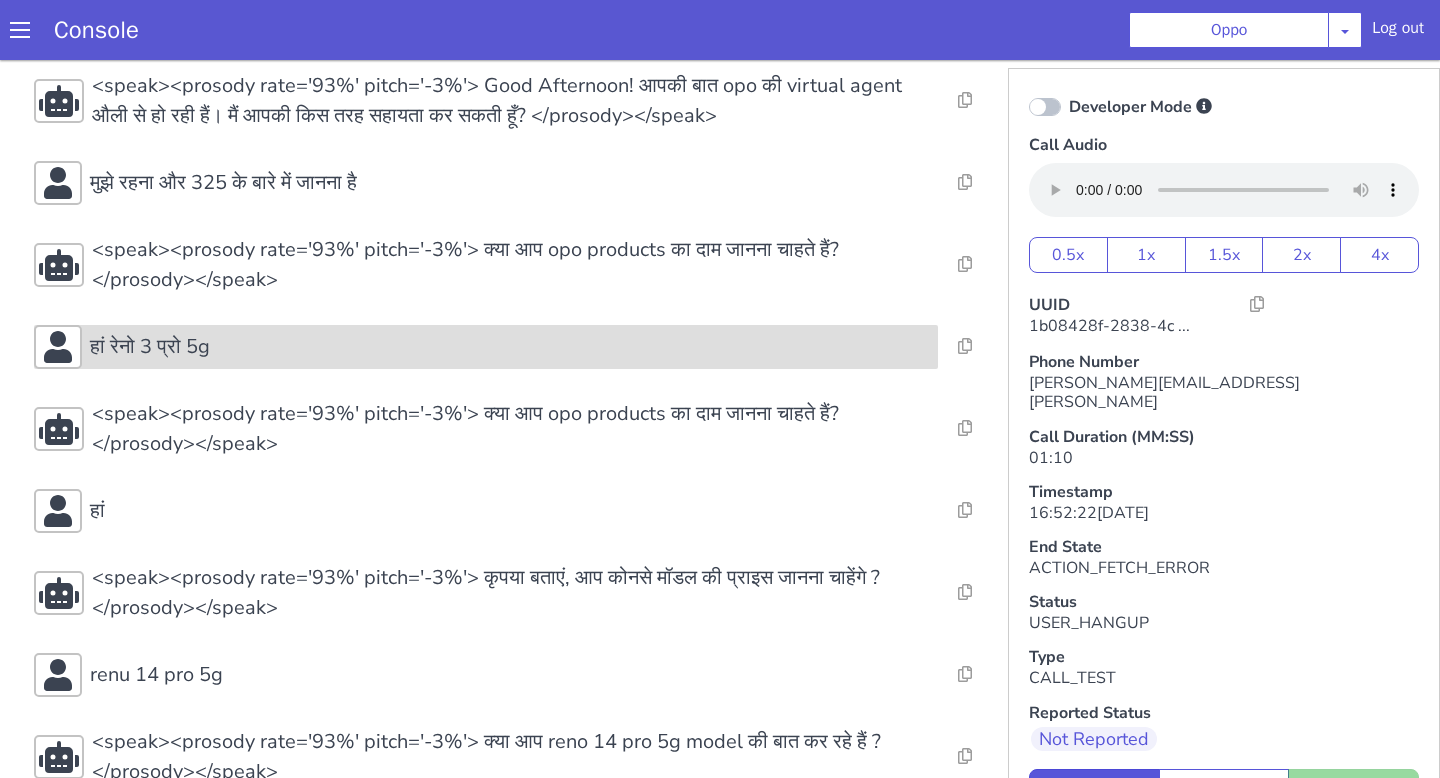 click on "हां रेनो 3 प्रो 5g" at bounding box center [440, 640] 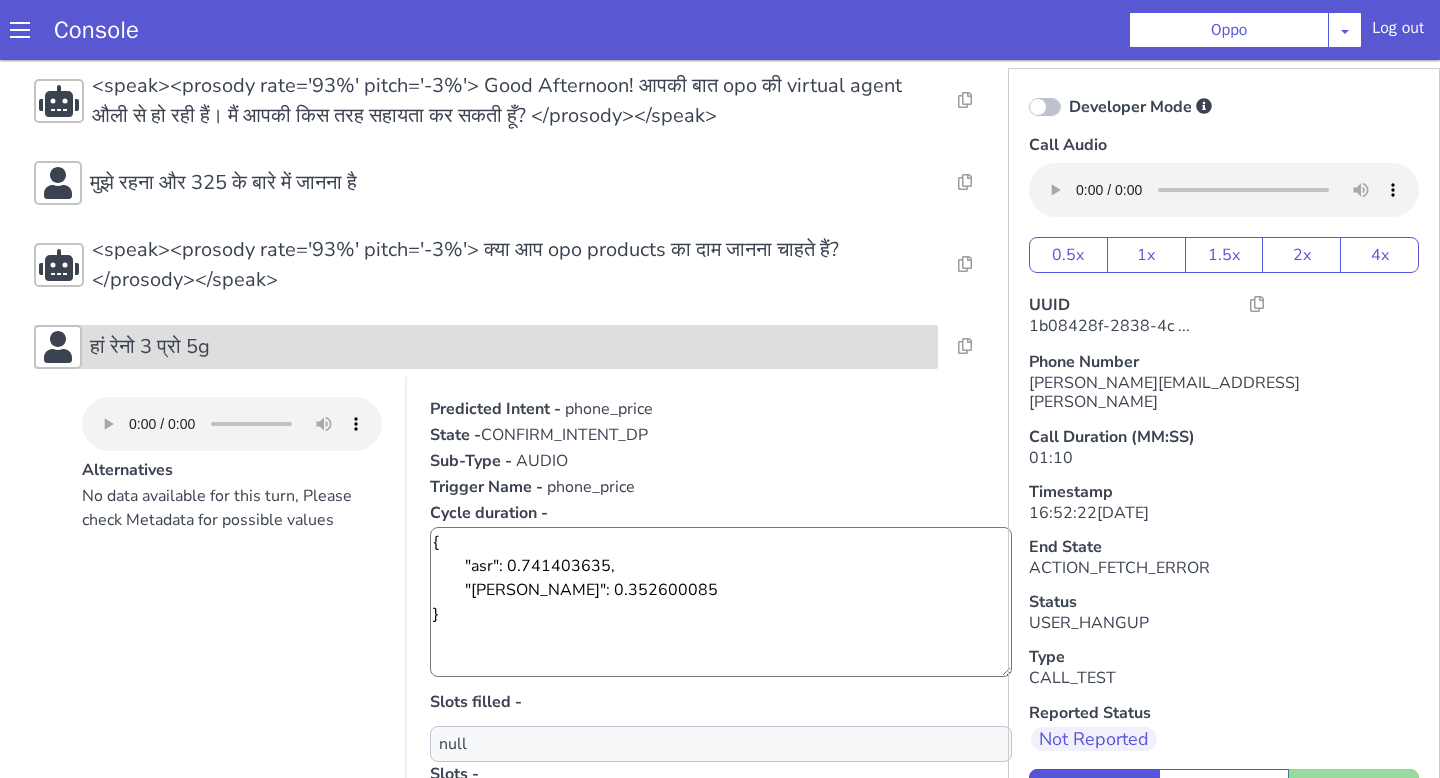 click on "हां रेनो 3 प्रो 5g" at bounding box center (1144, 1462) 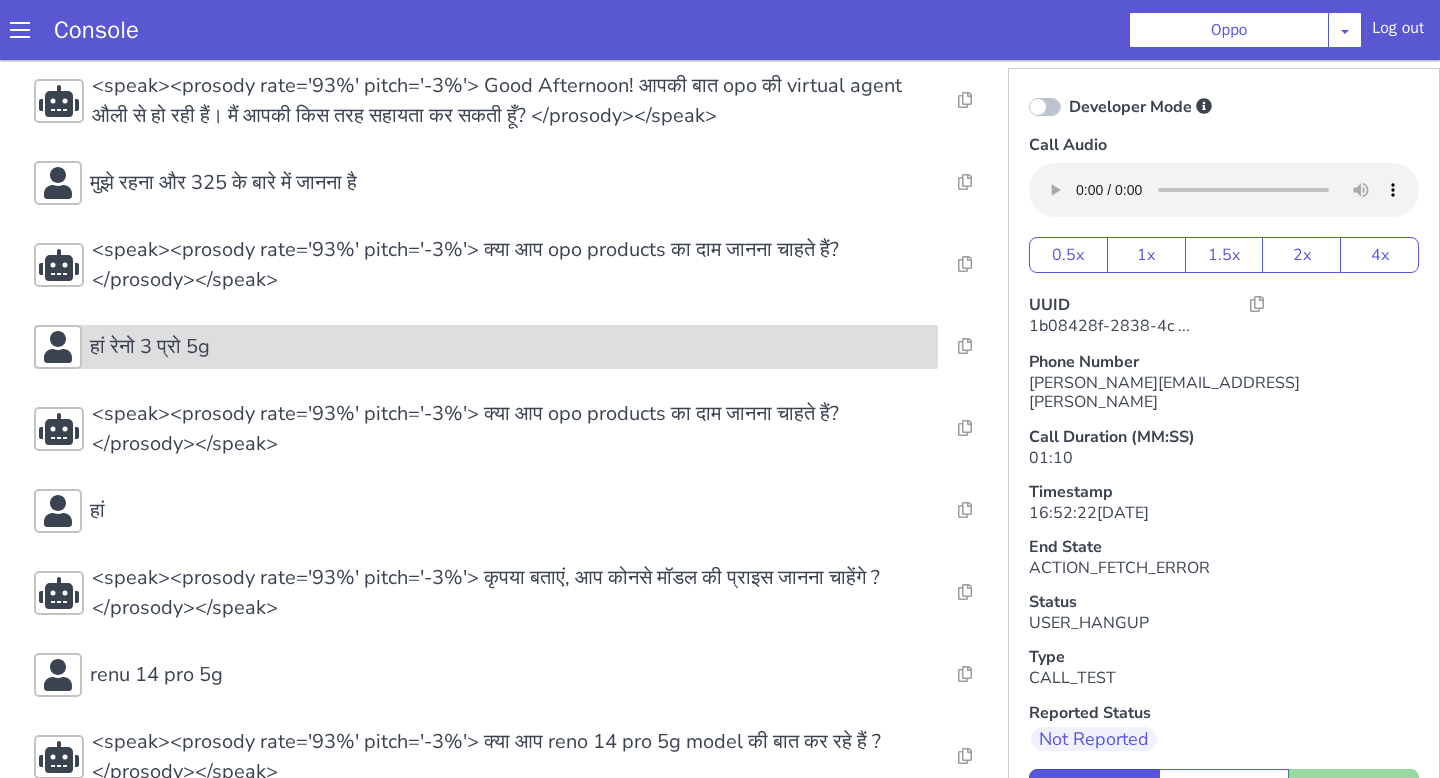 click on "हां रेनो 3 प्रो 5g" at bounding box center [456, 510] 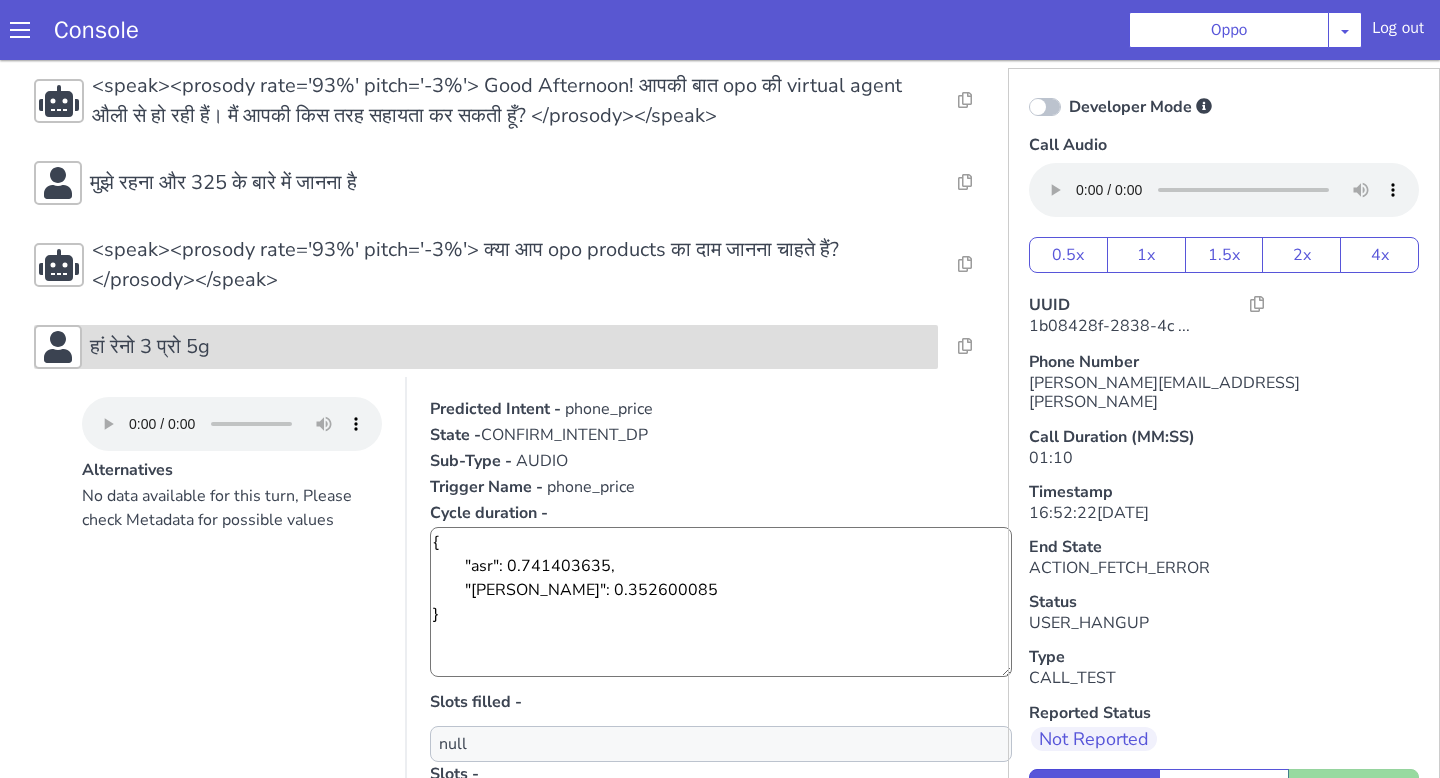 click on "हां रेनो 3 प्रो 5g" at bounding box center (905, 1398) 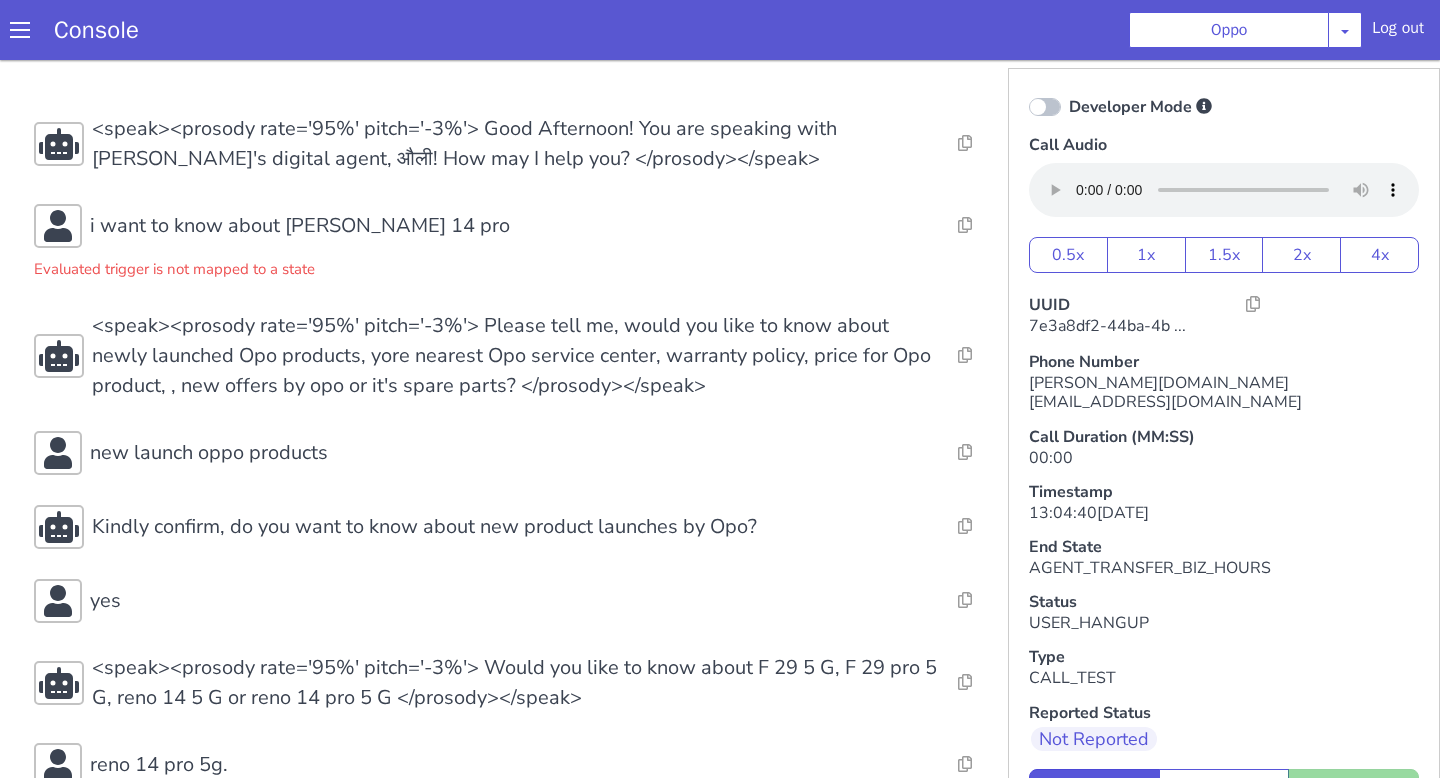 scroll, scrollTop: 0, scrollLeft: 0, axis: both 